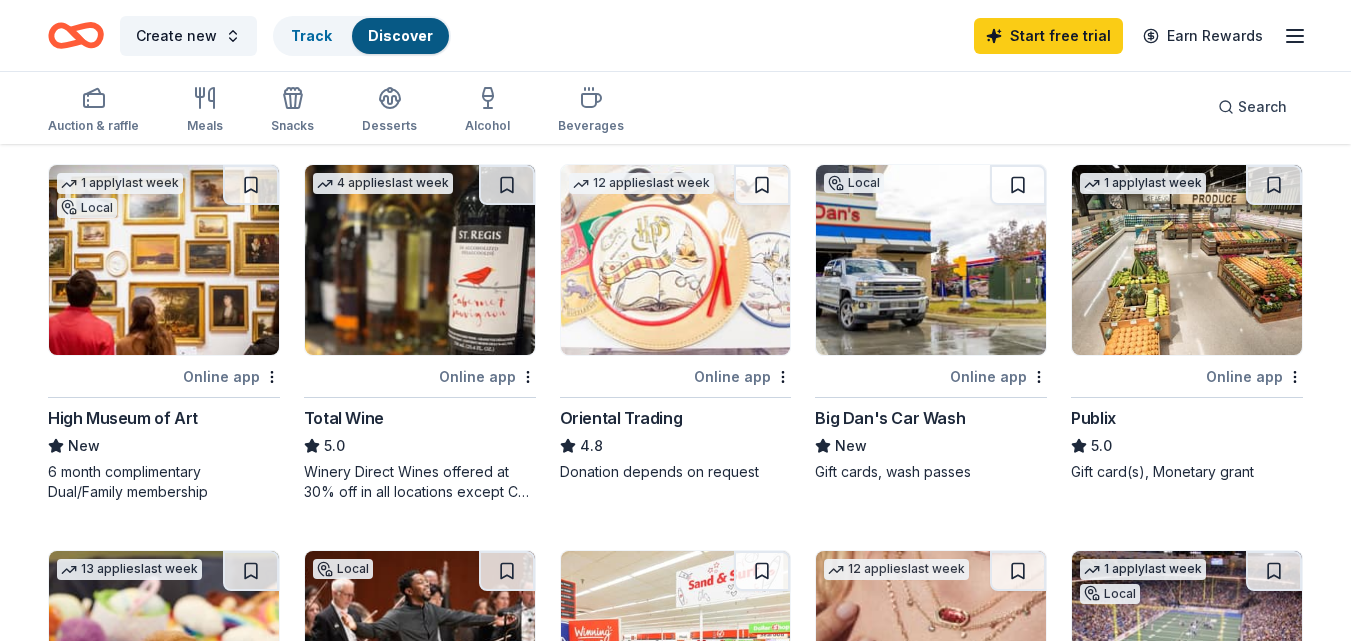 scroll, scrollTop: 176, scrollLeft: 0, axis: vertical 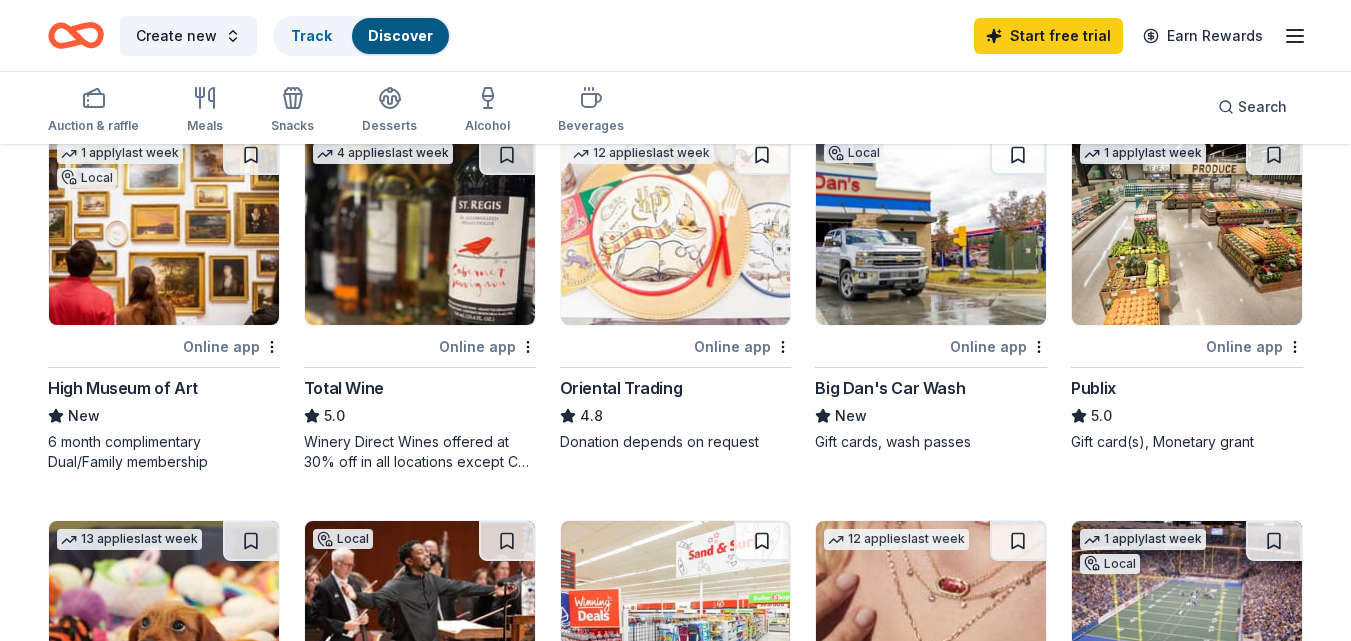 click at bounding box center [931, 230] 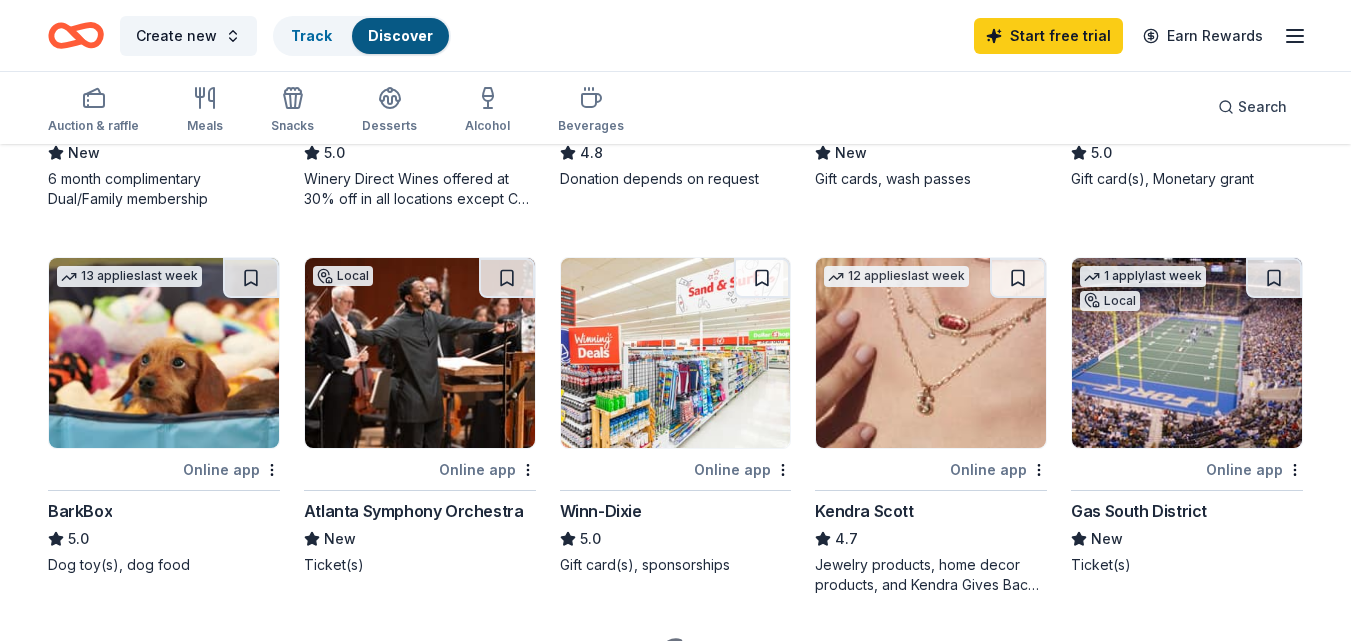 scroll, scrollTop: 440, scrollLeft: 0, axis: vertical 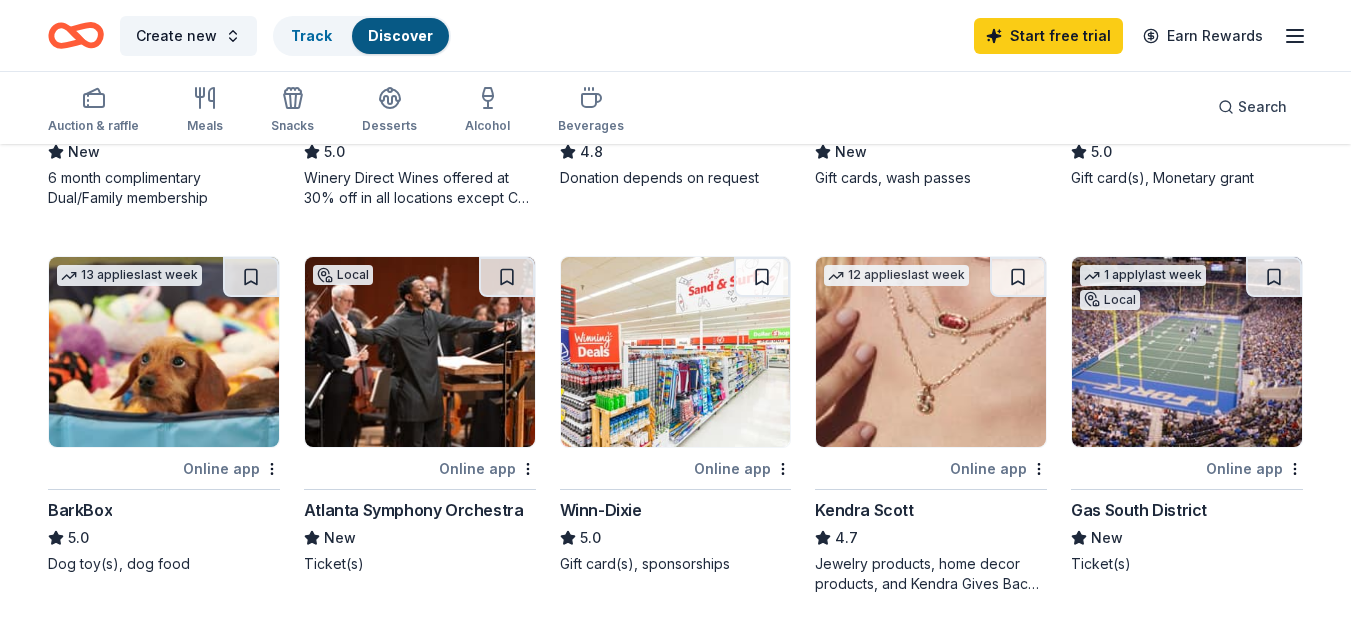 click at bounding box center (1187, 352) 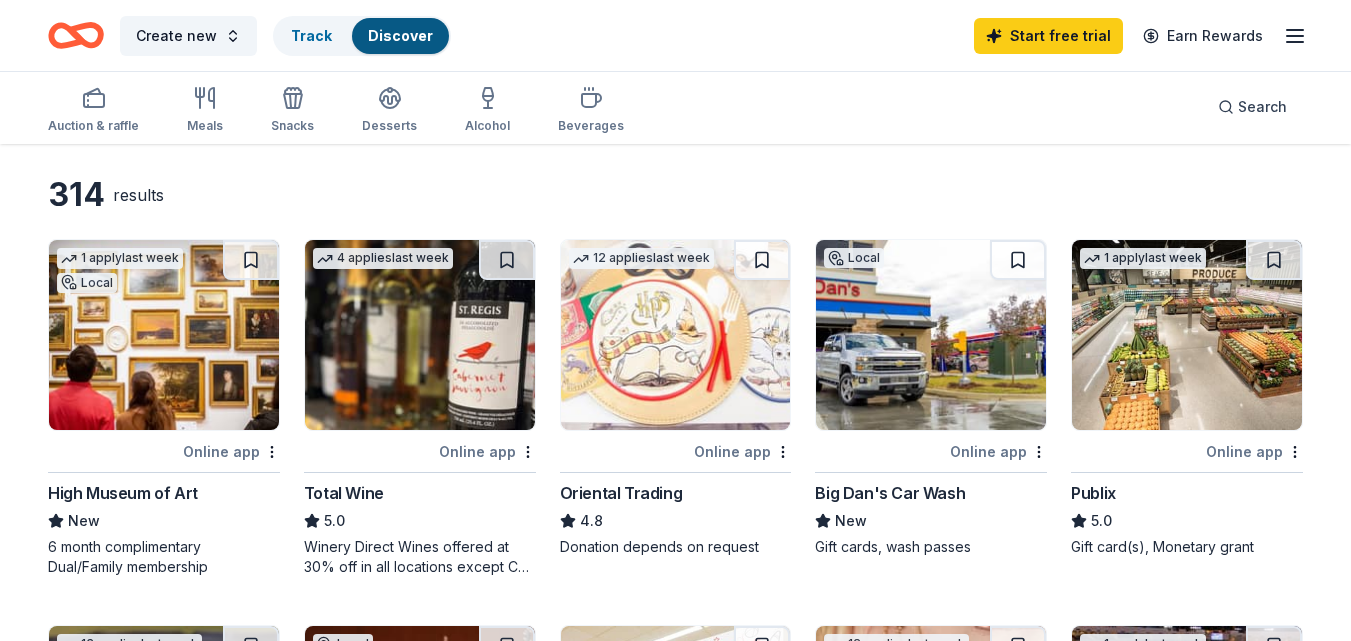 scroll, scrollTop: 70, scrollLeft: 0, axis: vertical 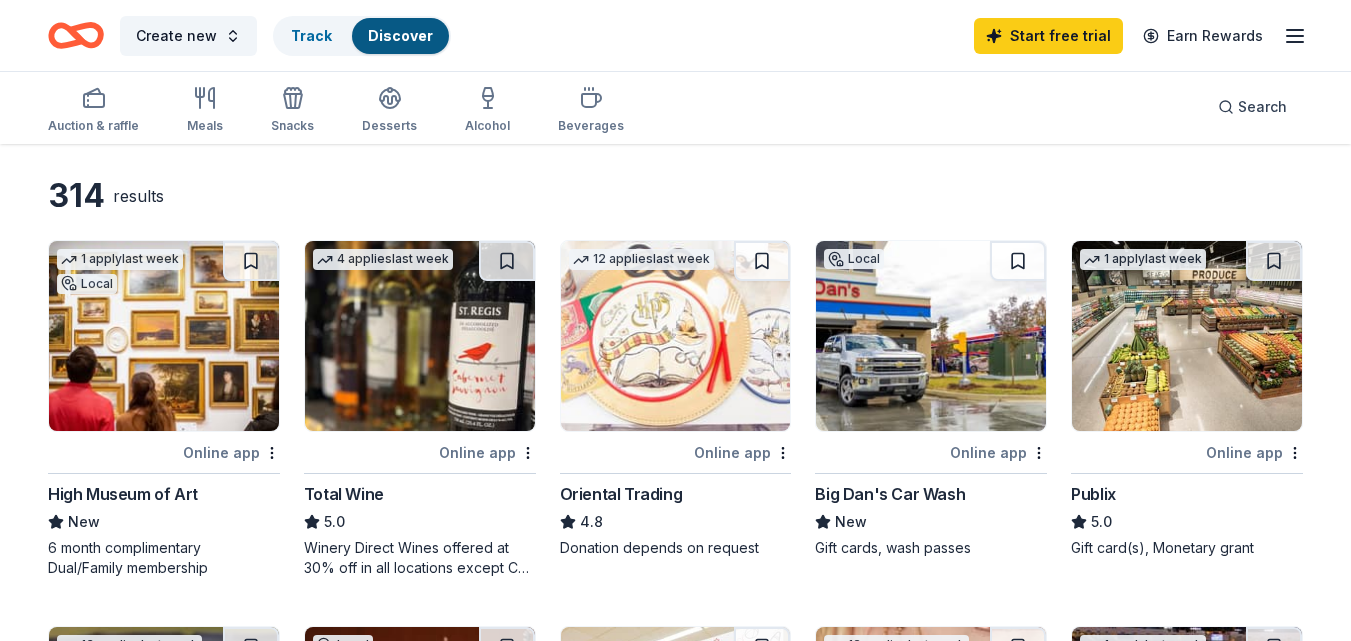 click at bounding box center (164, 336) 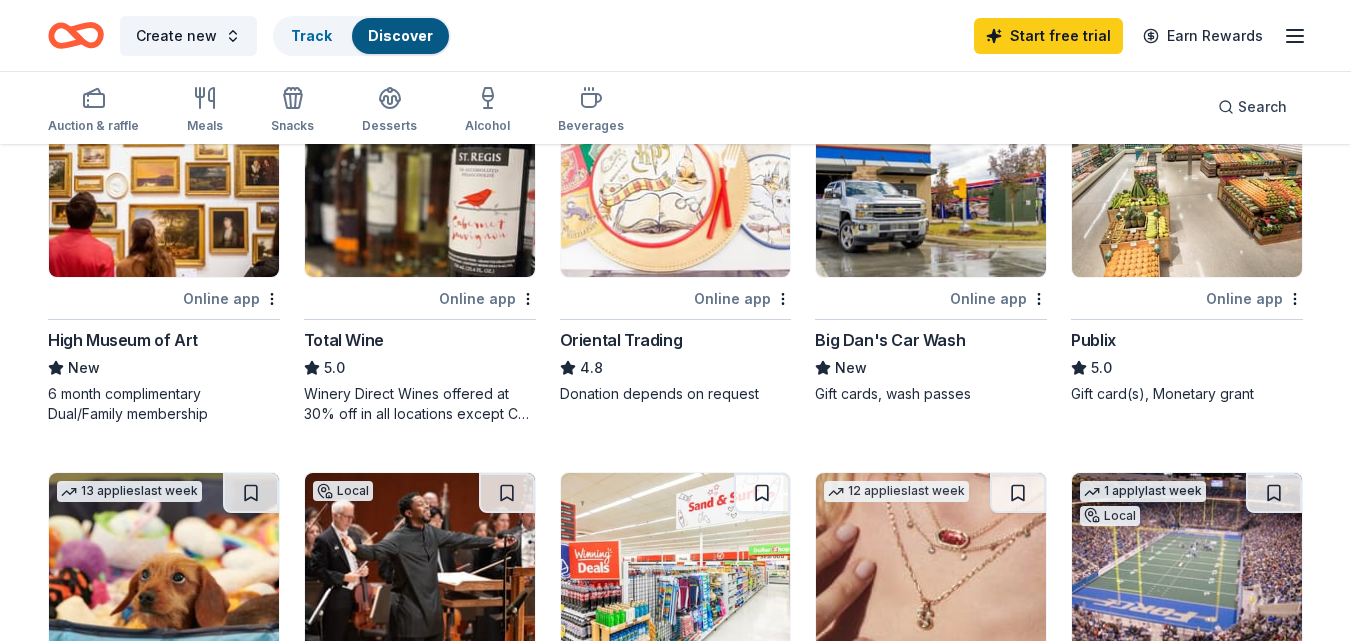 scroll, scrollTop: 225, scrollLeft: 0, axis: vertical 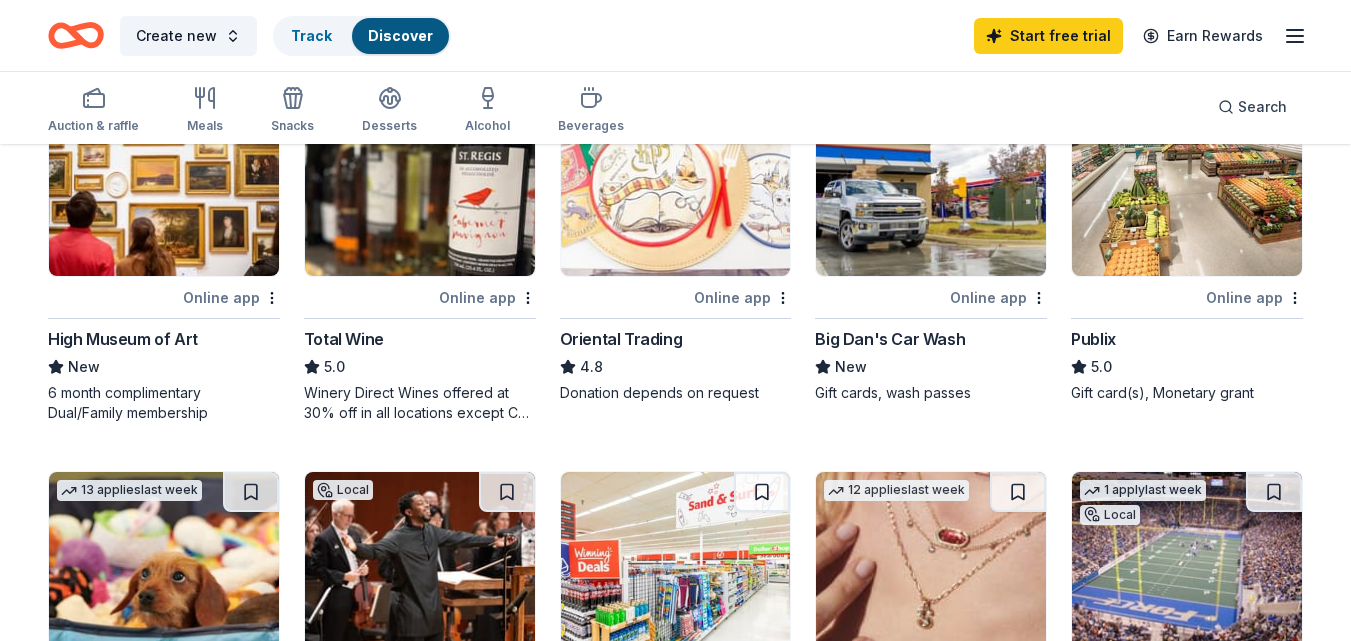 click at bounding box center (1187, 181) 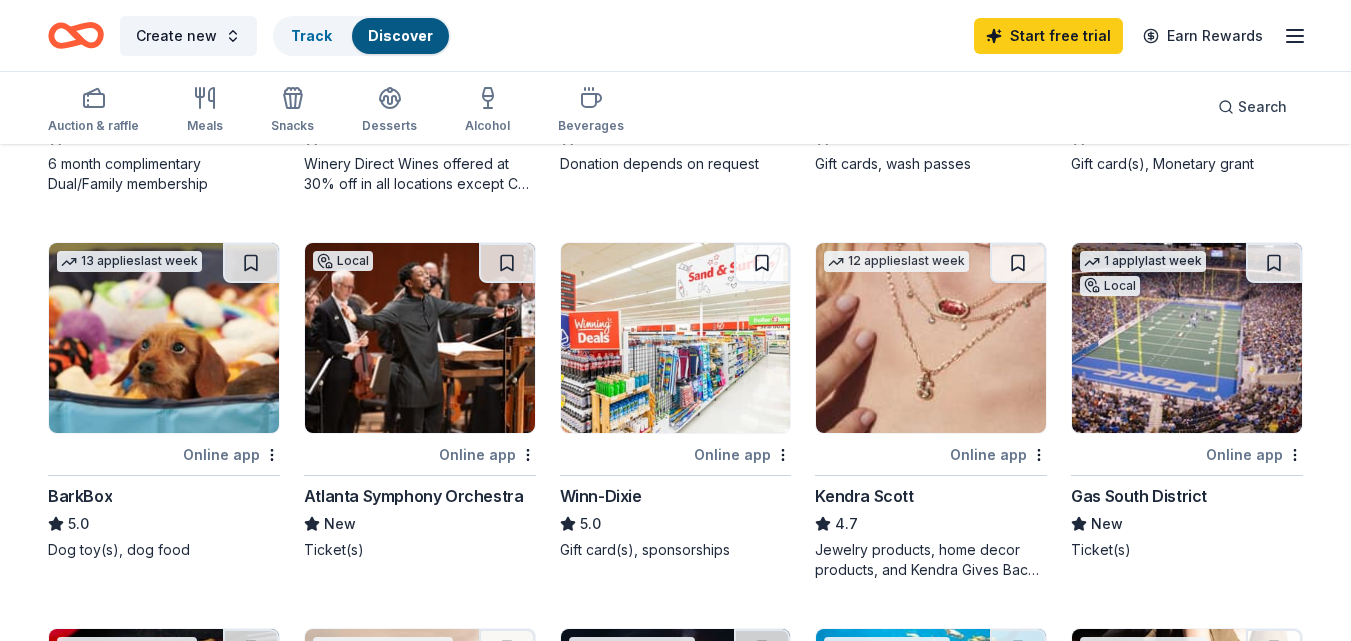 scroll, scrollTop: 455, scrollLeft: 0, axis: vertical 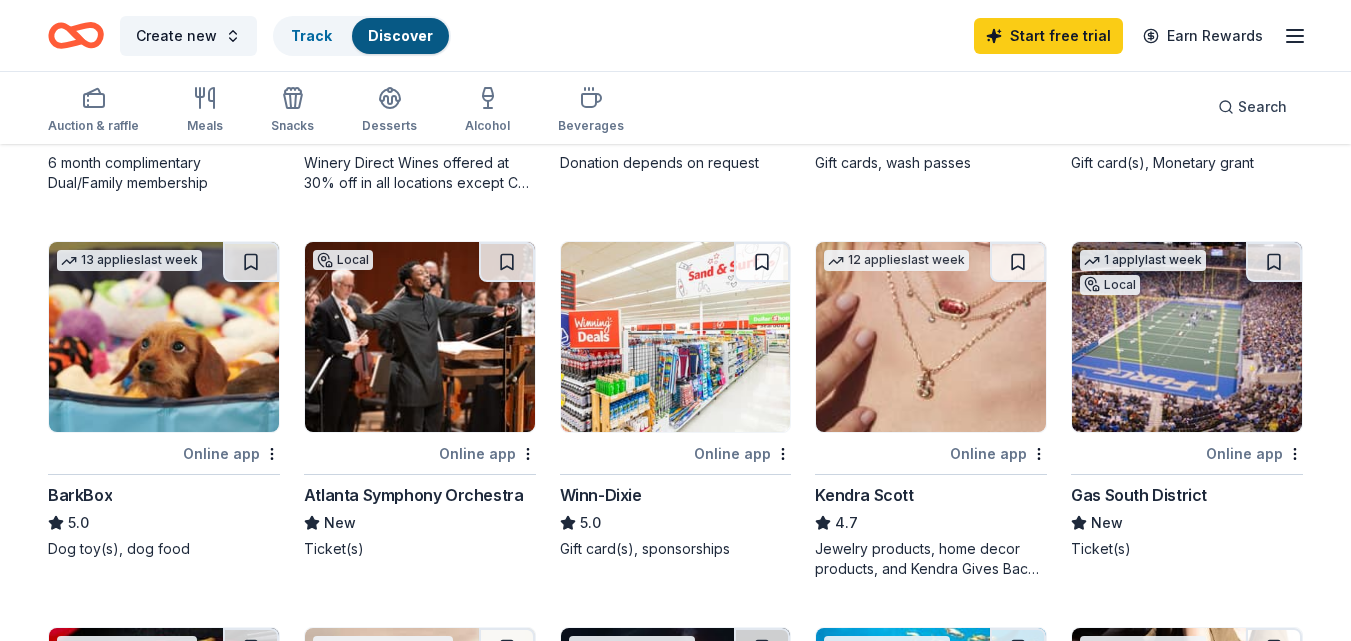 click at bounding box center (420, 337) 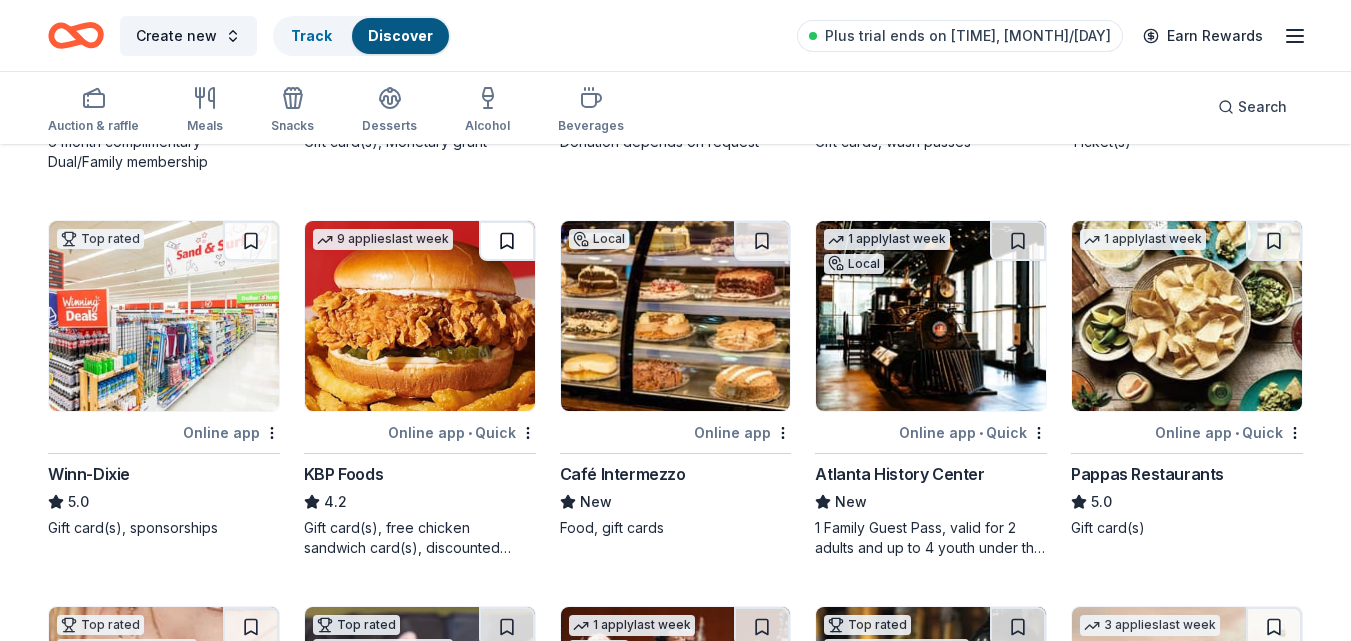 scroll, scrollTop: 477, scrollLeft: 0, axis: vertical 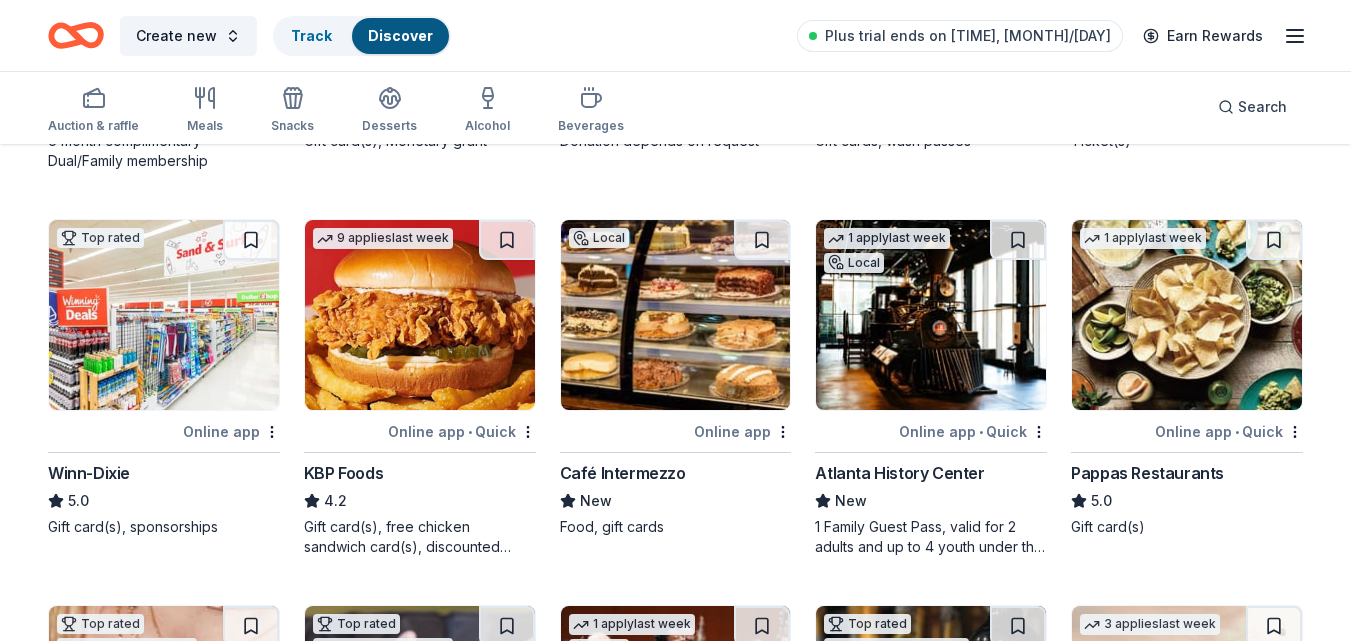 click at bounding box center (676, 315) 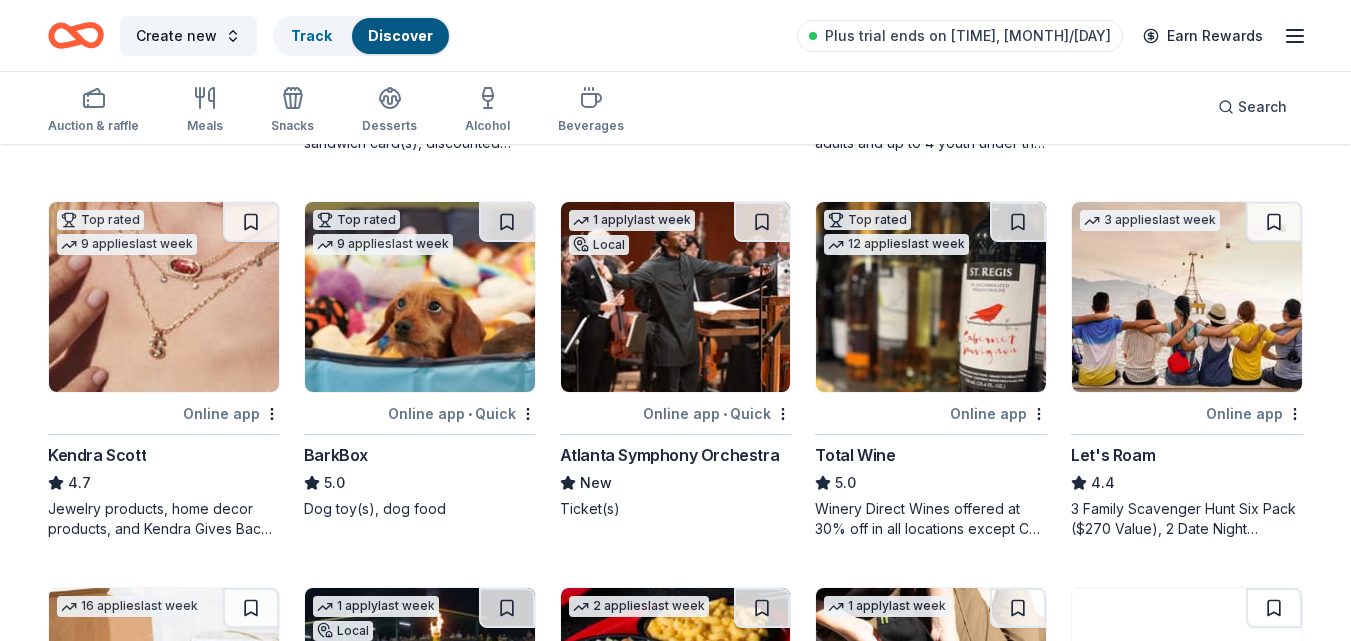 scroll, scrollTop: 882, scrollLeft: 0, axis: vertical 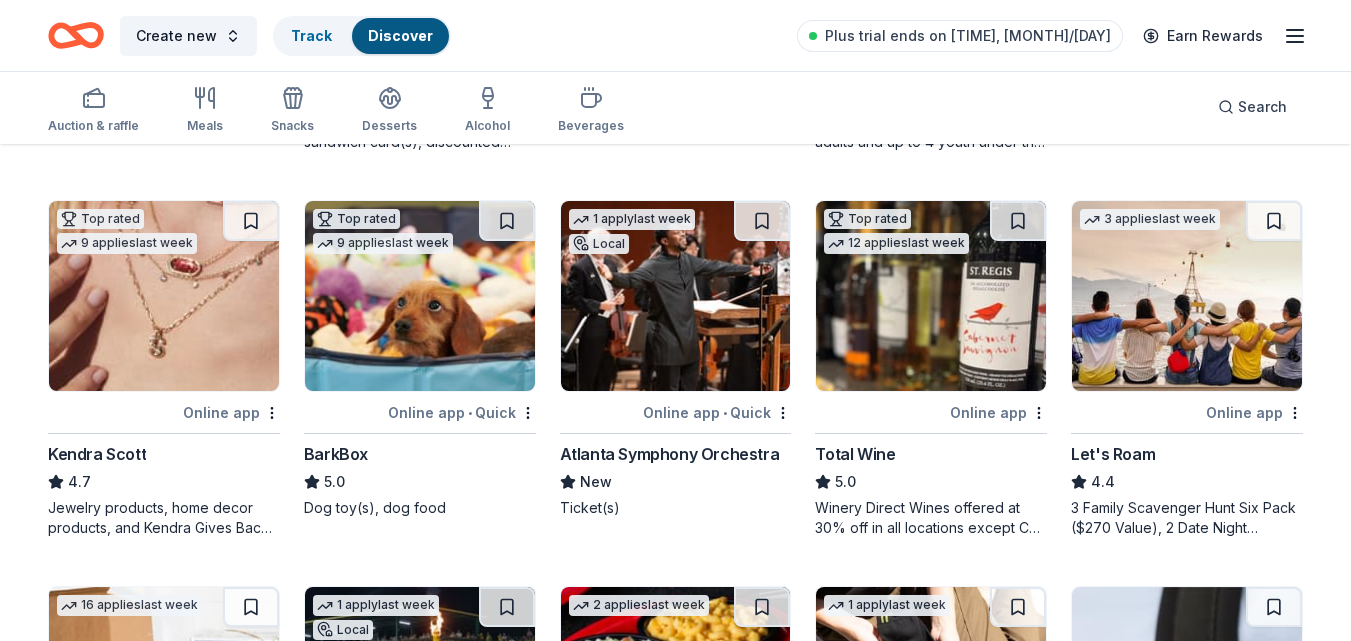 click at bounding box center (420, 296) 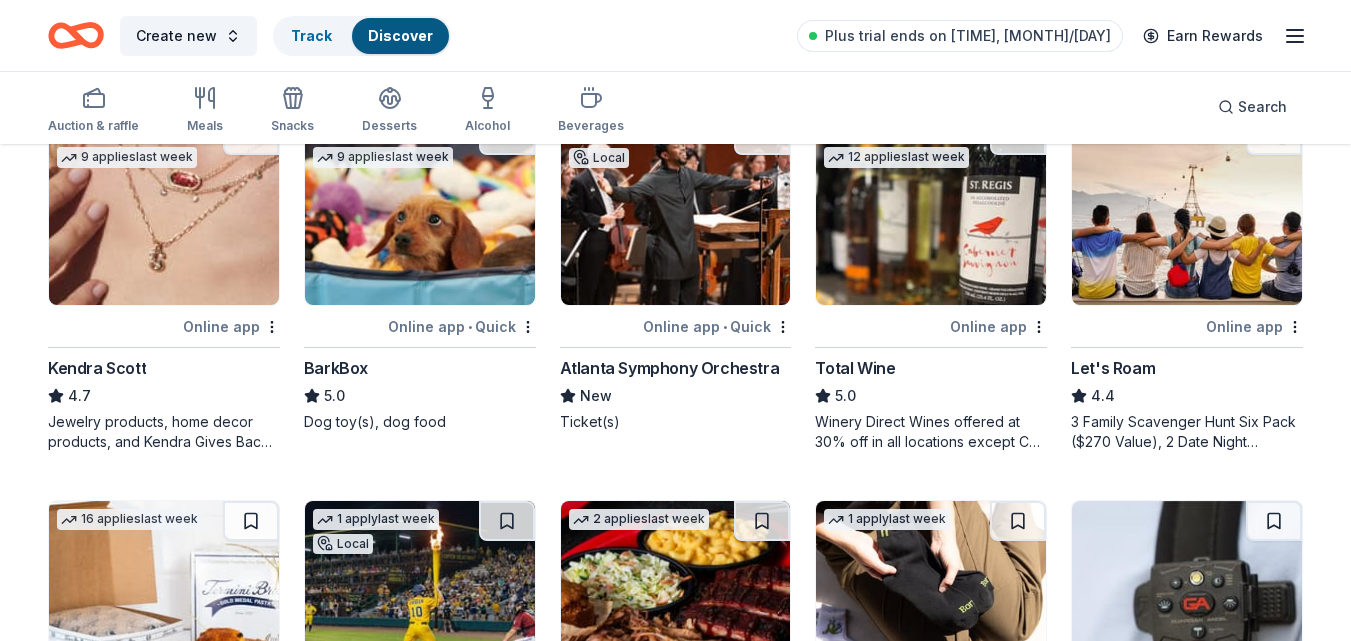 scroll, scrollTop: 941, scrollLeft: 0, axis: vertical 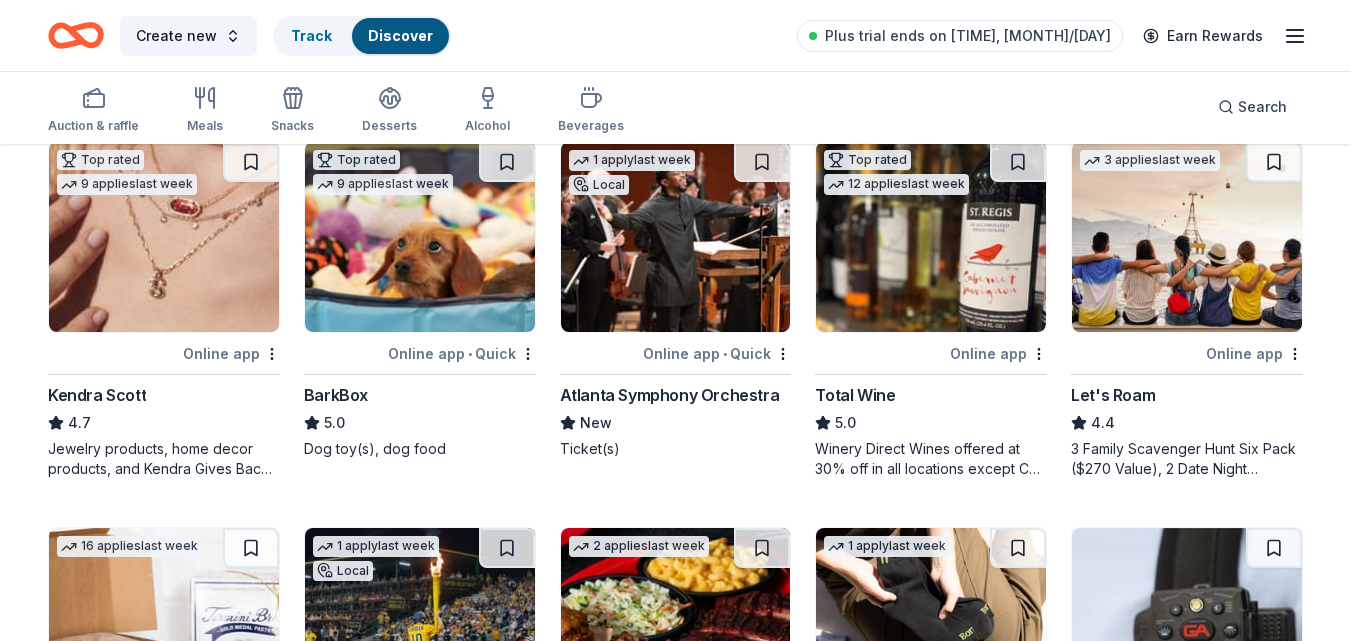 click at bounding box center [1187, 237] 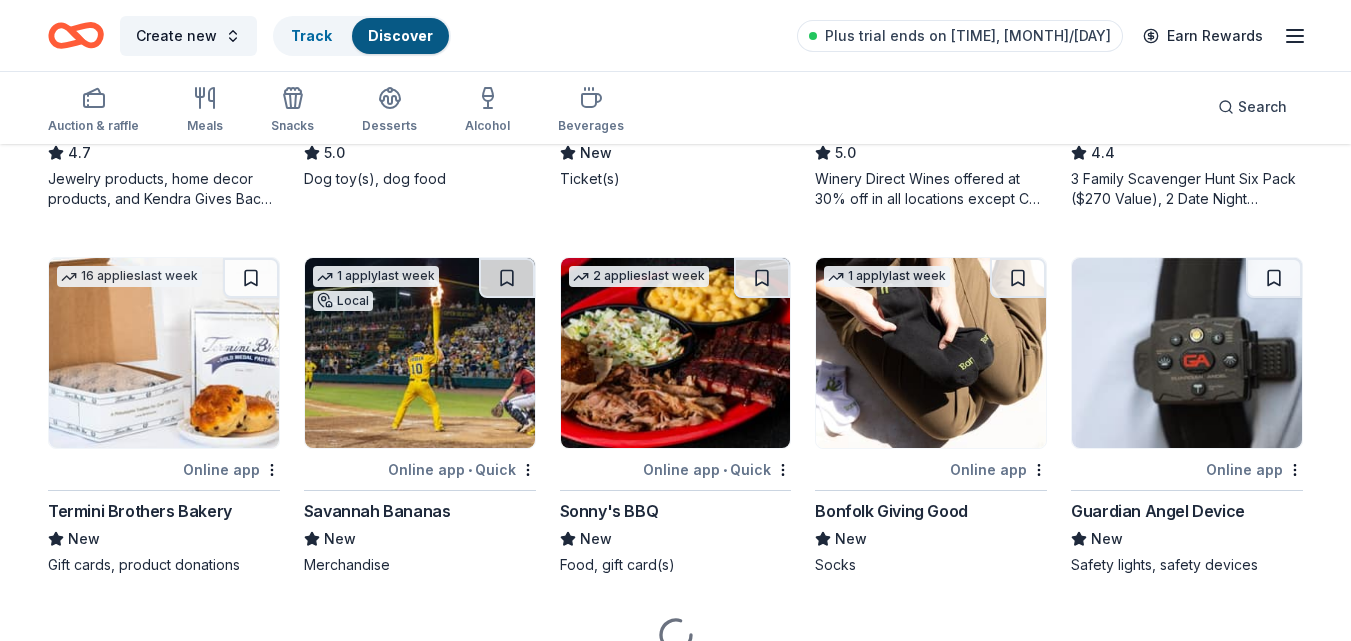 scroll, scrollTop: 1216, scrollLeft: 0, axis: vertical 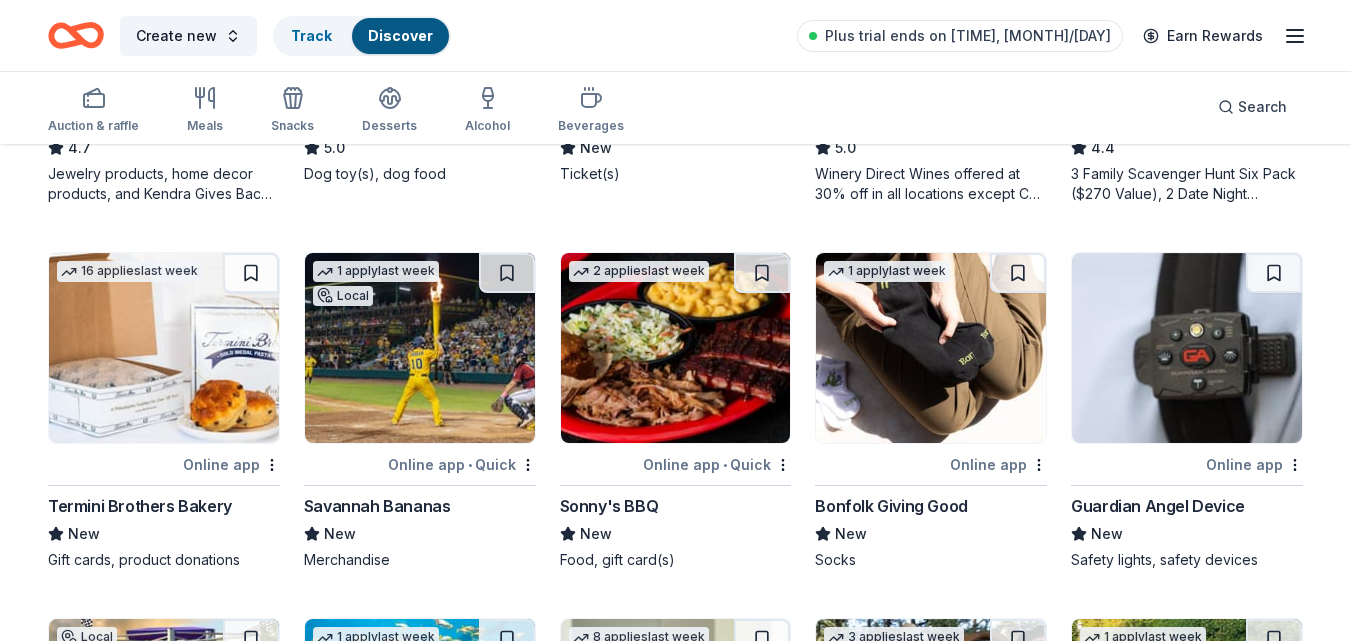 click at bounding box center (420, 348) 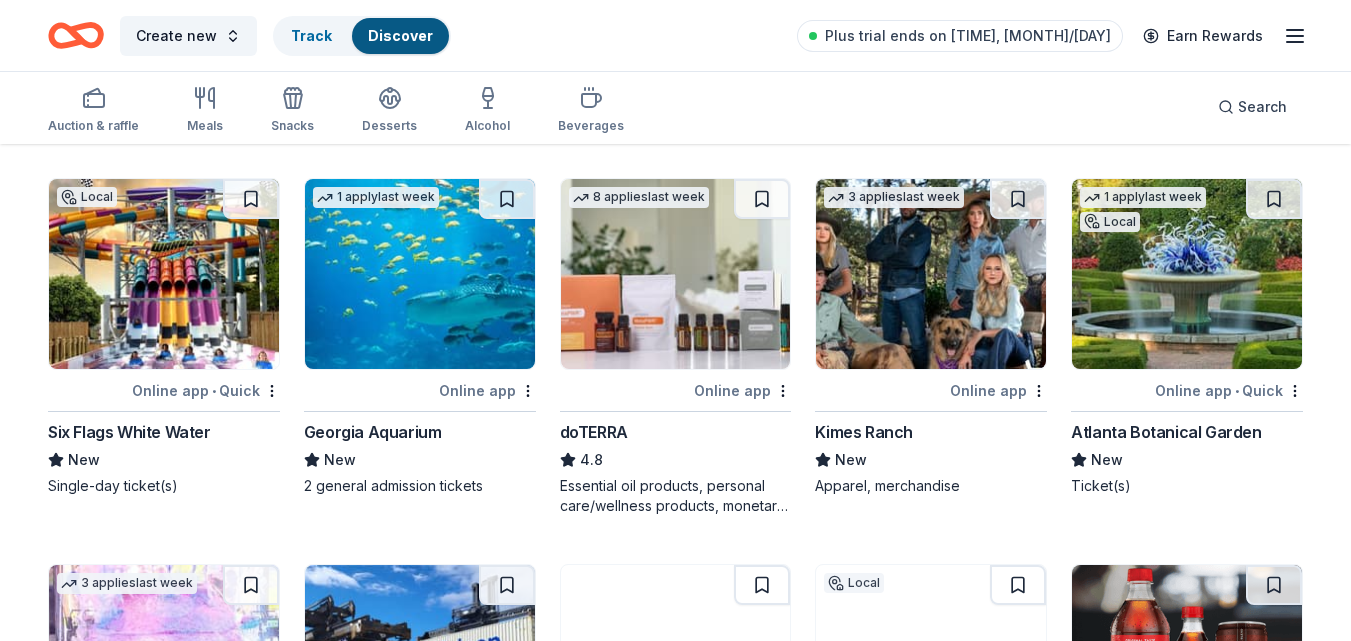 scroll, scrollTop: 1657, scrollLeft: 0, axis: vertical 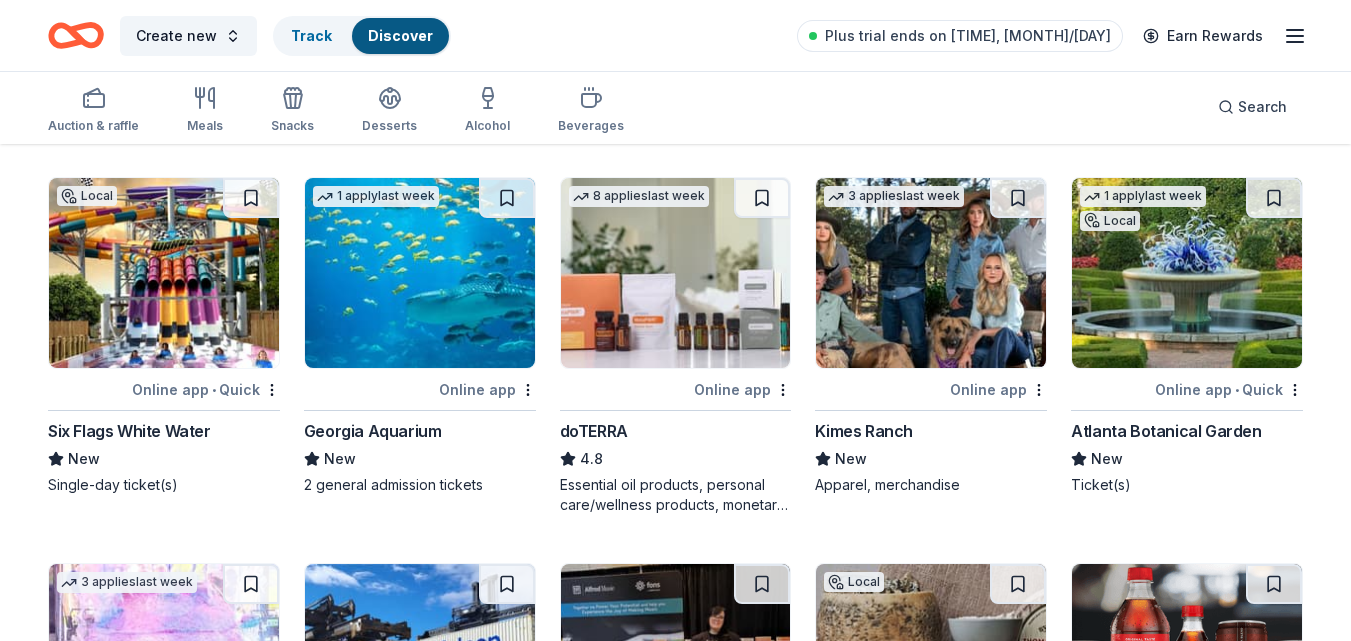 click on "1   apply  last week" at bounding box center [376, 194] 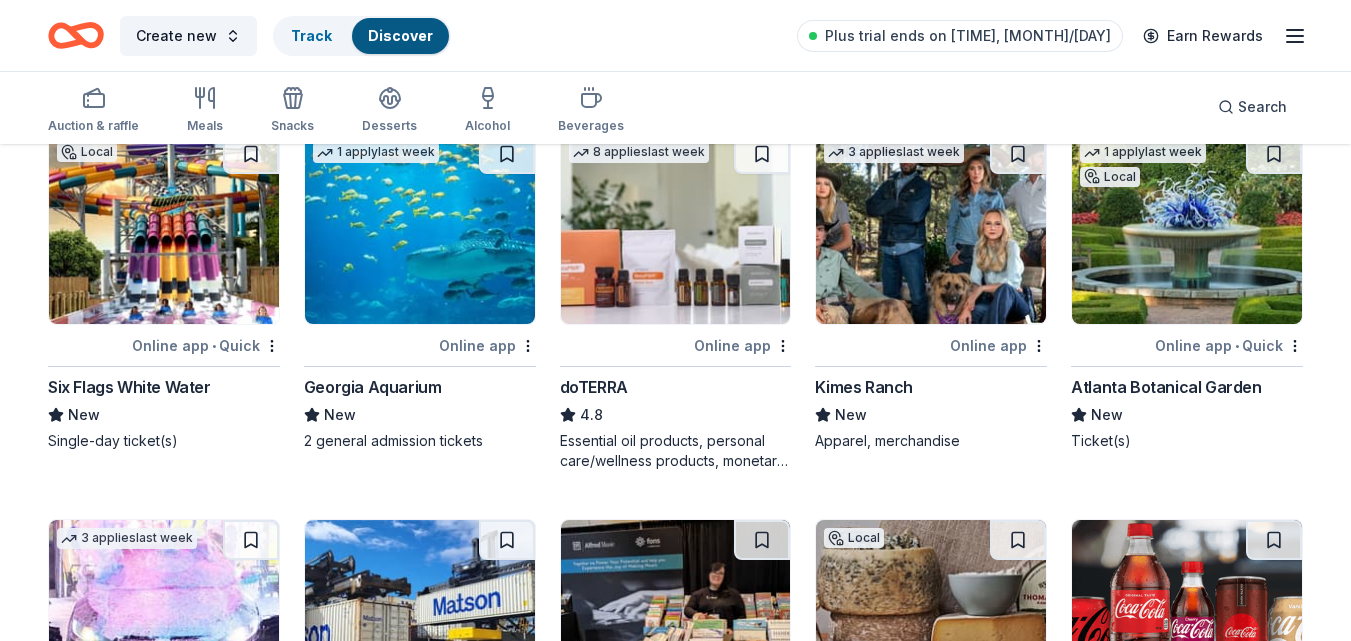 scroll, scrollTop: 1702, scrollLeft: 0, axis: vertical 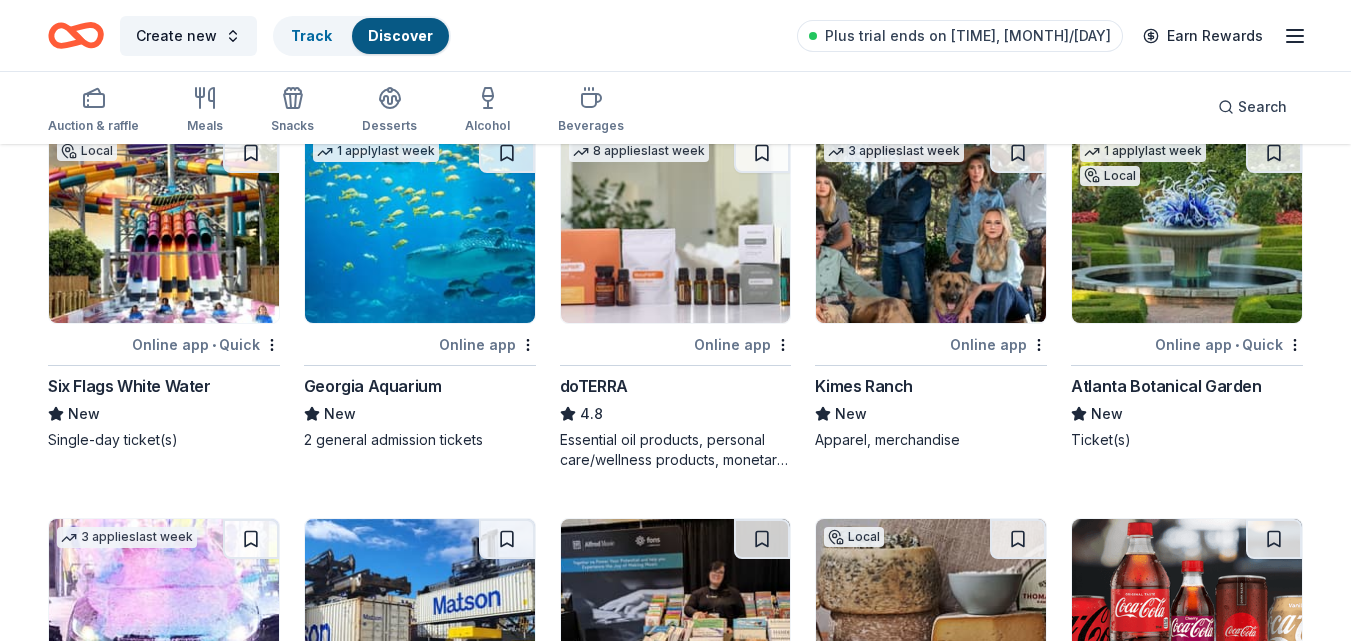 click at bounding box center (1187, 228) 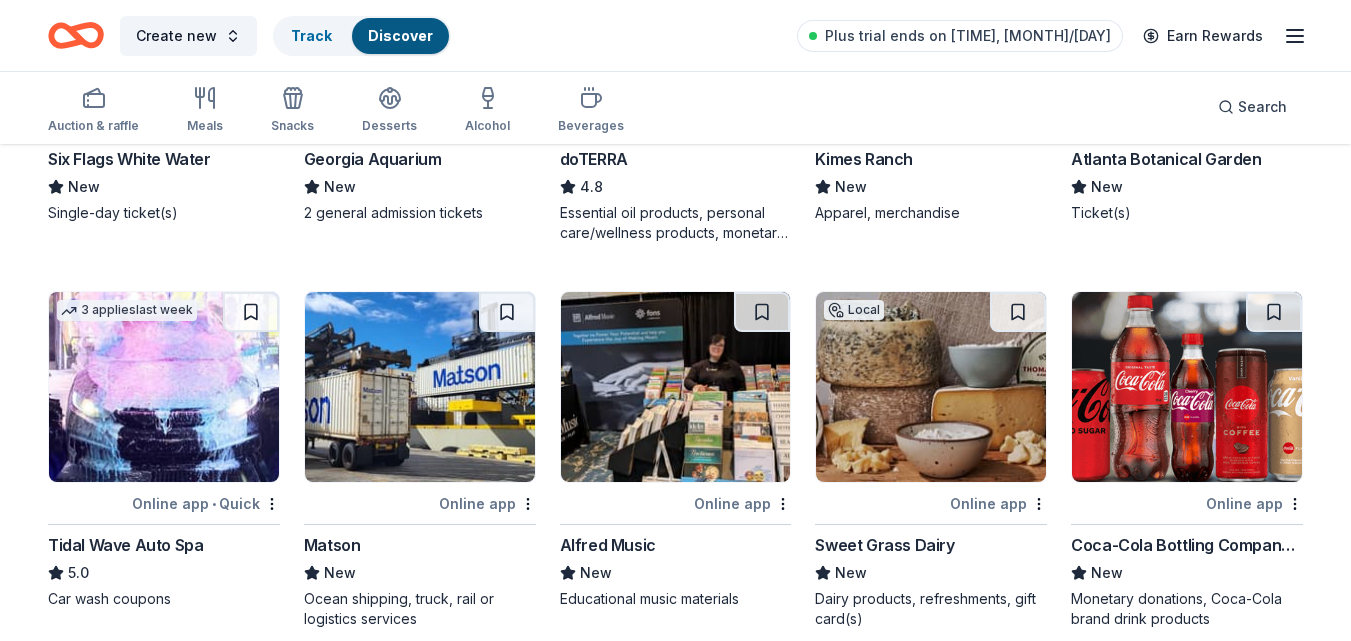 scroll, scrollTop: 2007, scrollLeft: 0, axis: vertical 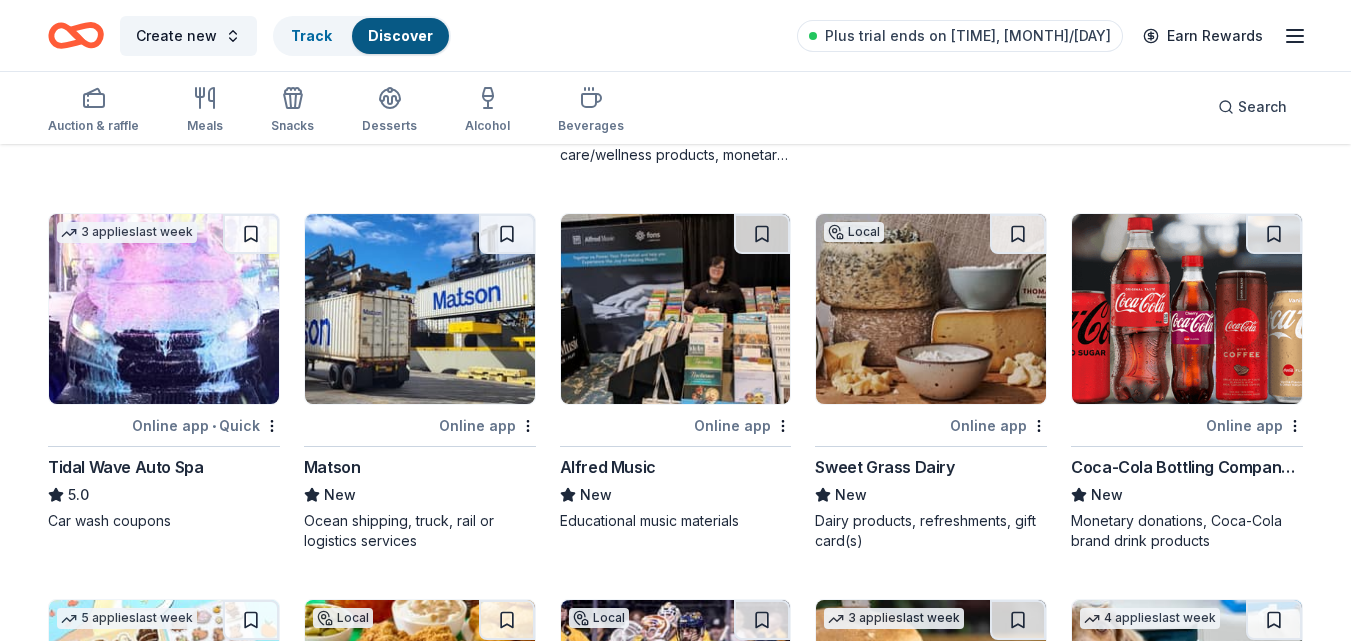 click at bounding box center (931, 309) 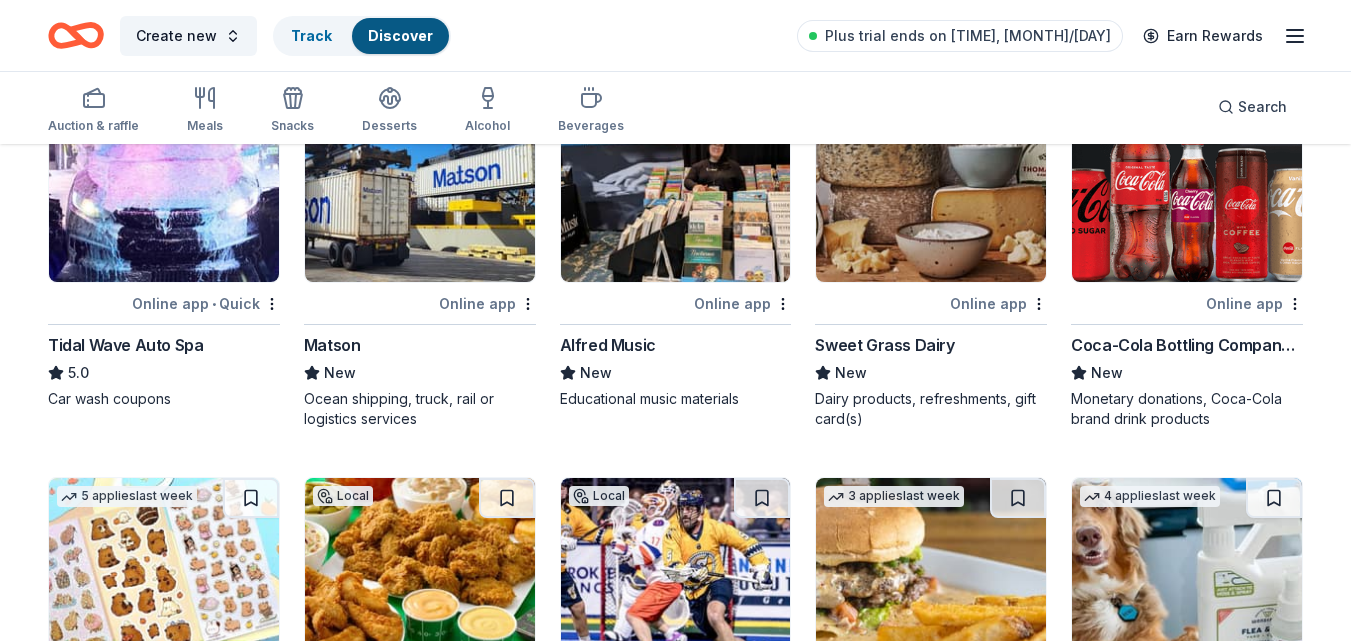 scroll, scrollTop: 2140, scrollLeft: 0, axis: vertical 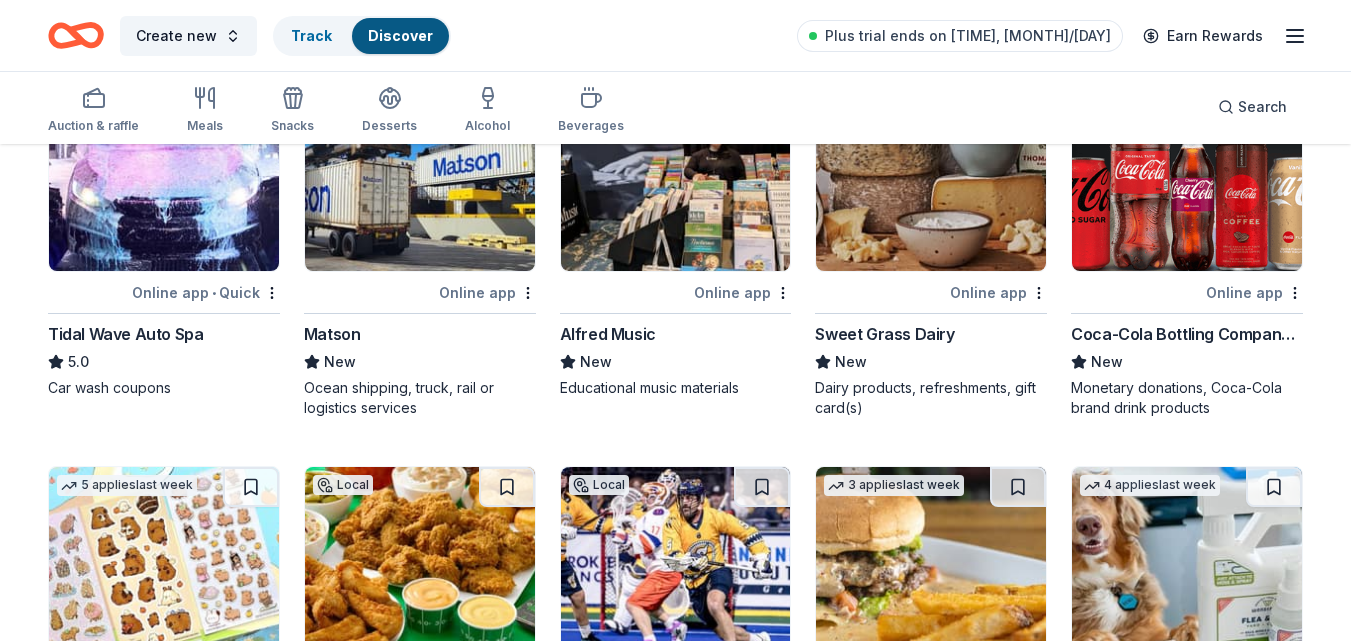 click at bounding box center [164, 176] 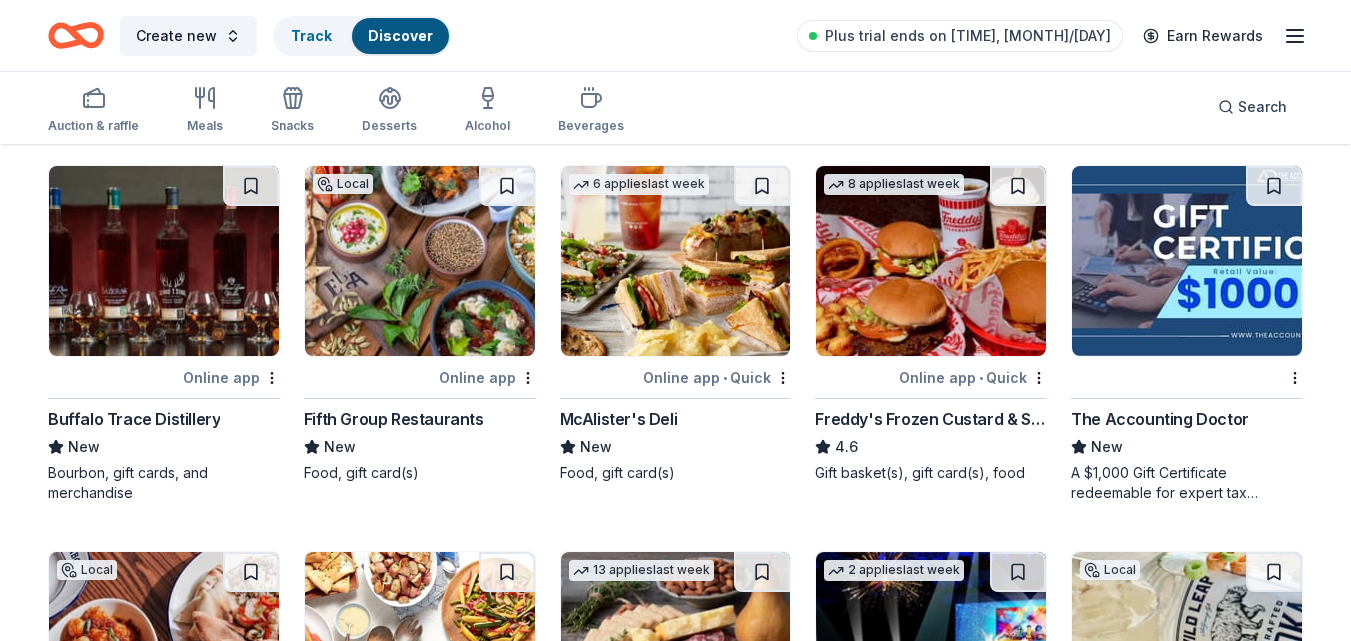 scroll, scrollTop: 2808, scrollLeft: 0, axis: vertical 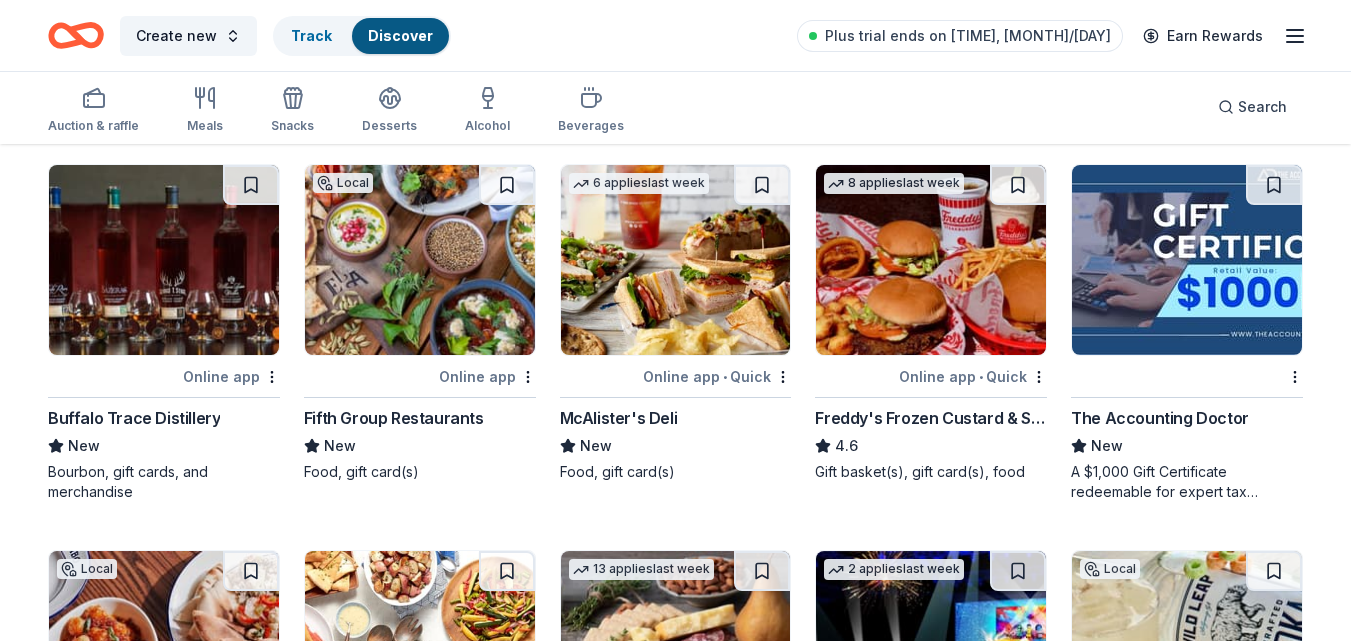 click at bounding box center (420, 260) 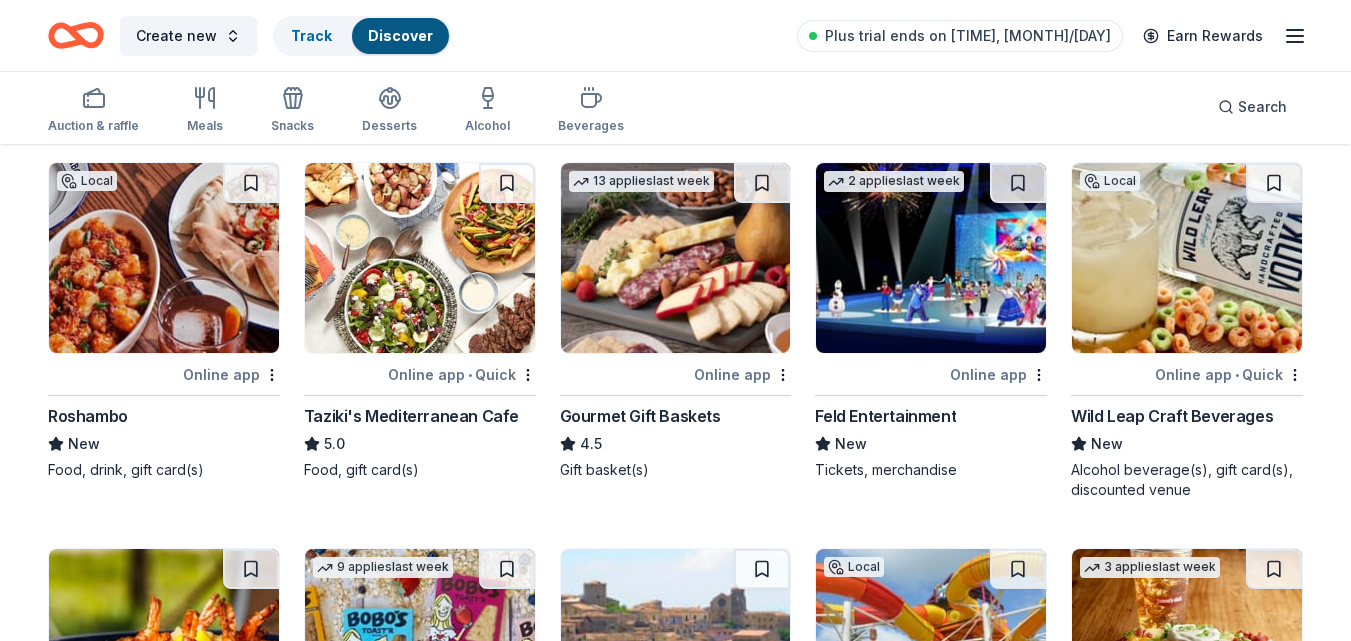 scroll, scrollTop: 3197, scrollLeft: 0, axis: vertical 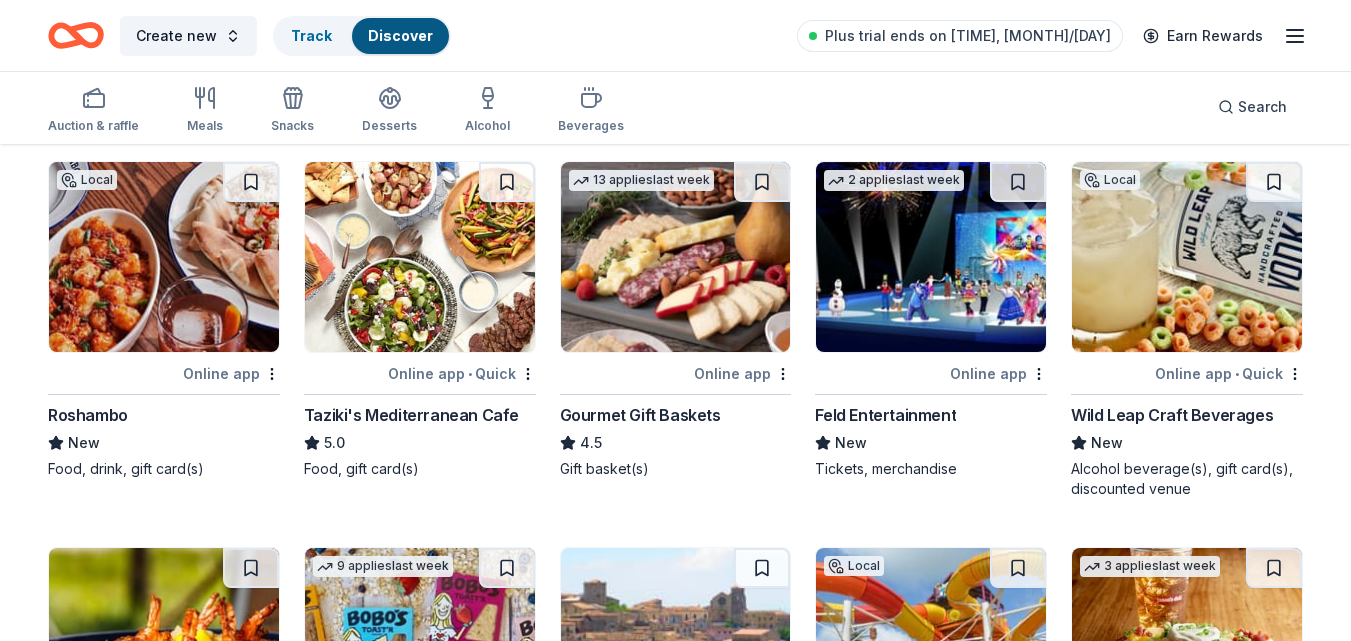 click at bounding box center (1187, 257) 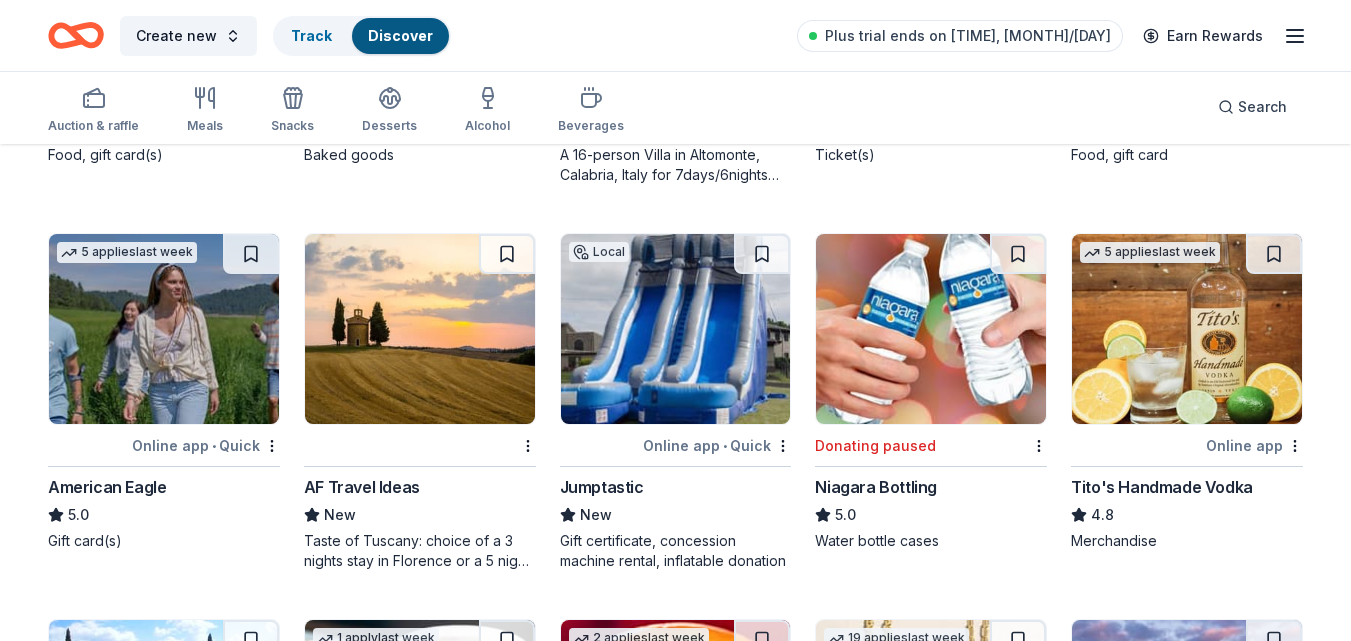 scroll, scrollTop: 3898, scrollLeft: 0, axis: vertical 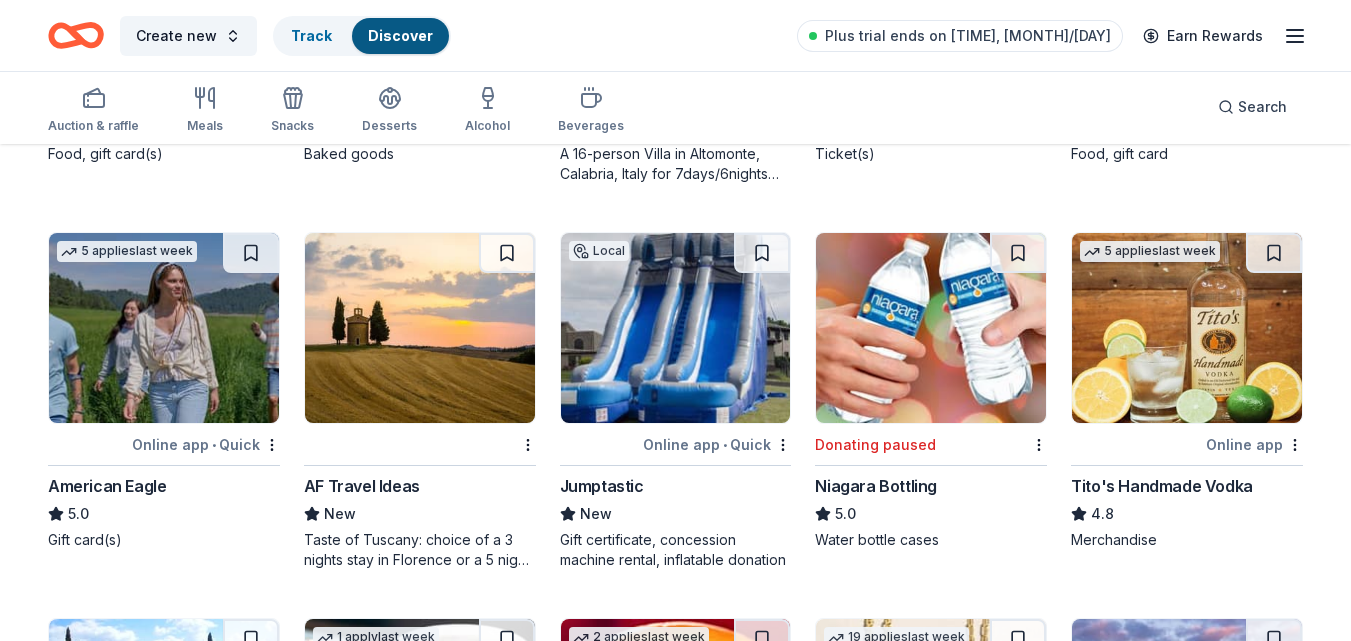 click at bounding box center (1187, 328) 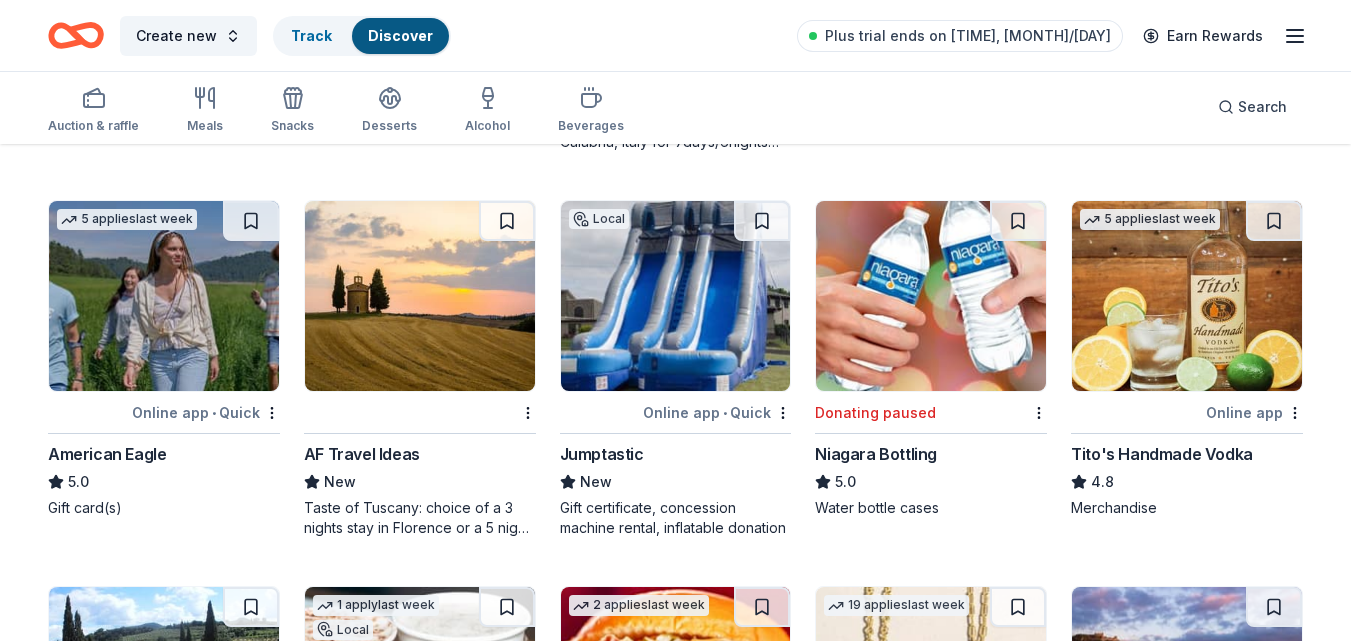 click at bounding box center [164, 296] 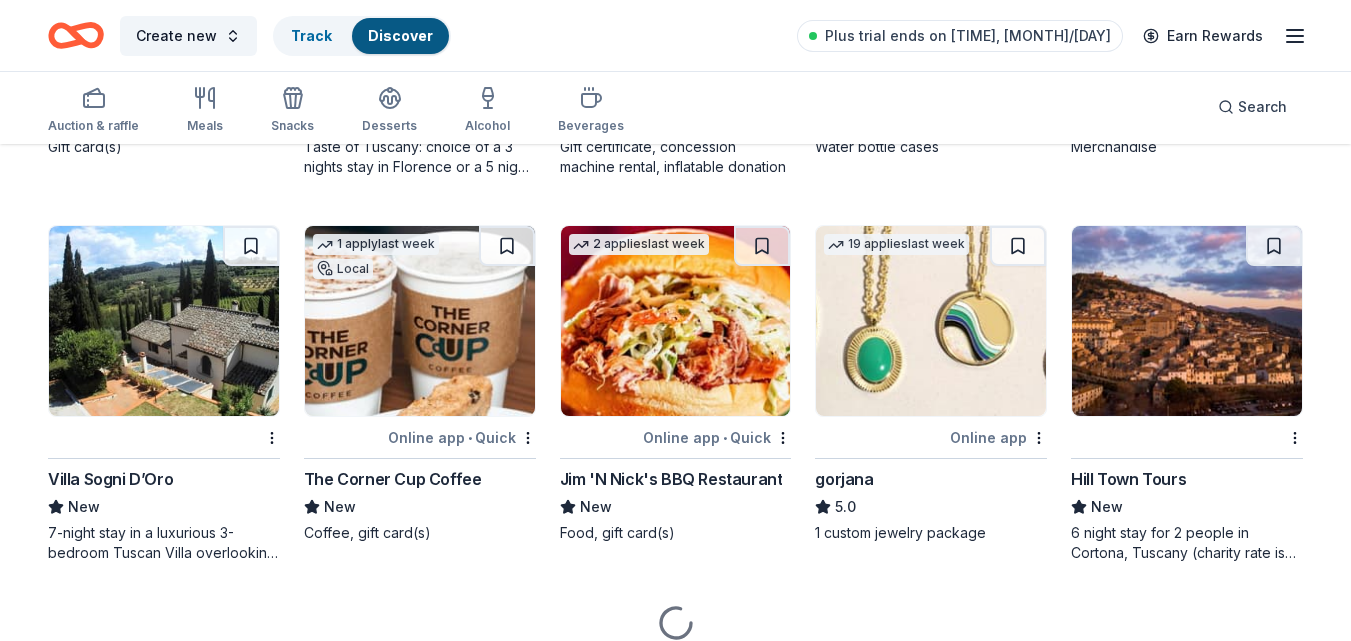 scroll, scrollTop: 4289, scrollLeft: 0, axis: vertical 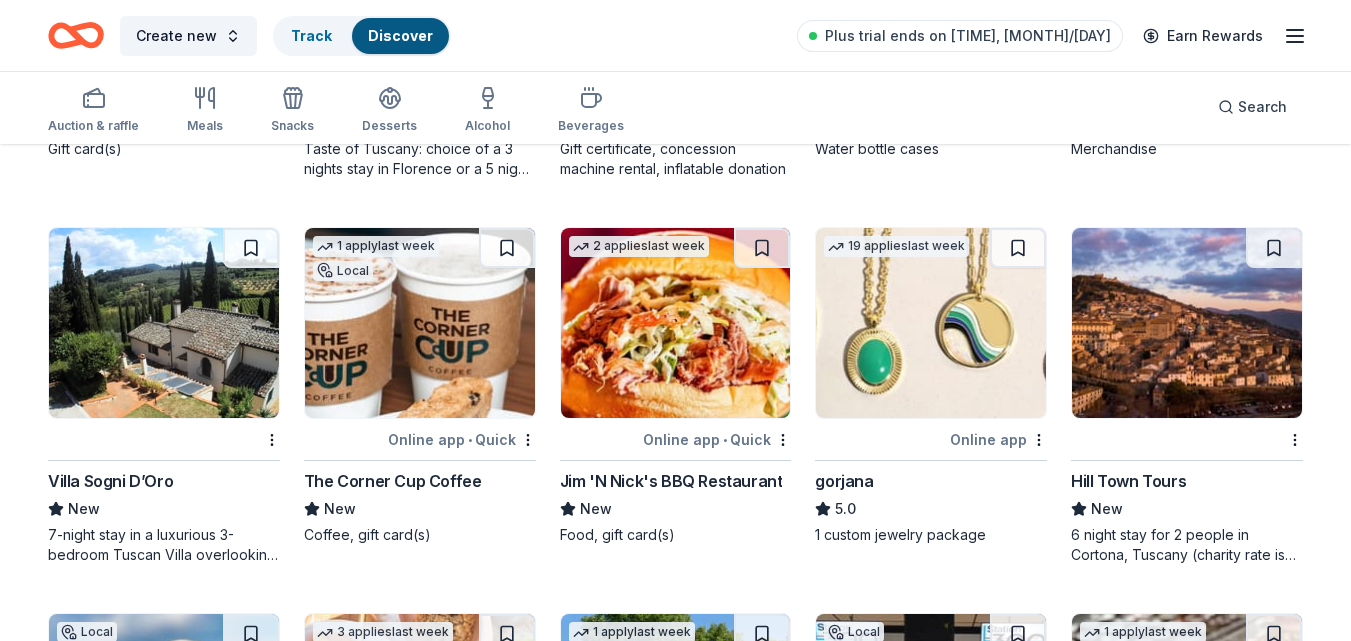 click at bounding box center (676, 323) 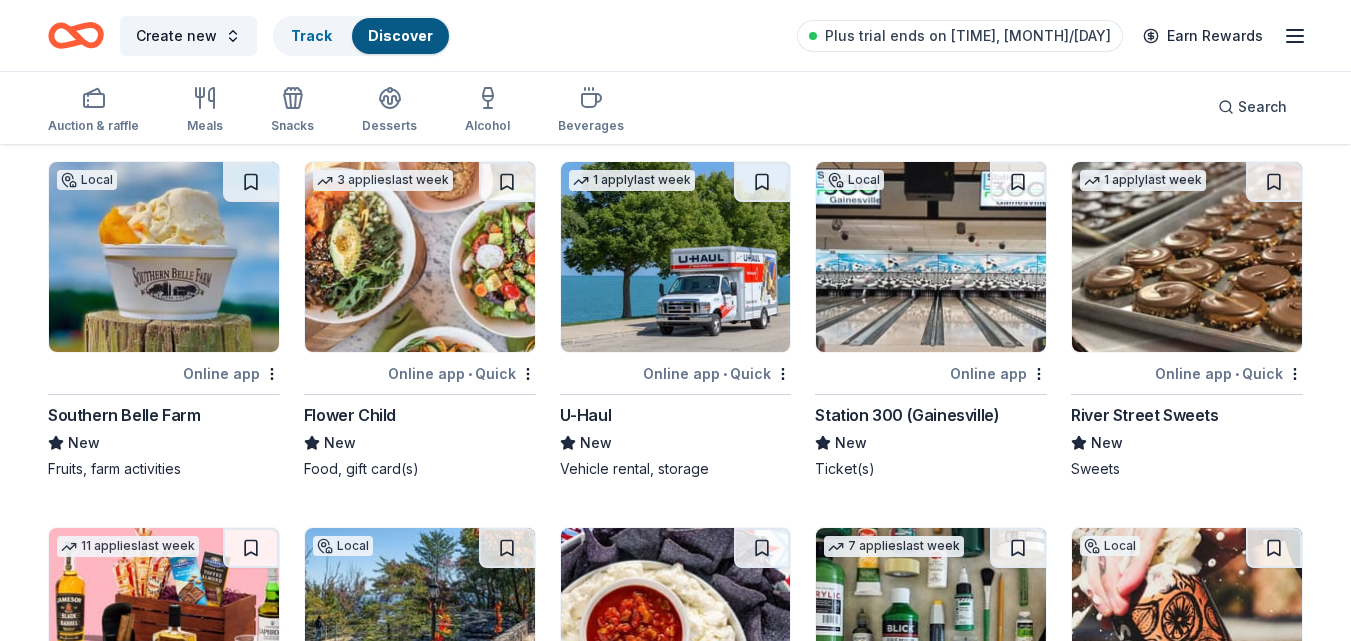 scroll, scrollTop: 4754, scrollLeft: 0, axis: vertical 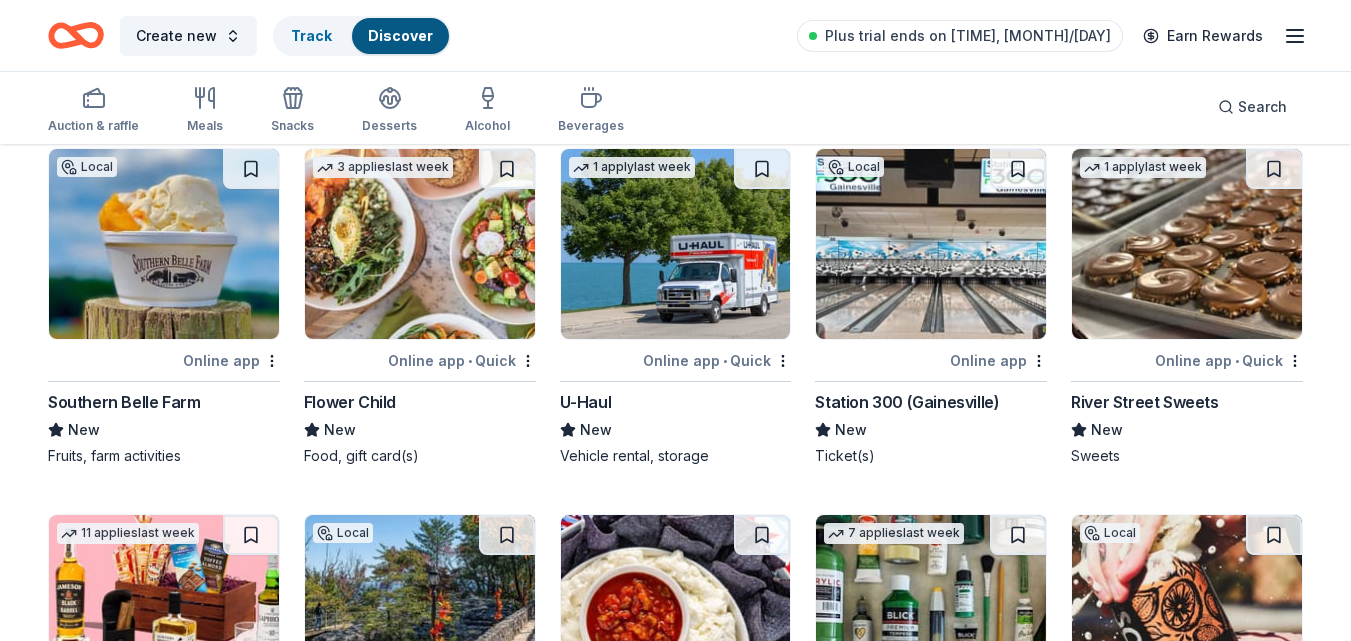 click at bounding box center [1187, 244] 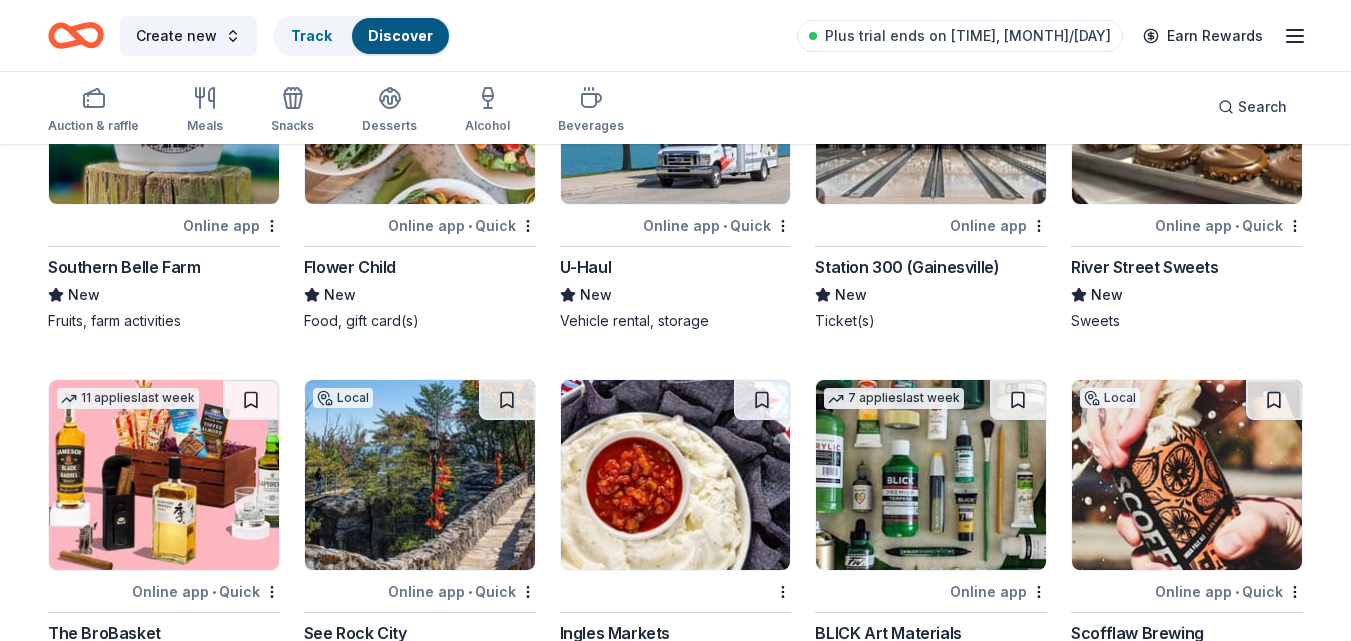 scroll, scrollTop: 4994, scrollLeft: 0, axis: vertical 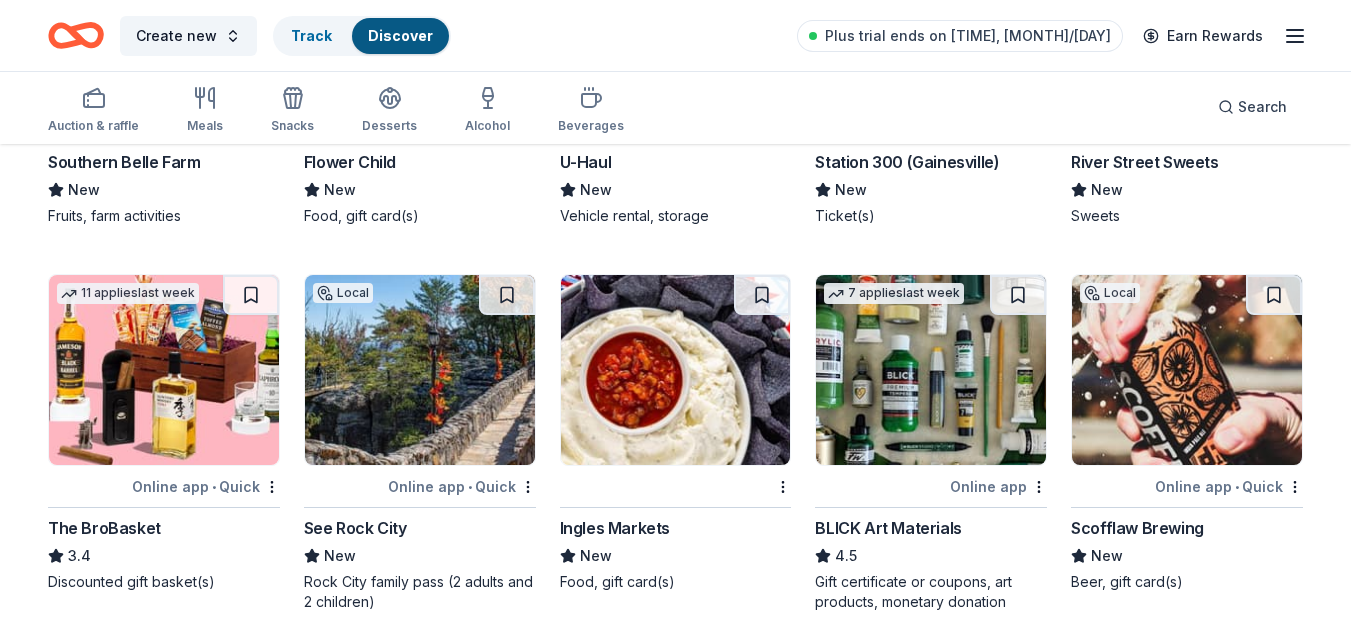 click at bounding box center (1187, 370) 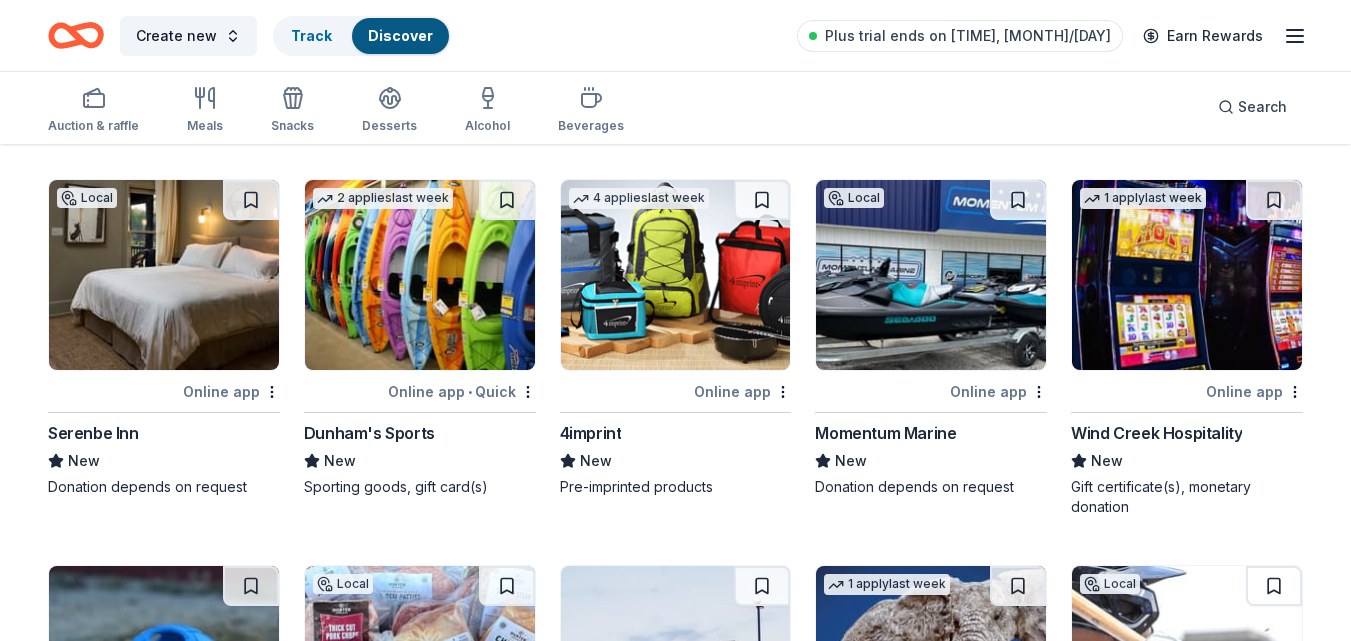 scroll, scrollTop: 5862, scrollLeft: 0, axis: vertical 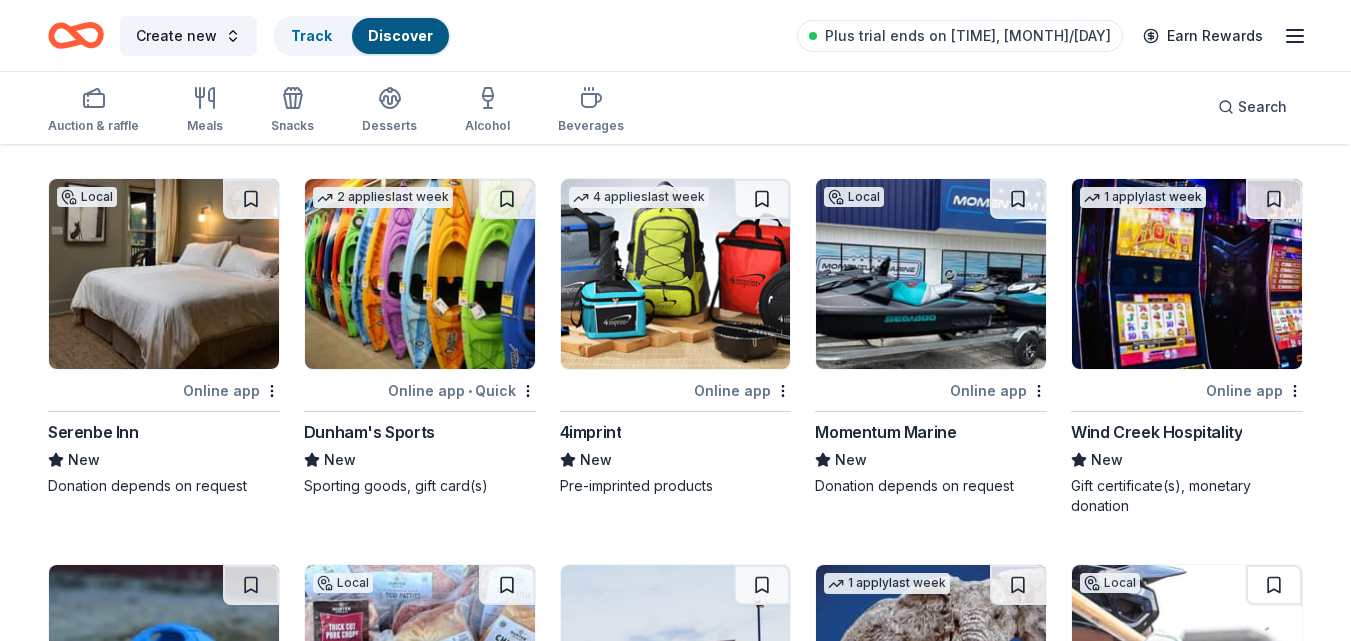 click at bounding box center [420, 274] 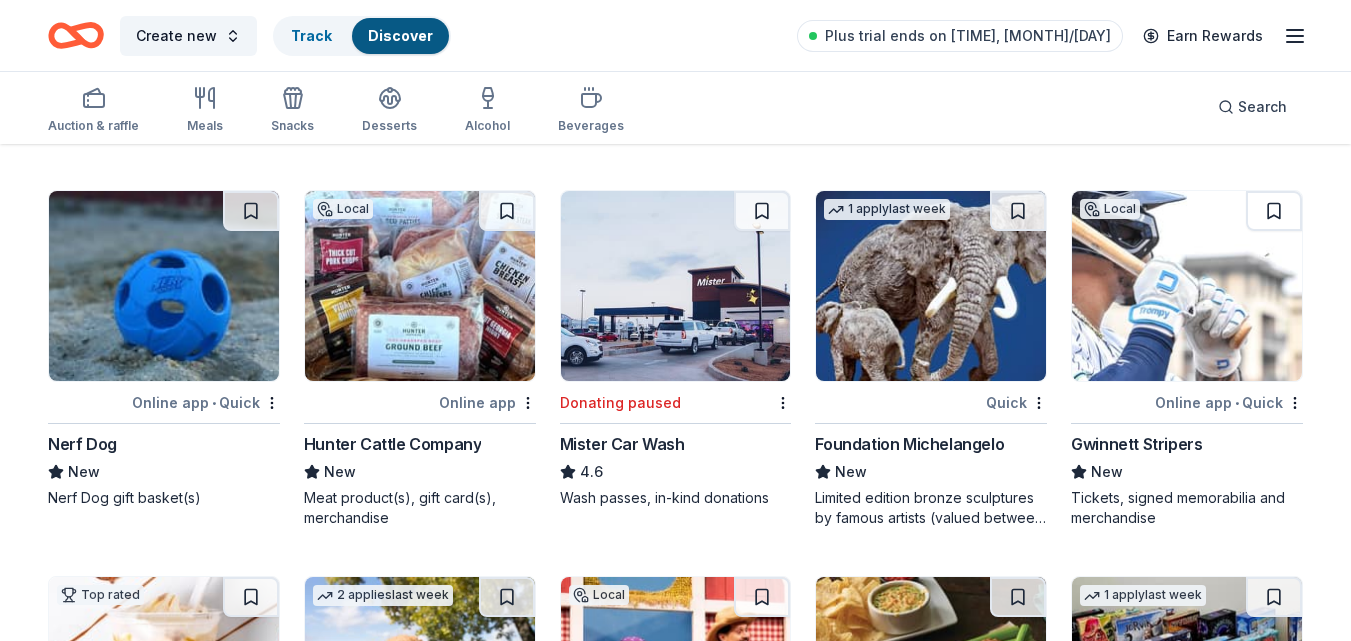 scroll, scrollTop: 6237, scrollLeft: 0, axis: vertical 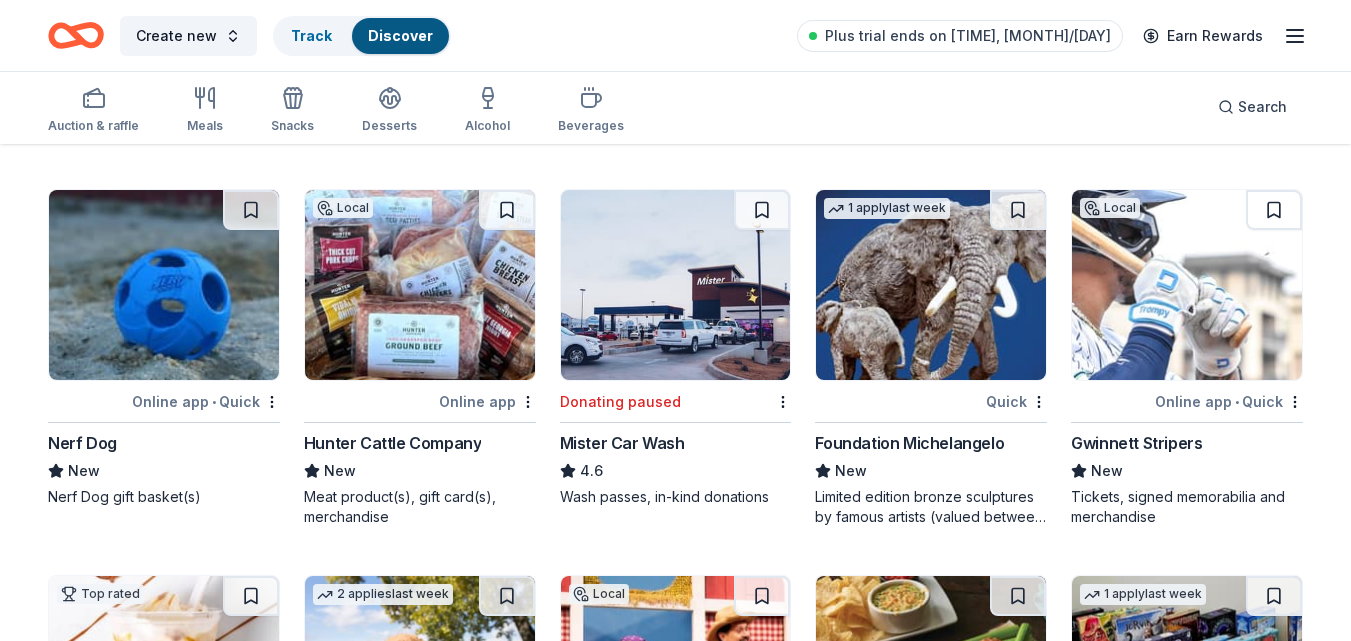 click at bounding box center (420, 285) 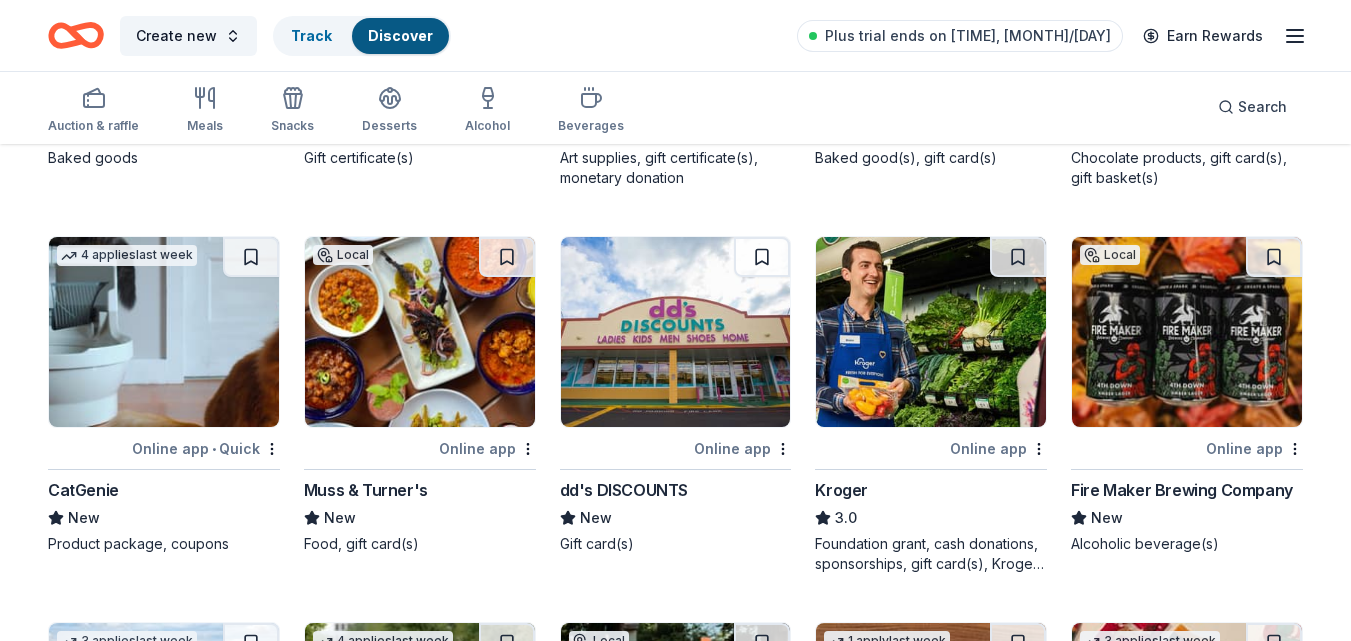scroll, scrollTop: 7349, scrollLeft: 0, axis: vertical 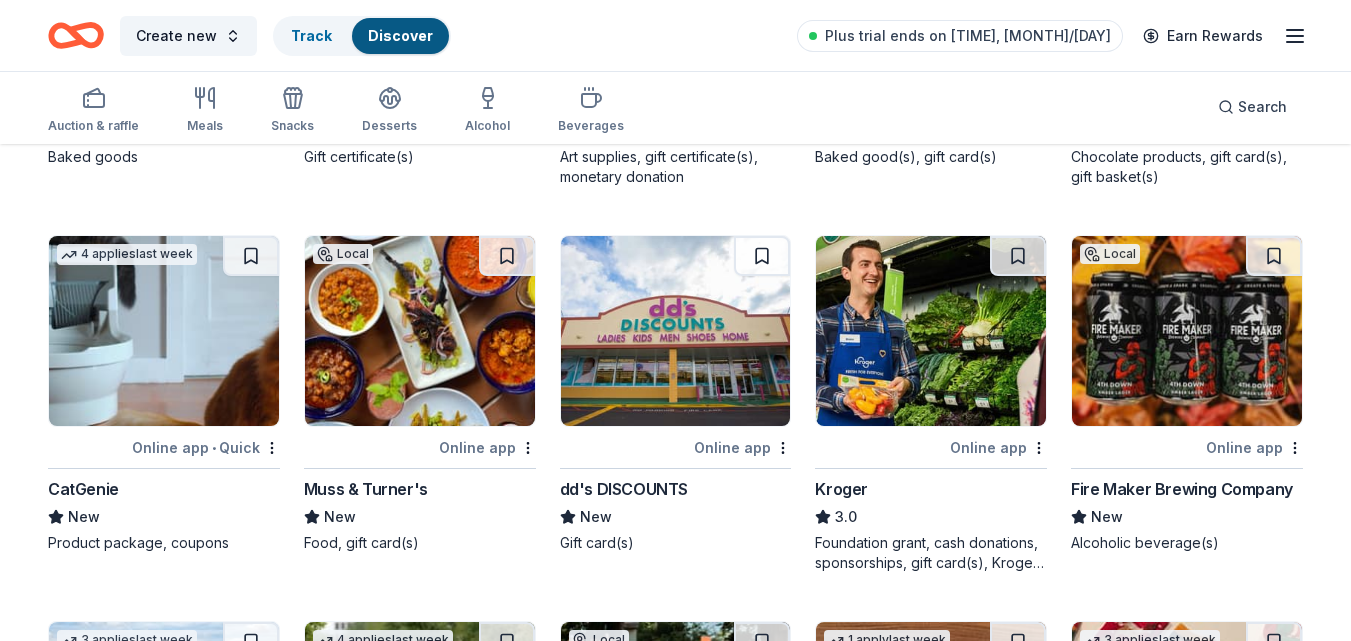 click at bounding box center (420, 331) 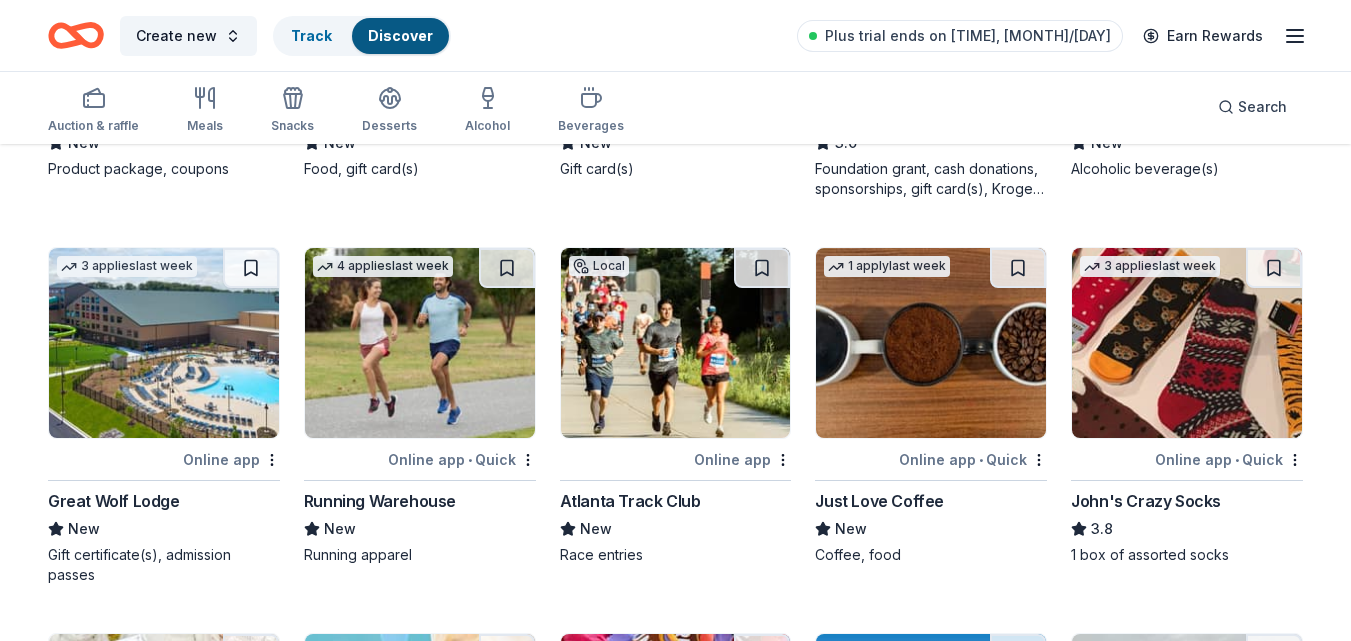 scroll, scrollTop: 7722, scrollLeft: 0, axis: vertical 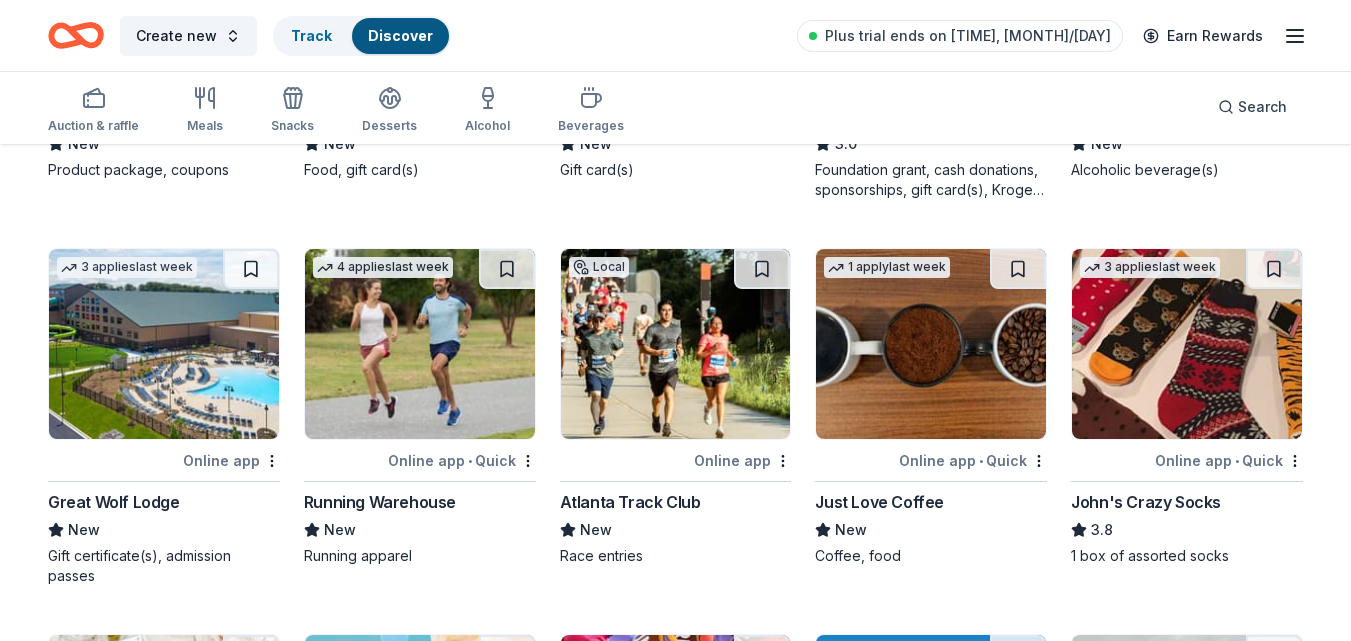 click at bounding box center [164, 344] 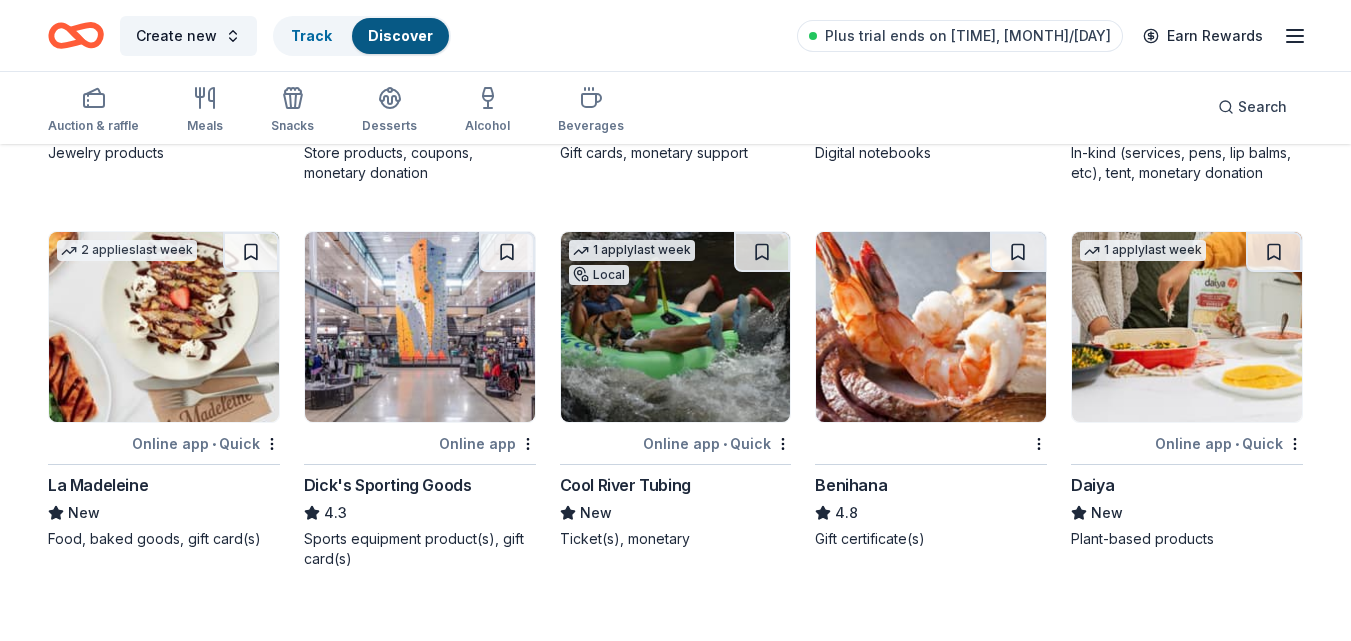scroll, scrollTop: 8898, scrollLeft: 0, axis: vertical 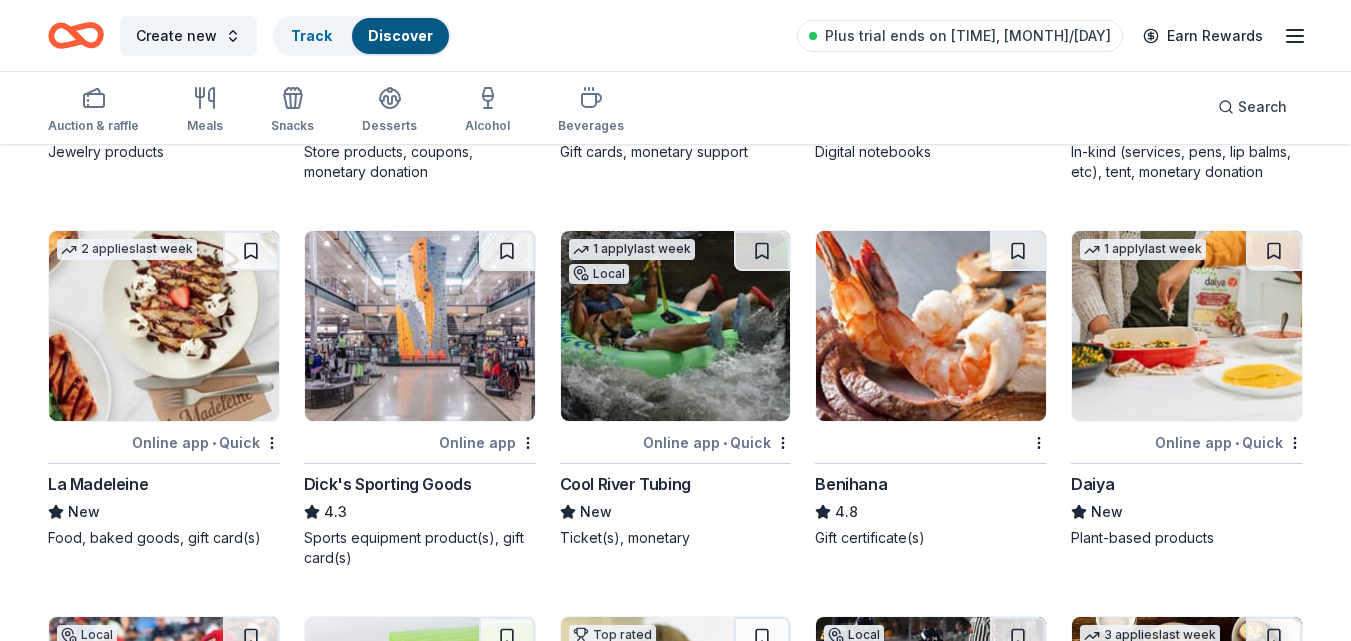 click at bounding box center [420, 326] 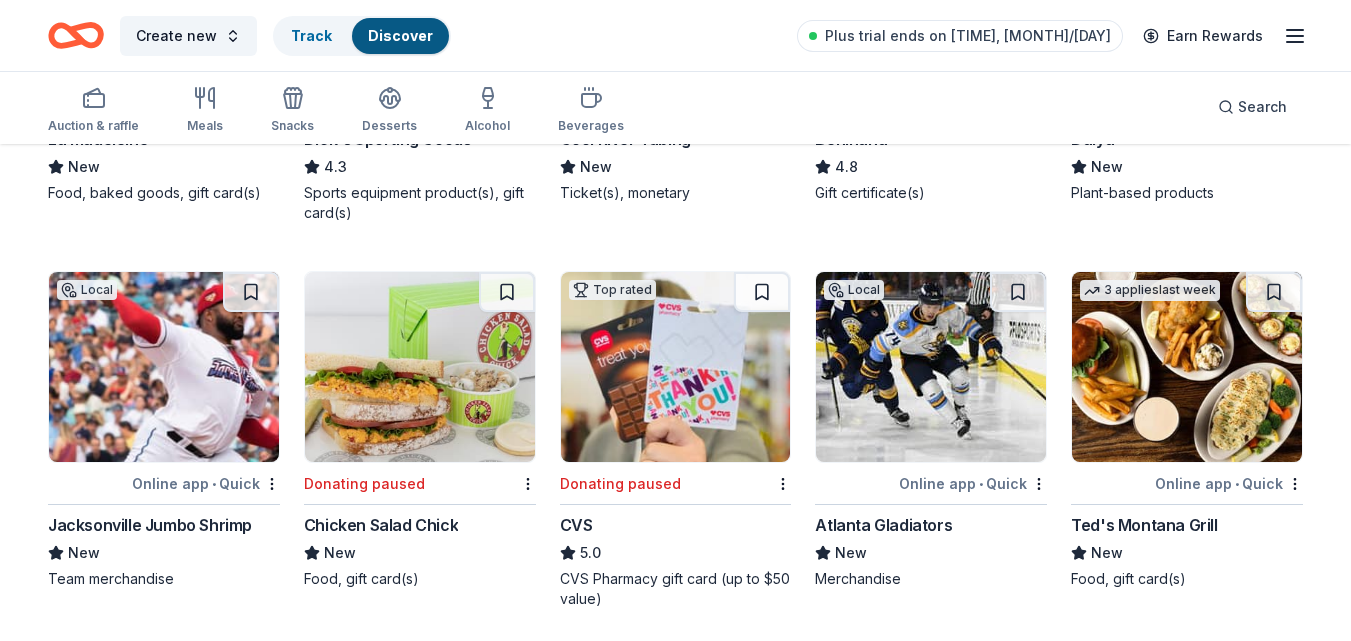 scroll, scrollTop: 9228, scrollLeft: 0, axis: vertical 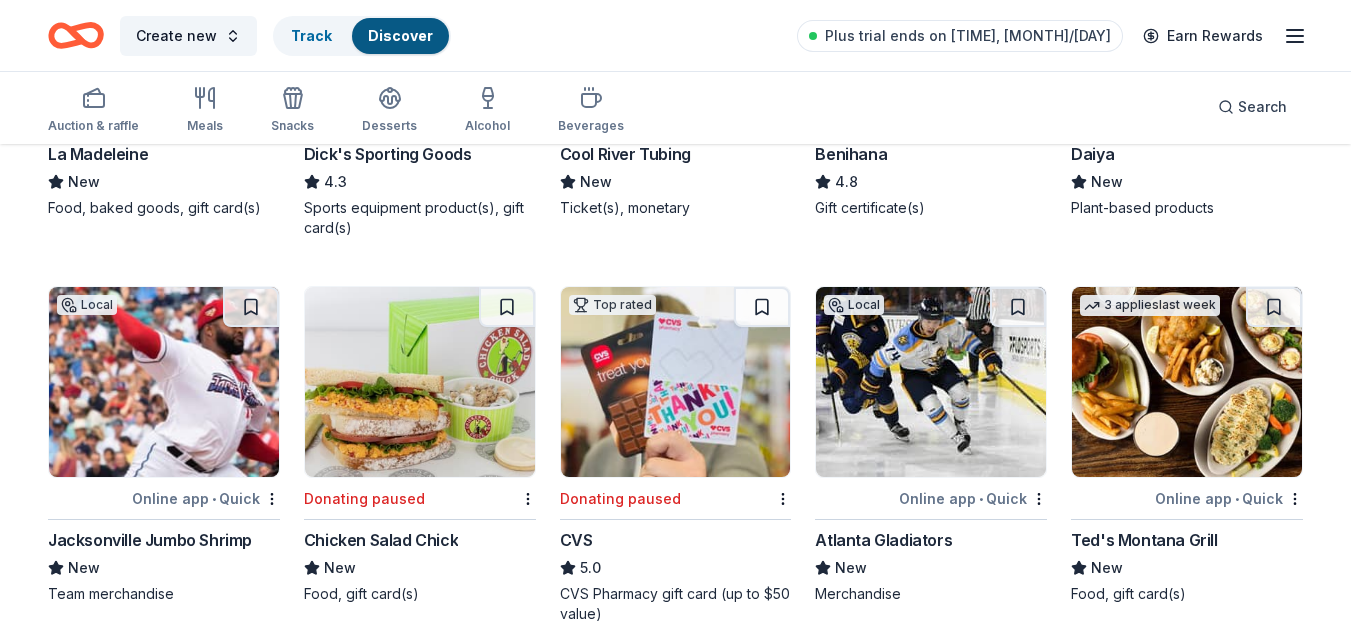 click at bounding box center (931, 382) 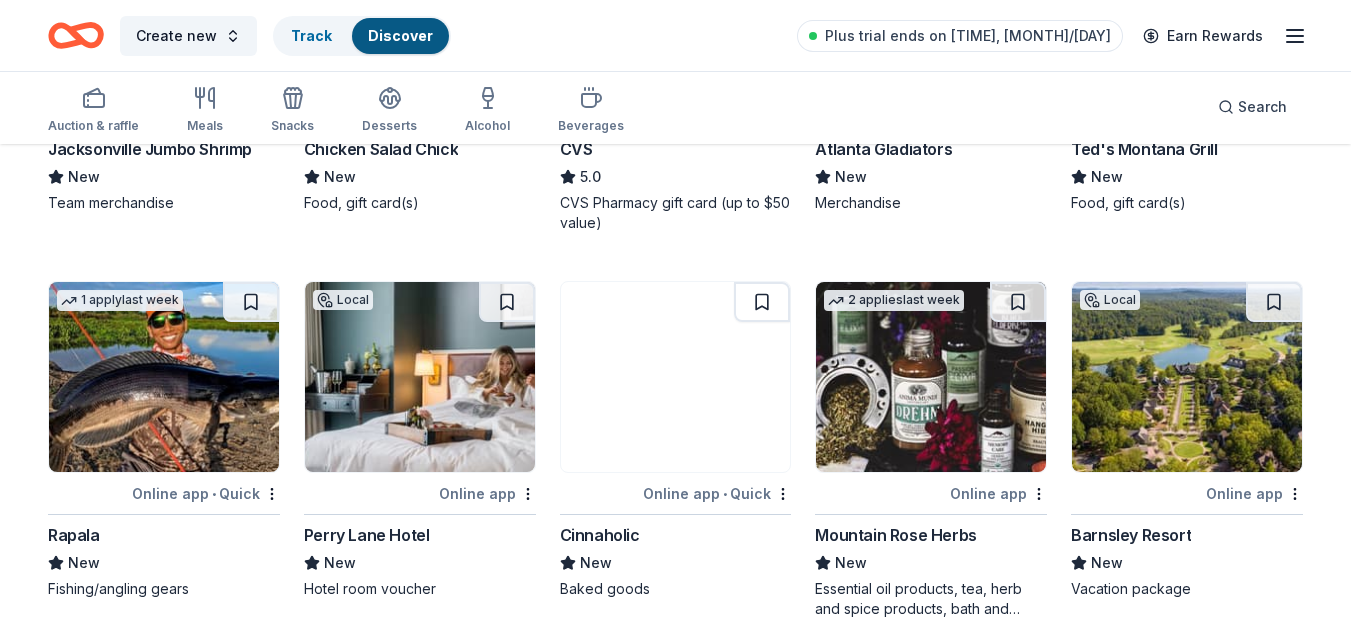 scroll, scrollTop: 9626, scrollLeft: 0, axis: vertical 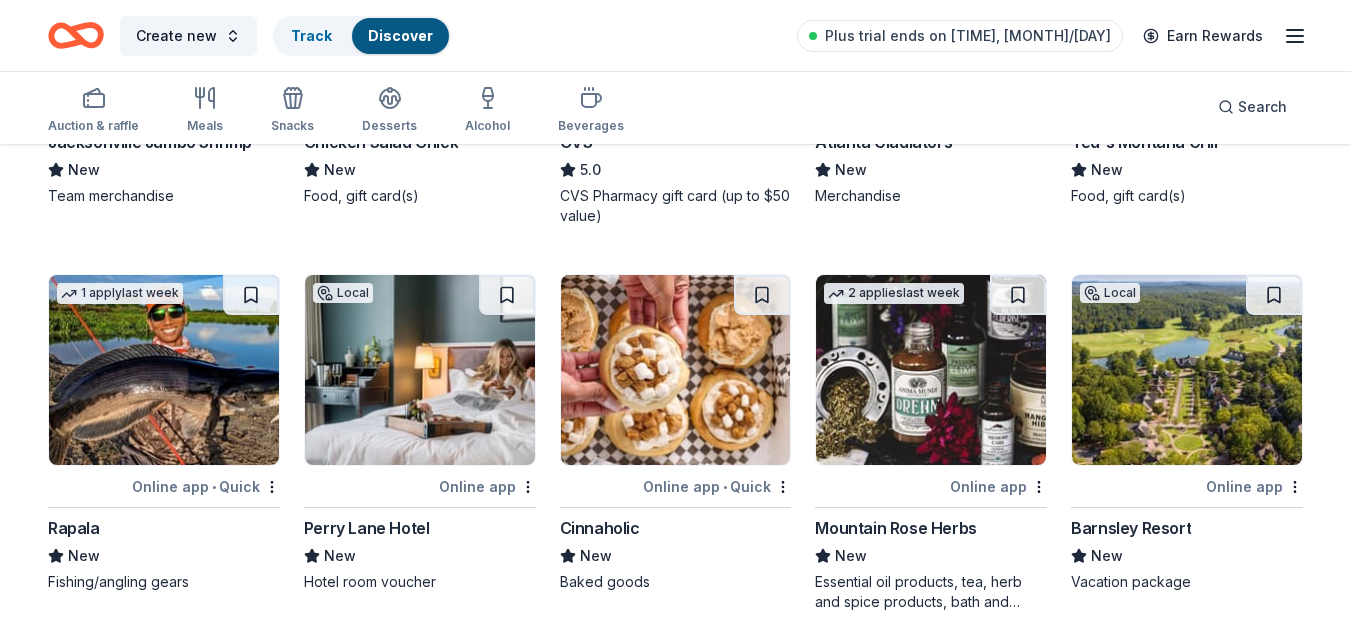 click at bounding box center (420, 370) 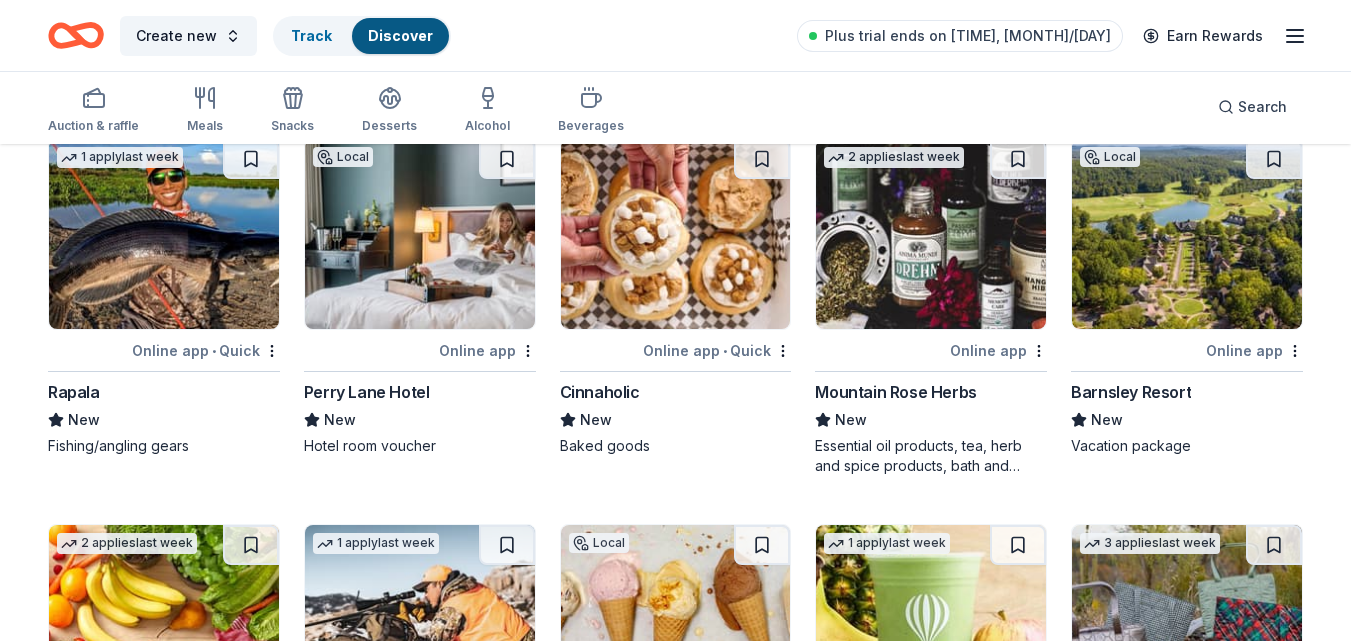 click at bounding box center (1187, 234) 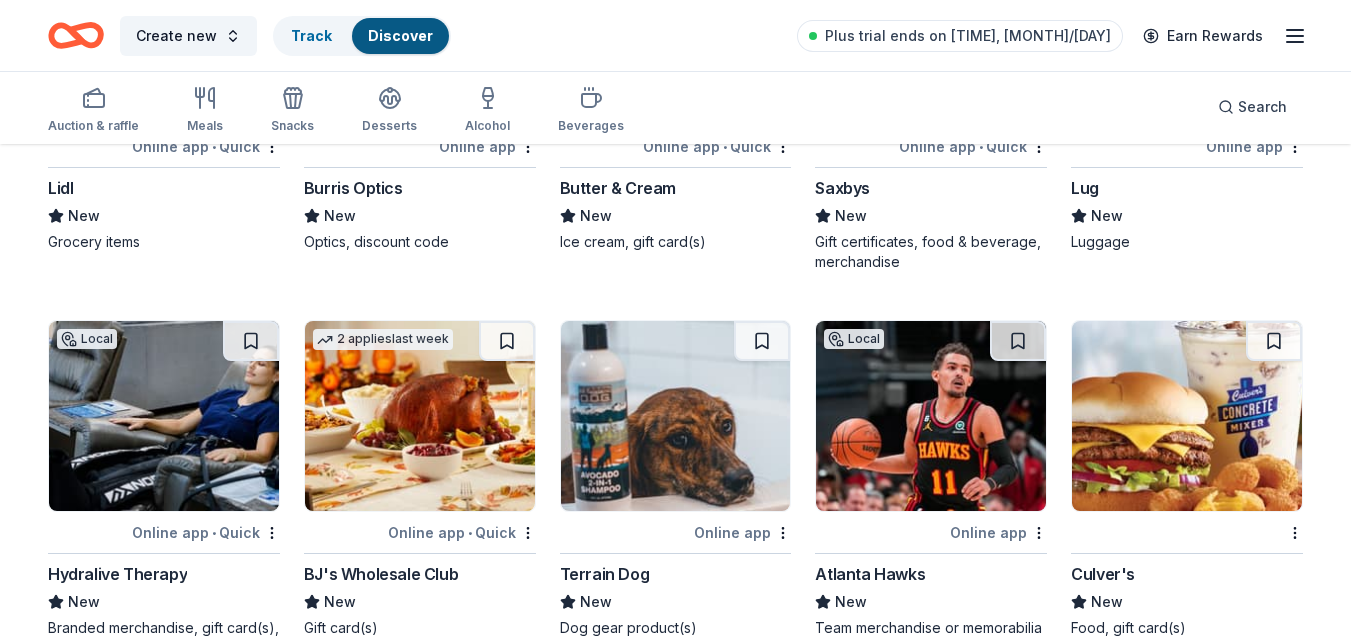 scroll, scrollTop: 10472, scrollLeft: 0, axis: vertical 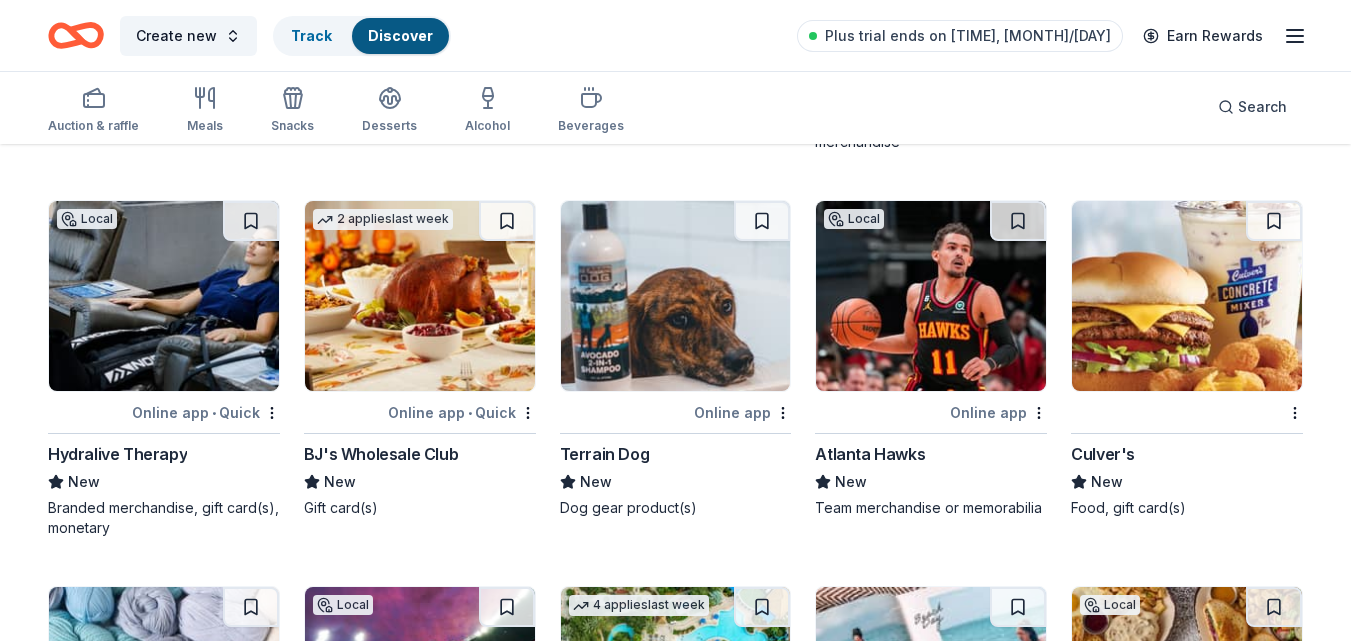 click at bounding box center (931, 296) 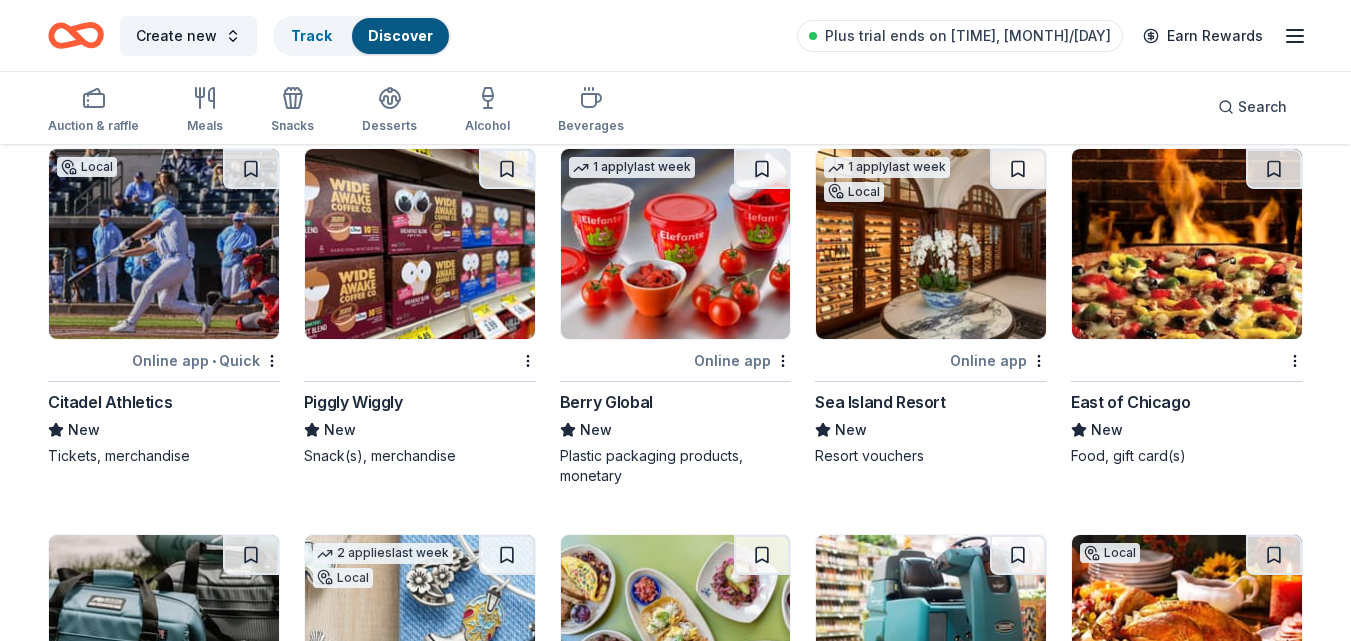 scroll, scrollTop: 11683, scrollLeft: 0, axis: vertical 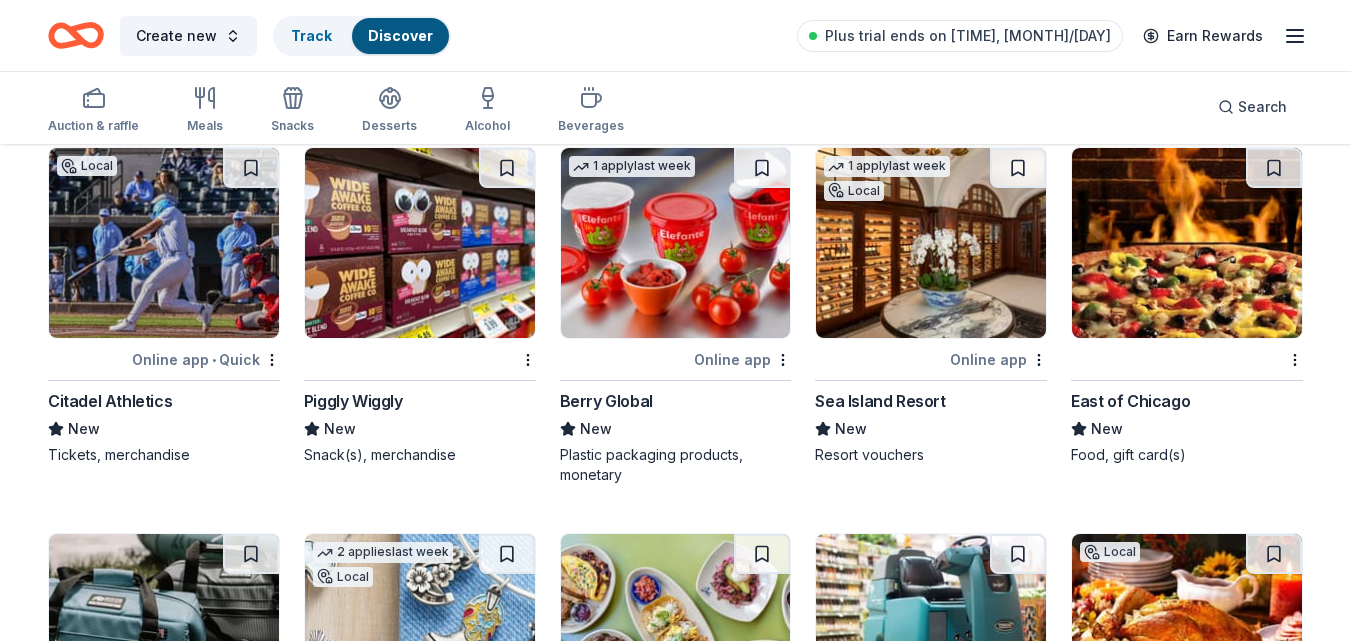 click at bounding box center [931, 243] 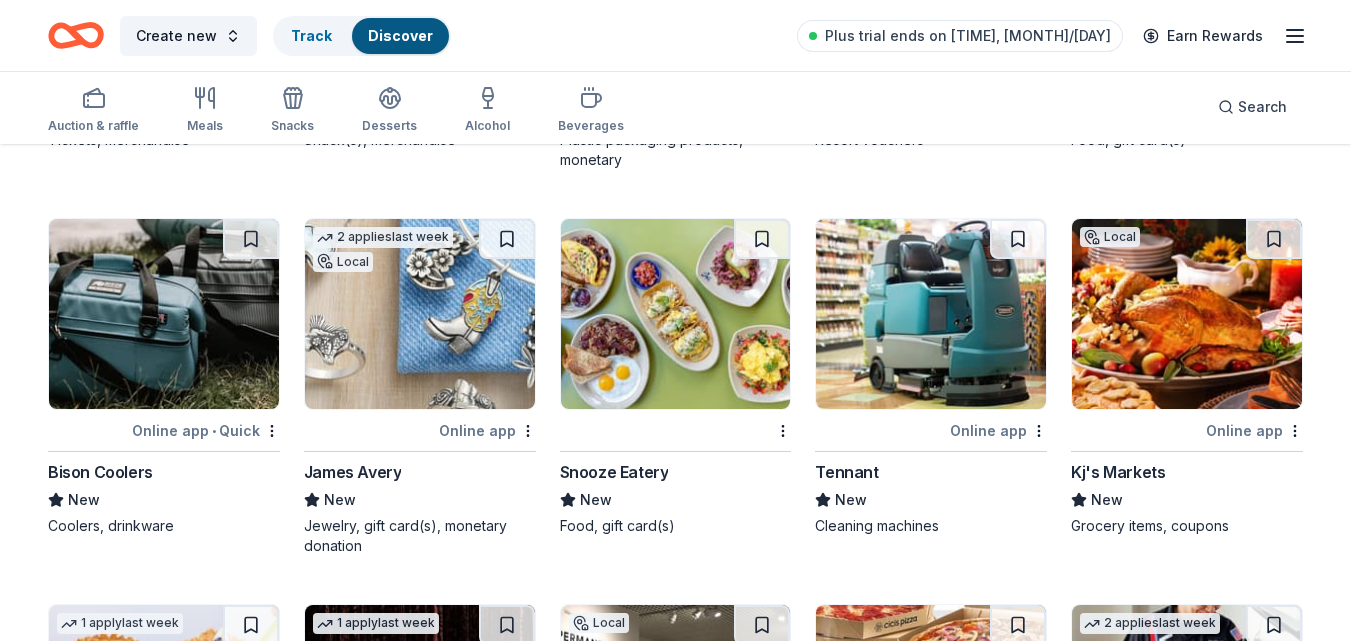 scroll, scrollTop: 11999, scrollLeft: 0, axis: vertical 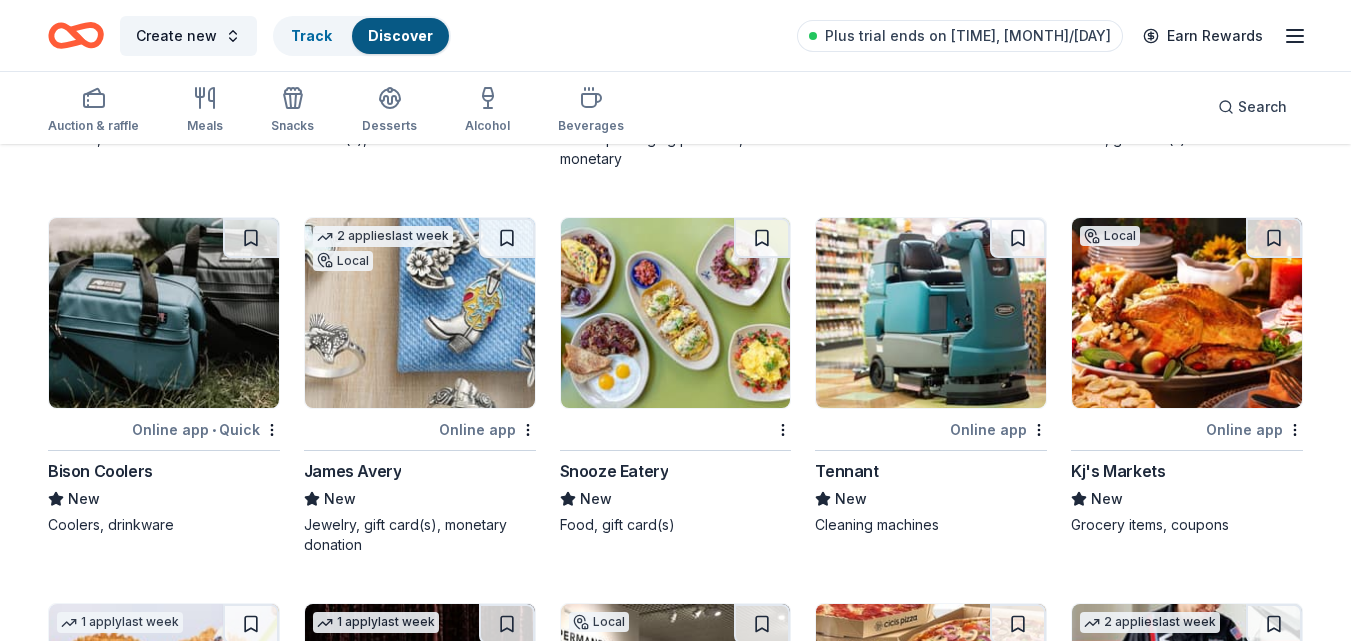 click at bounding box center [420, 313] 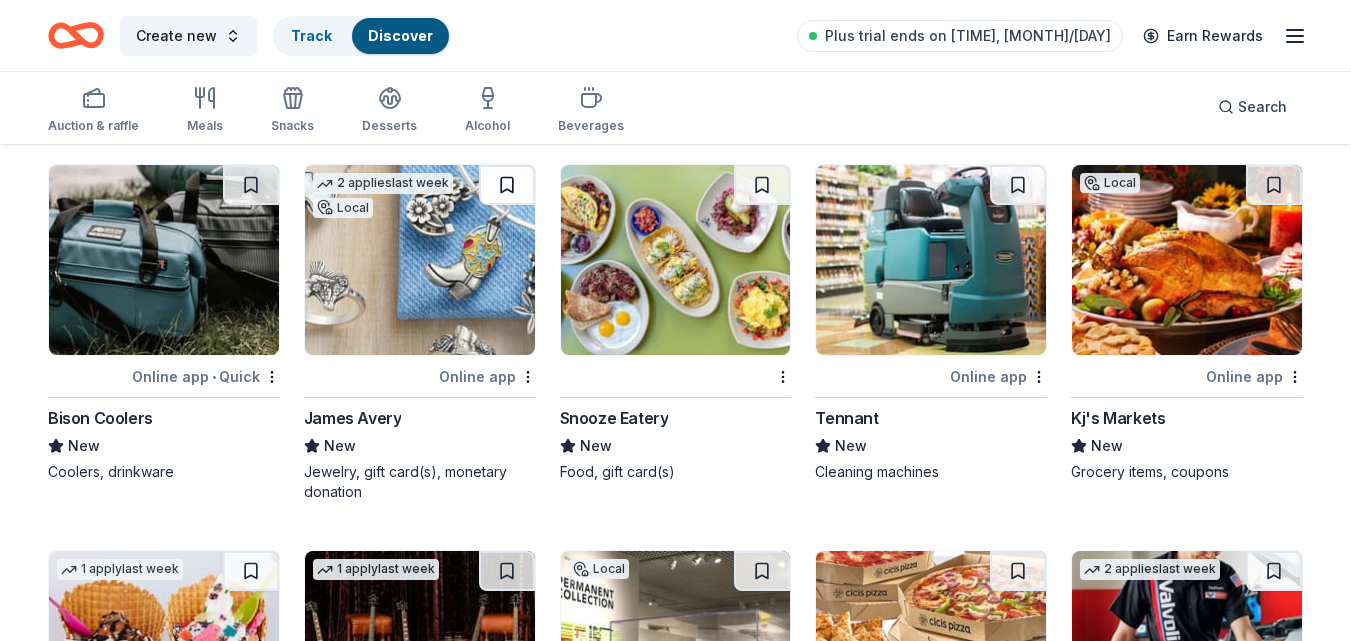 scroll, scrollTop: 12058, scrollLeft: 0, axis: vertical 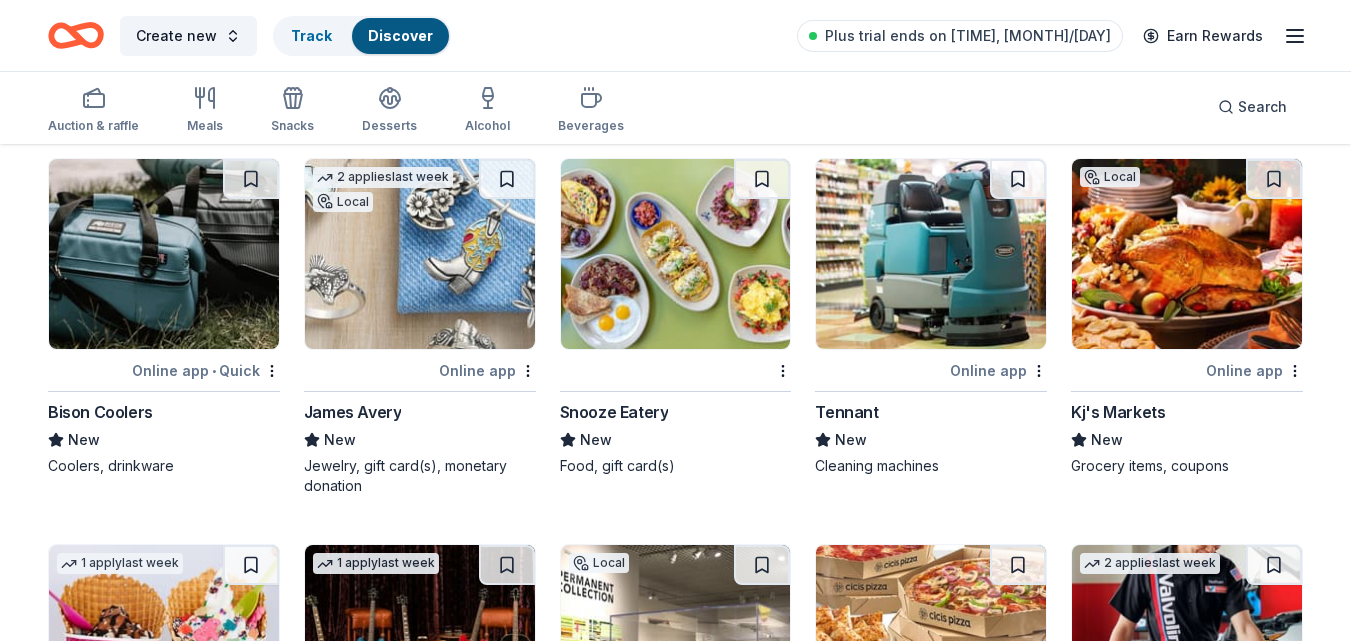 click at bounding box center (164, 254) 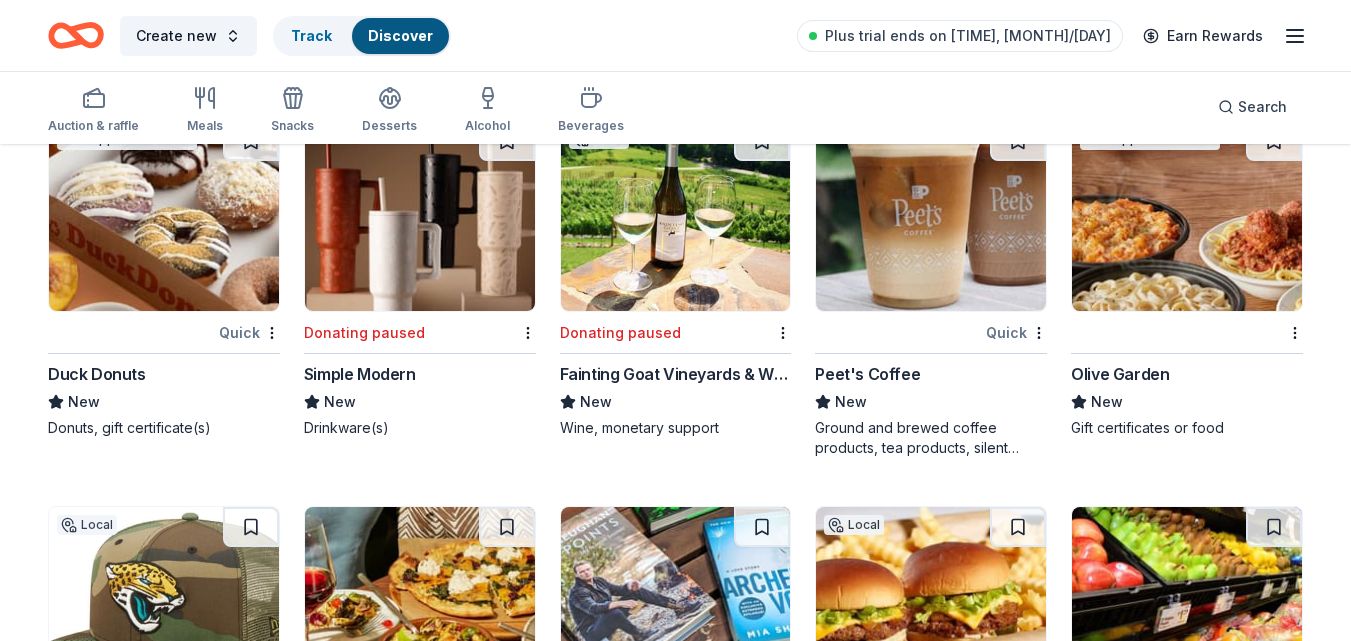 scroll, scrollTop: 13601, scrollLeft: 0, axis: vertical 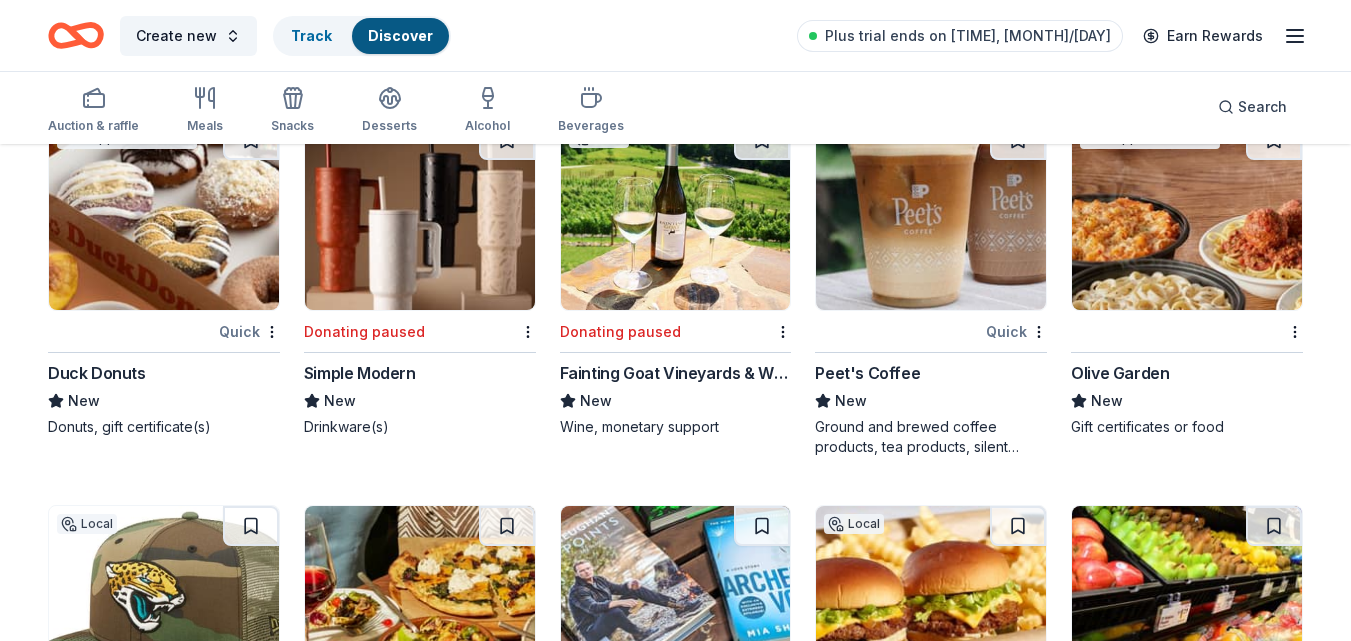click at bounding box center [1187, 215] 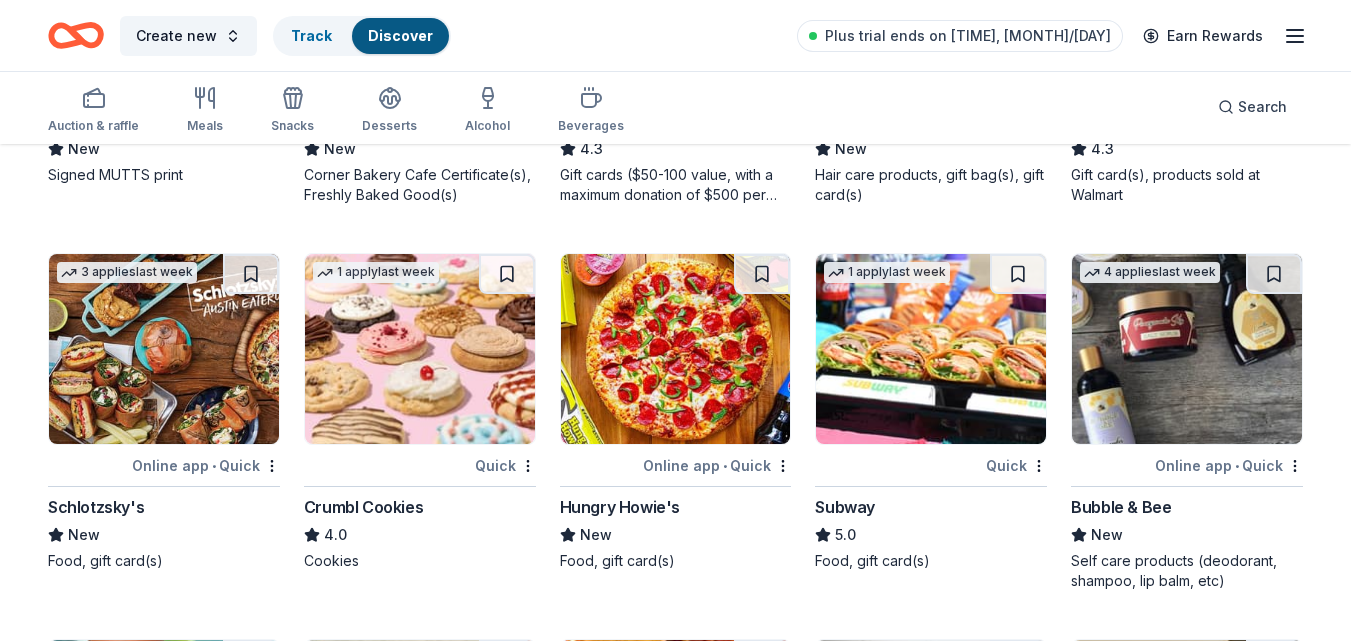 scroll, scrollTop: 15378, scrollLeft: 0, axis: vertical 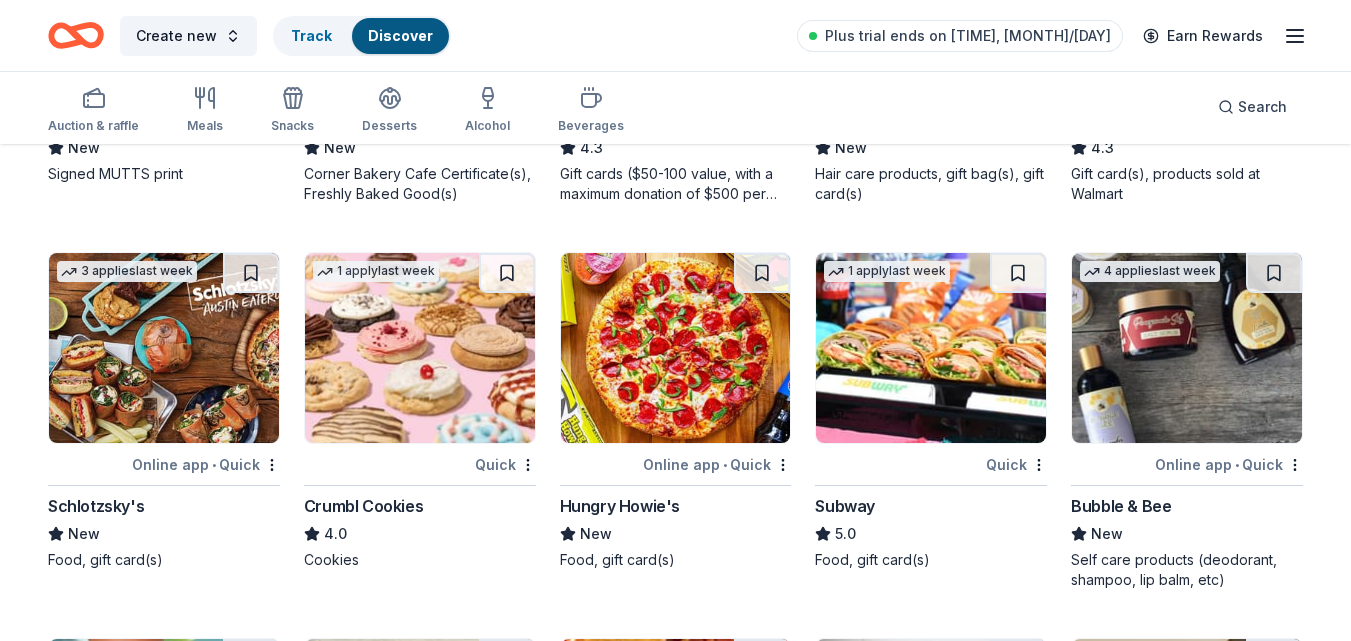 click at bounding box center (420, 348) 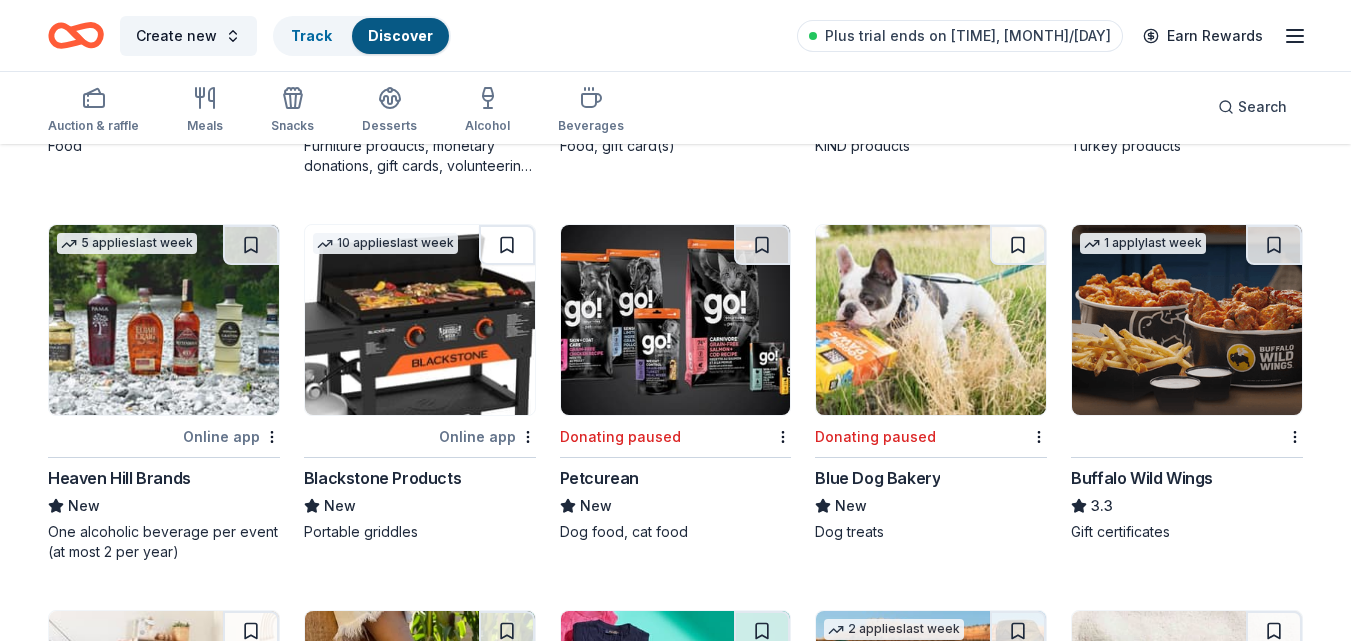 scroll, scrollTop: 16585, scrollLeft: 0, axis: vertical 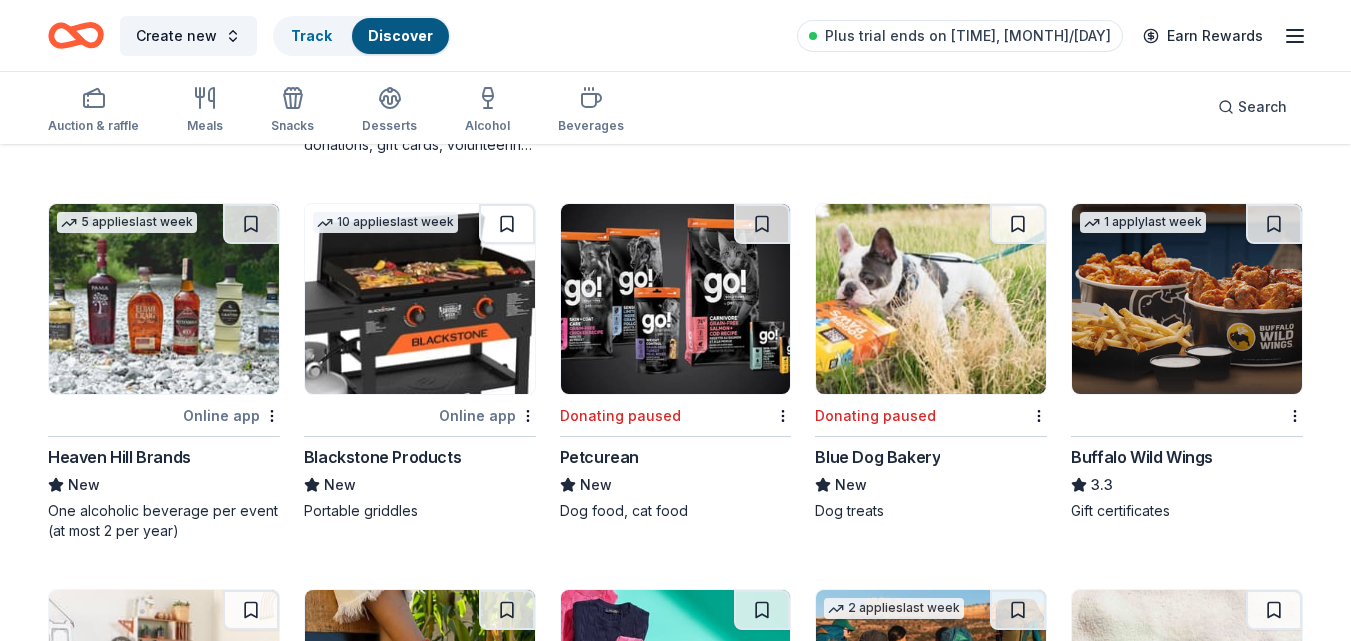click at bounding box center [1187, 299] 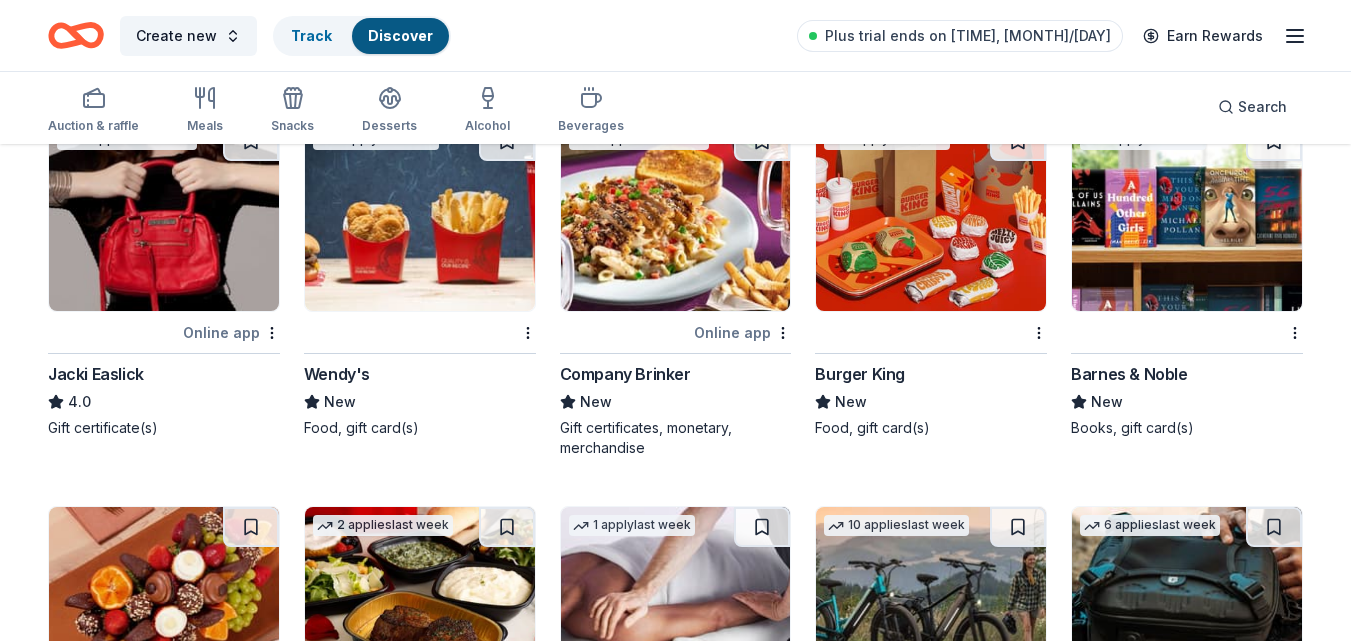 scroll, scrollTop: 17807, scrollLeft: 0, axis: vertical 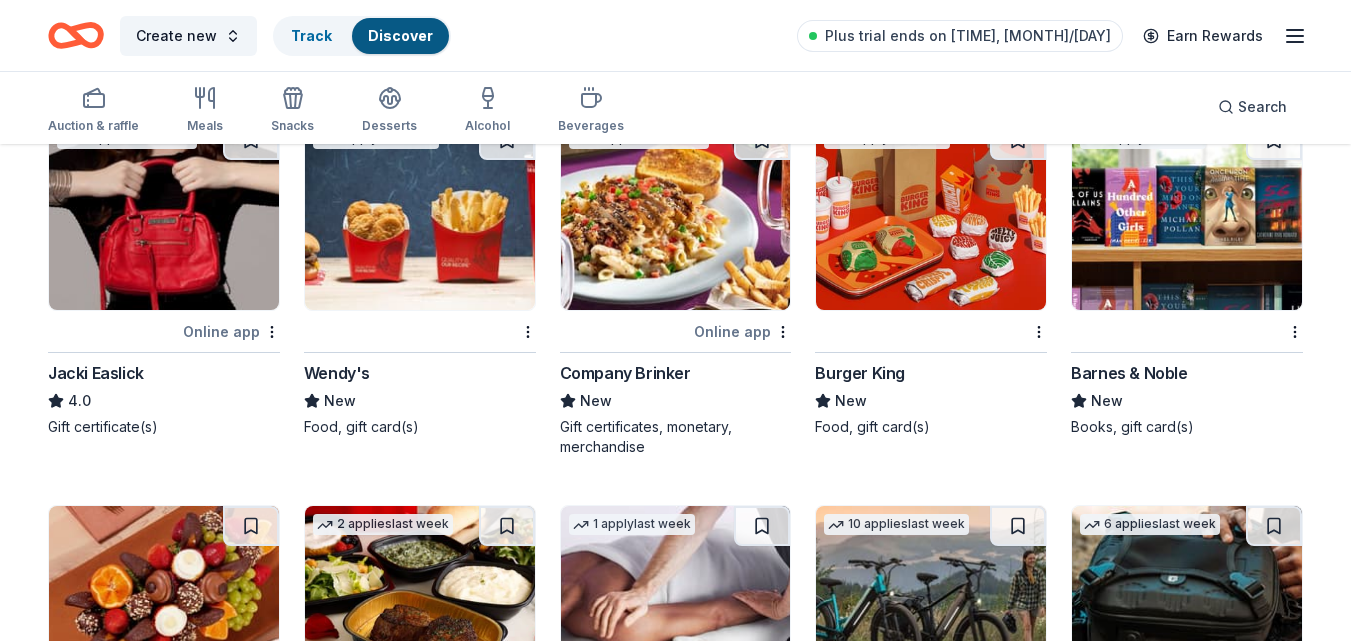 click at bounding box center [1187, 215] 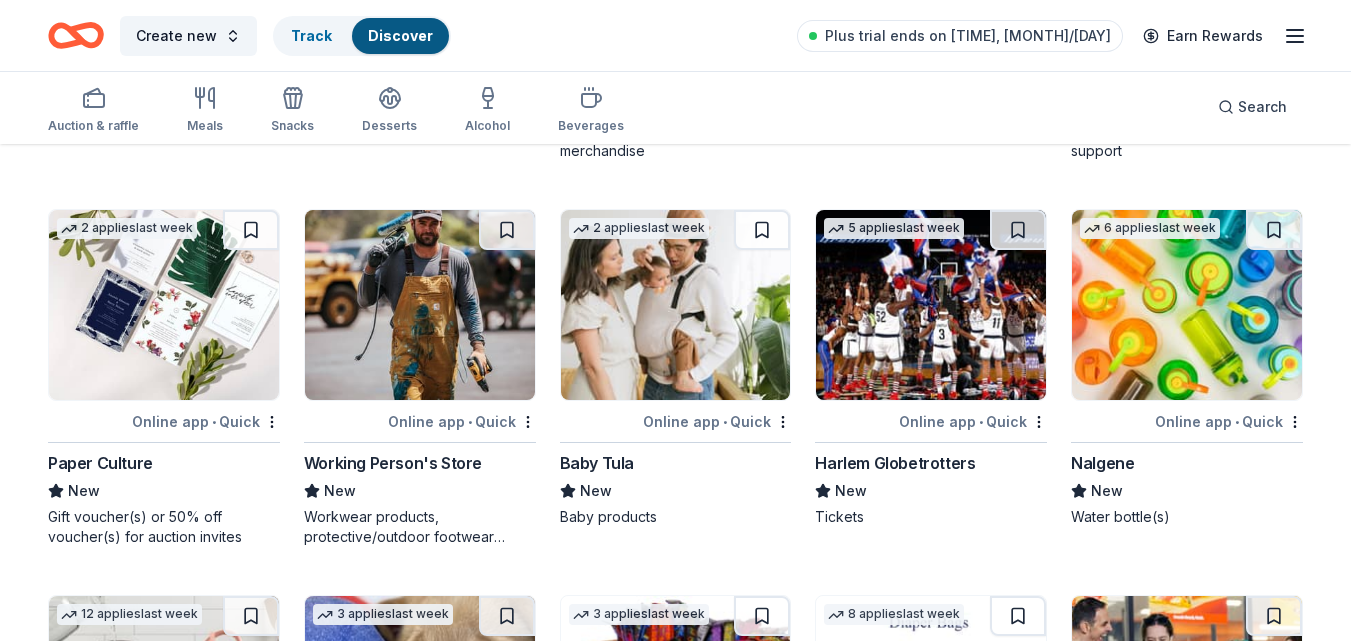 scroll, scrollTop: 21556, scrollLeft: 0, axis: vertical 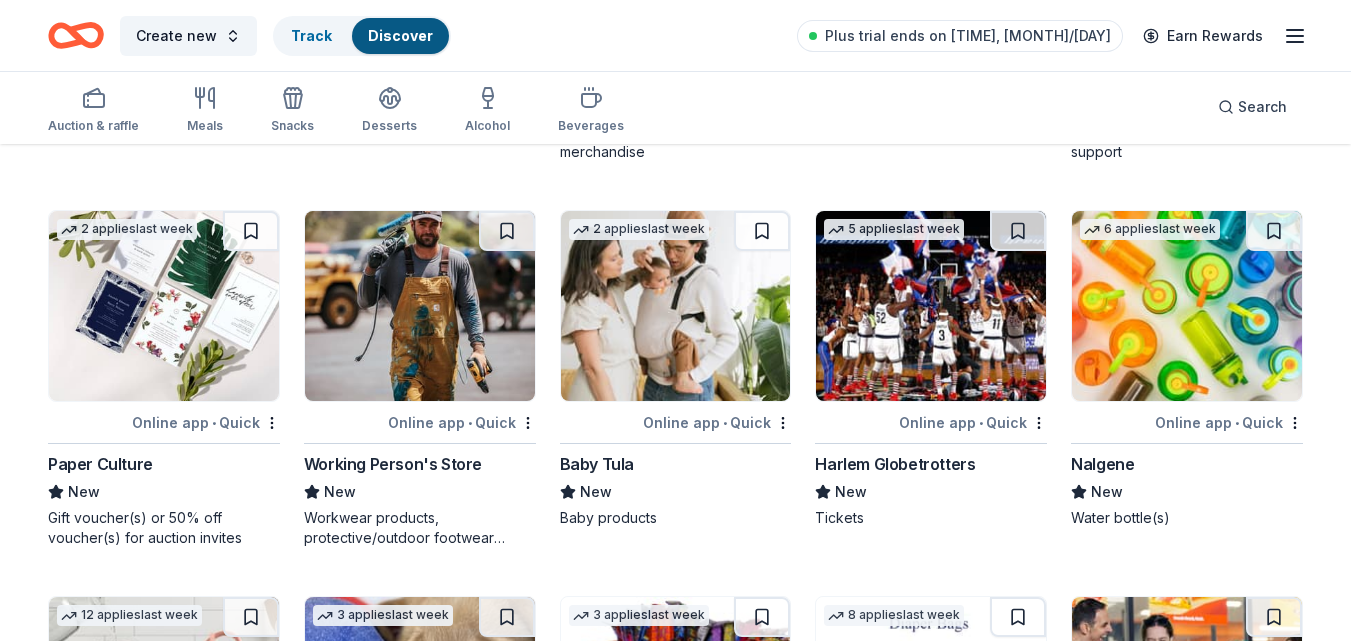 click at bounding box center [1187, 306] 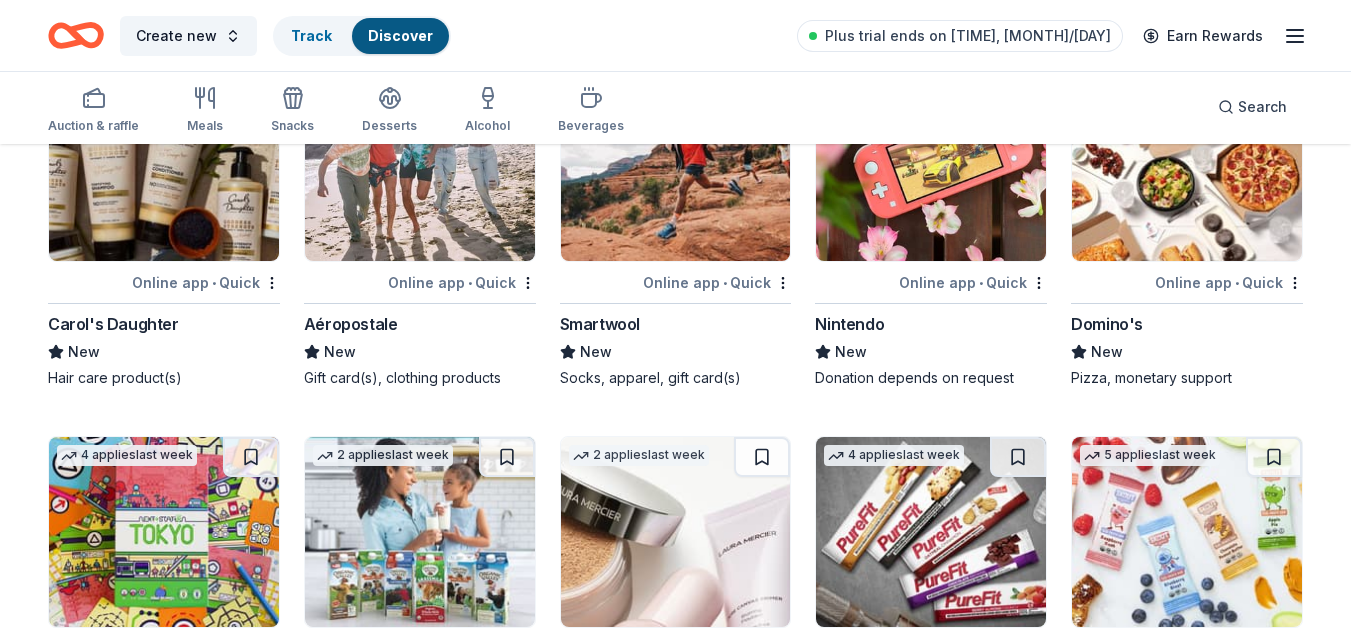 scroll, scrollTop: 22850, scrollLeft: 0, axis: vertical 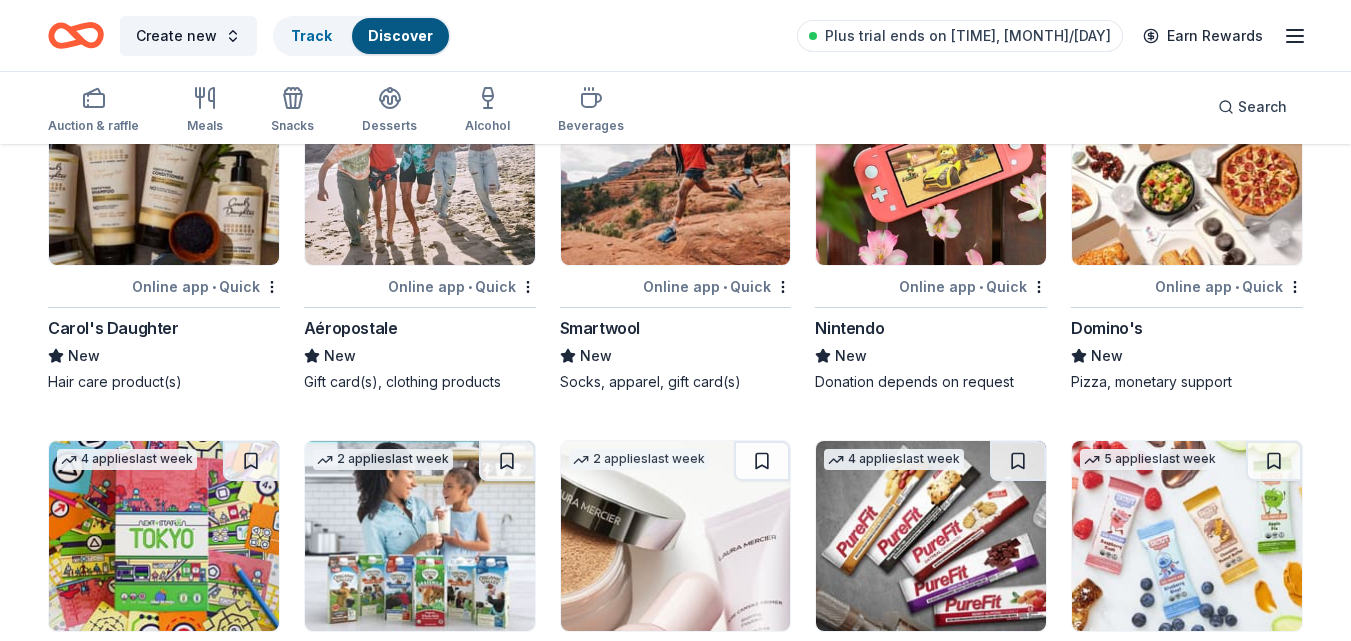 click at bounding box center (676, 170) 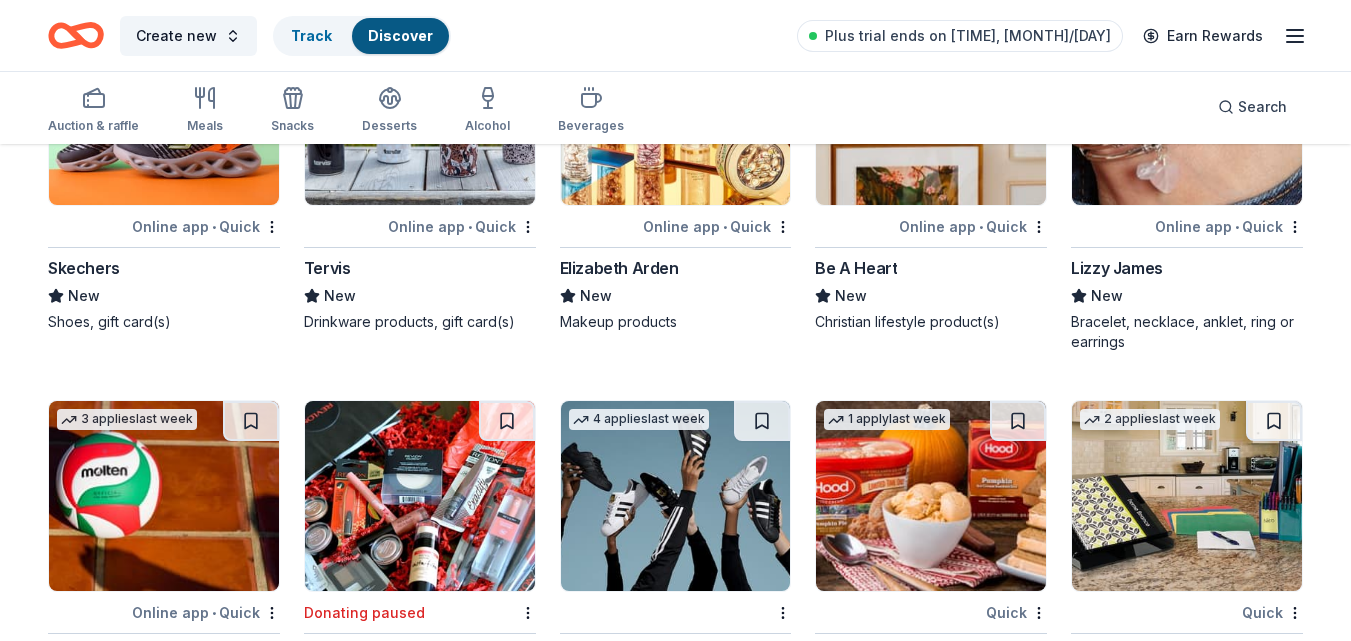 scroll, scrollTop: 23663, scrollLeft: 0, axis: vertical 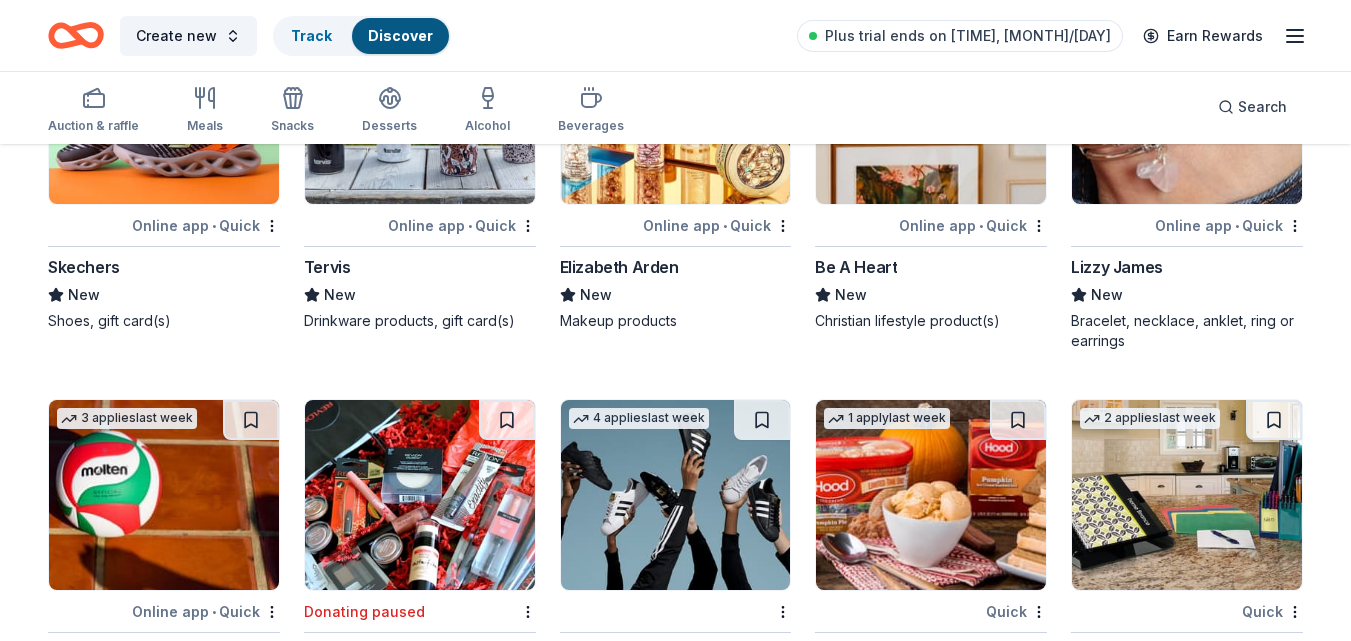 click on "Online app • Quick" at bounding box center (462, 225) 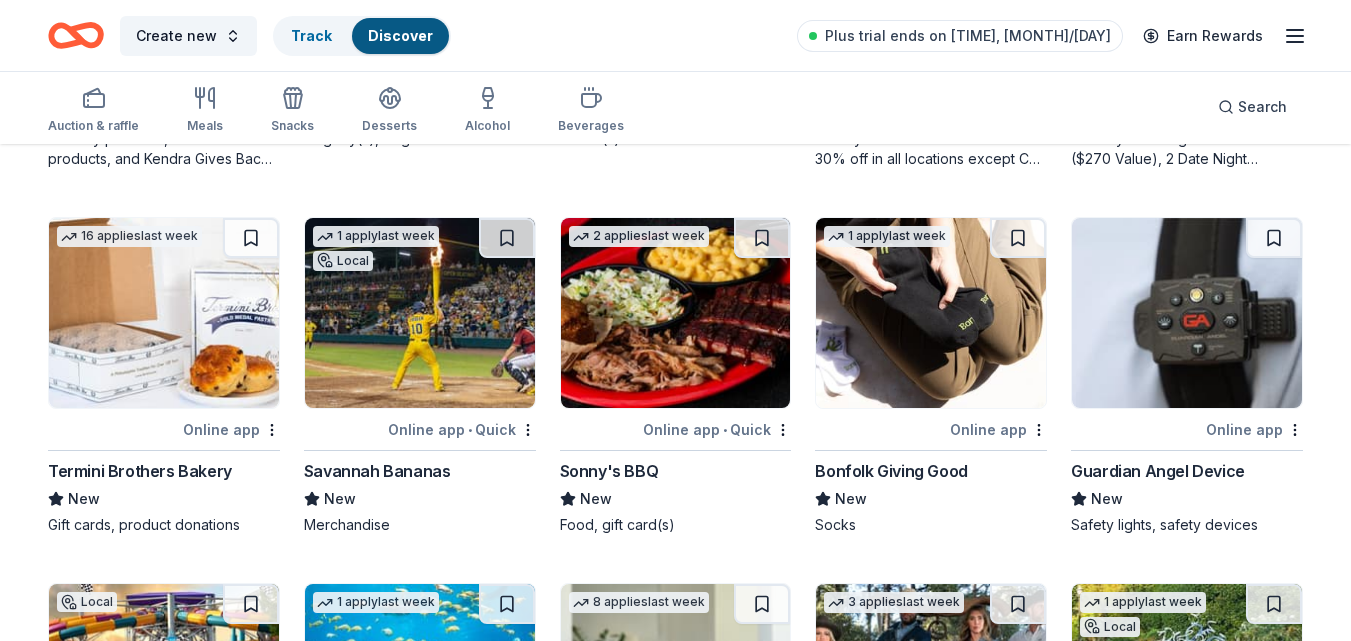 scroll, scrollTop: 0, scrollLeft: 0, axis: both 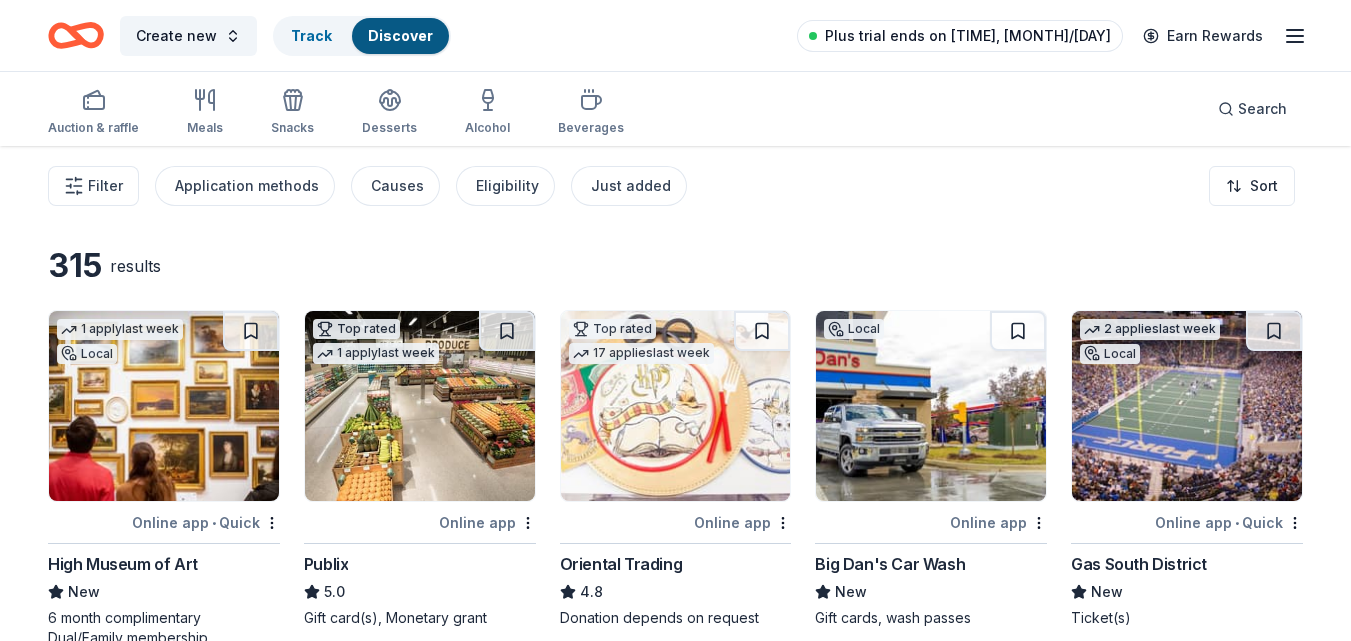 click on "Plus trial ends on 10AM, 8/12" at bounding box center [968, 36] 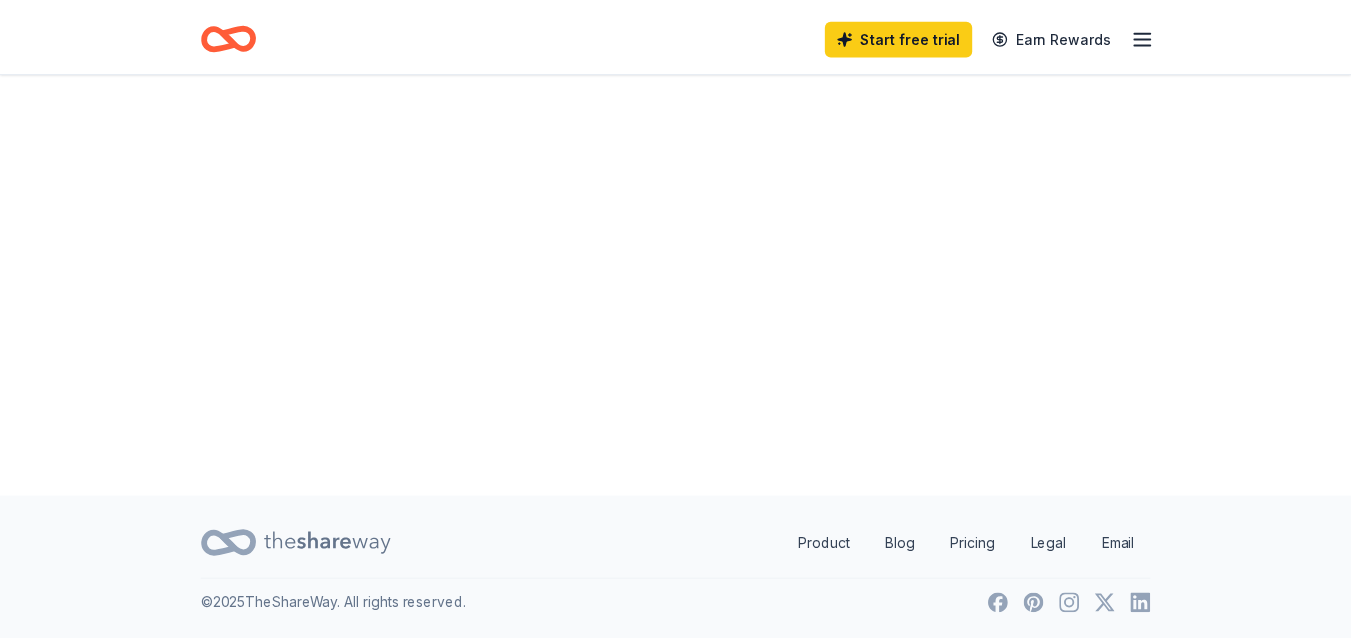 scroll, scrollTop: 0, scrollLeft: 0, axis: both 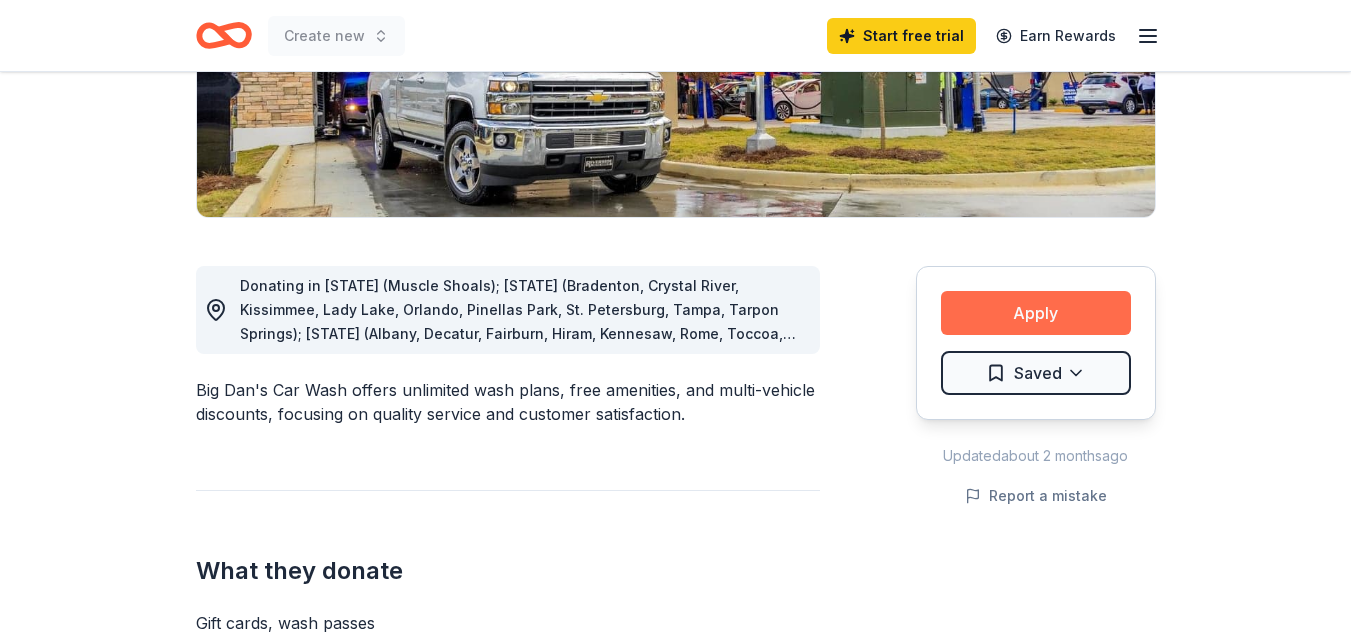 click on "Apply" at bounding box center (1036, 313) 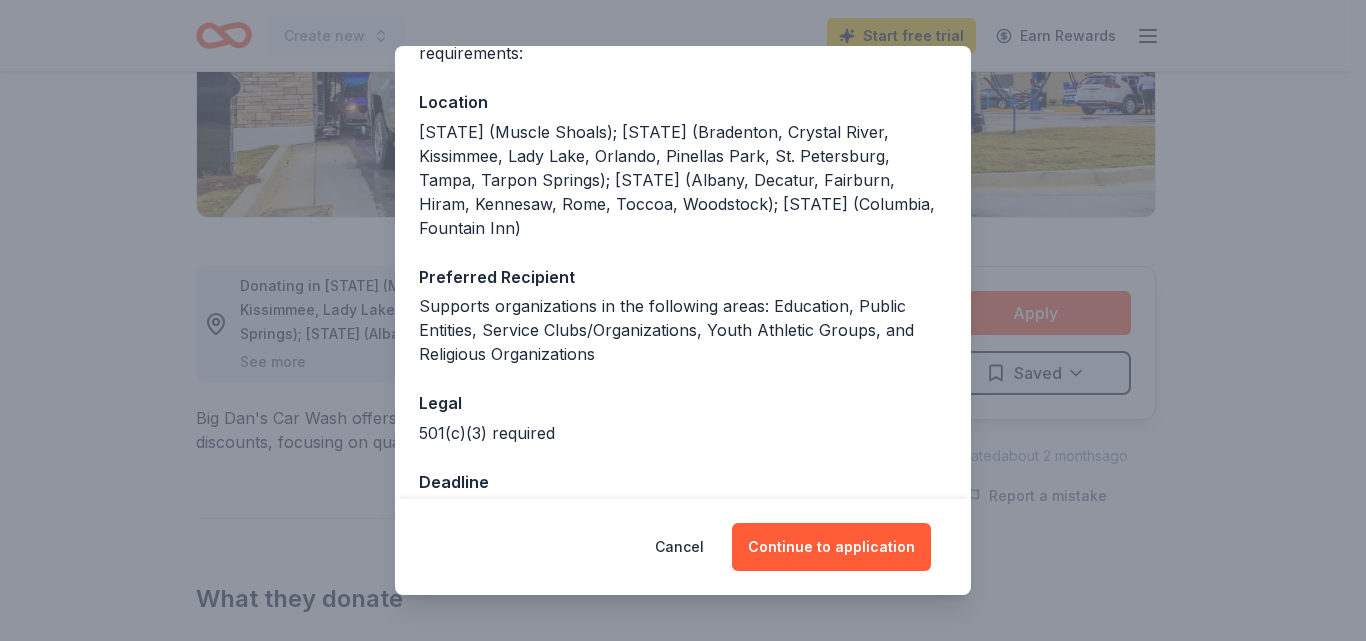 scroll, scrollTop: 198, scrollLeft: 0, axis: vertical 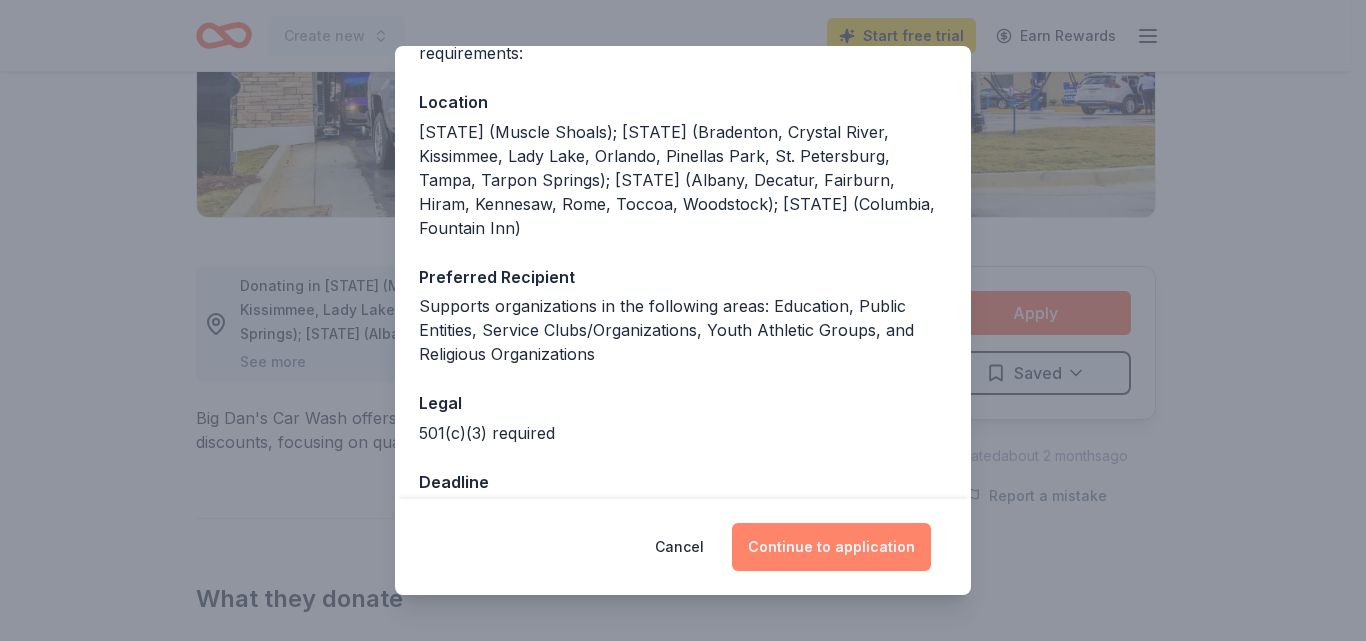 click on "Continue to application" at bounding box center (831, 547) 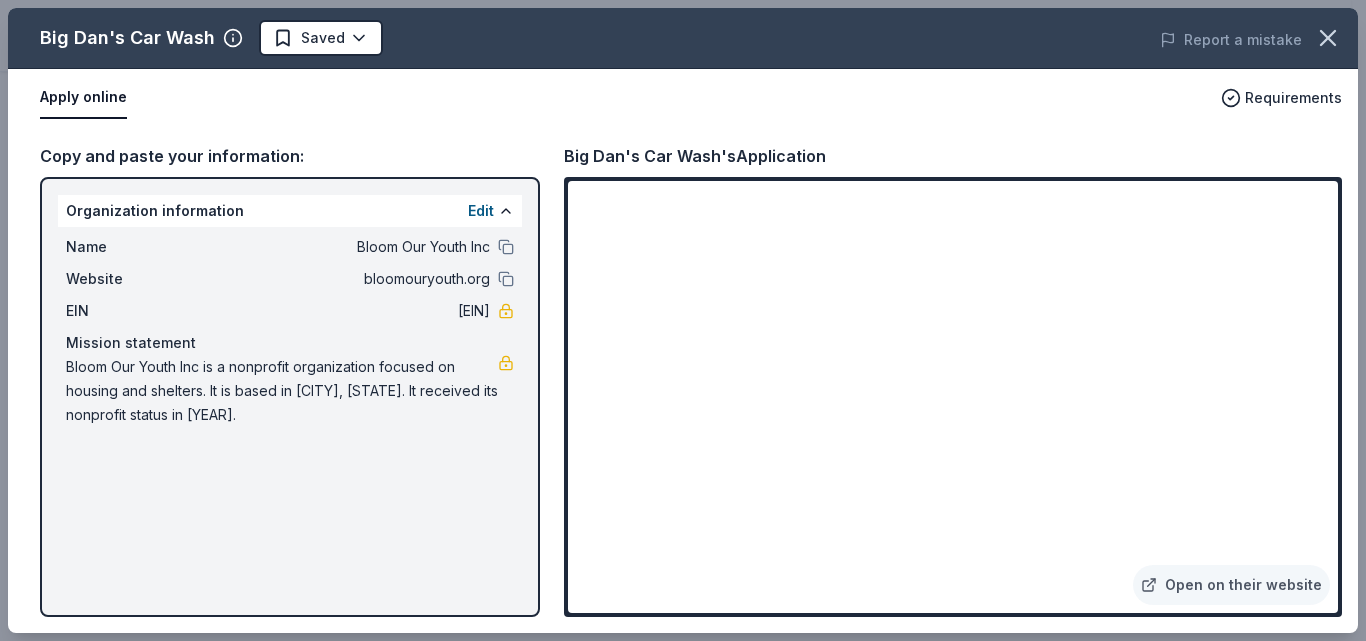 click on "Big Dan's Car Wash Saved Report a mistake Apply online Requirements Copy and paste your information: Organization information Edit Name Bloom Our Youth Inc Website bloomouryouth.org EIN 58-1740987 Mission statement Bloom Our Youth Inc is a nonprofit organization focused on housing and shelters. It is based in Fayetteville, GA. It received its nonprofit status in 1987. Big Dan's Car Wash's  Application Open on their website" at bounding box center (683, 320) 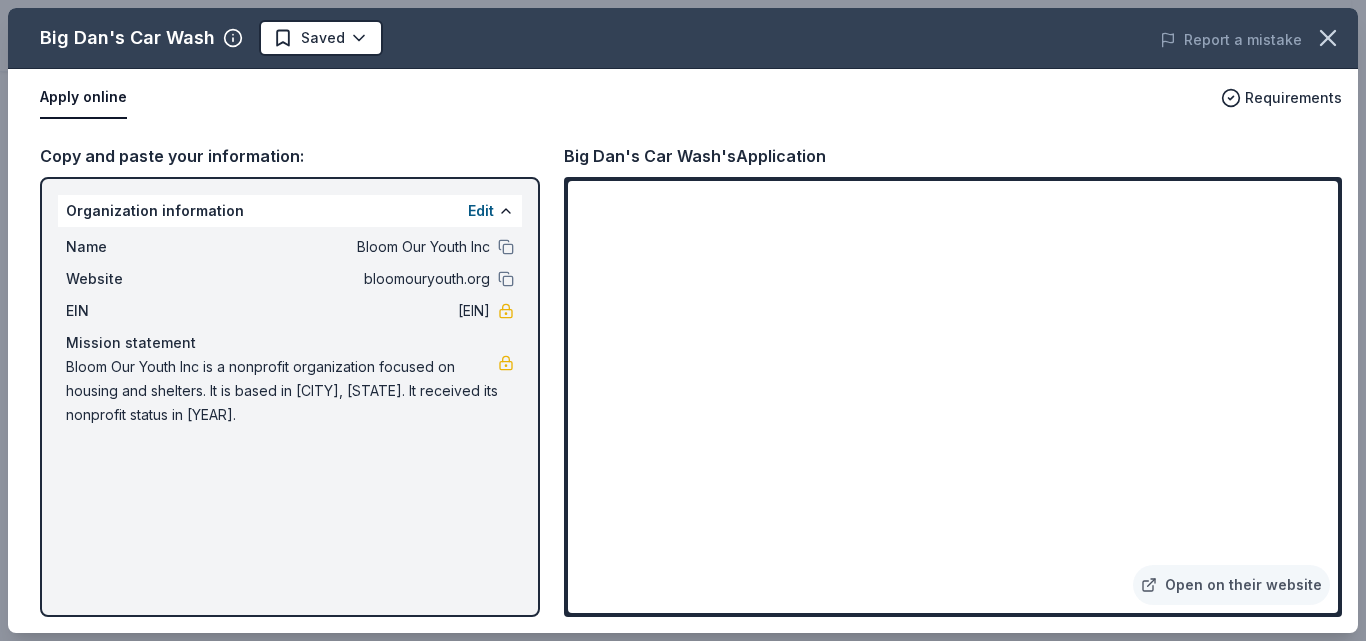 click on "Big Dan's Car Wash Saved Report a mistake Apply online Requirements Copy and paste your information: Organization information Edit Name Bloom Our Youth Inc Website bloomouryouth.org EIN 58-1740987 Mission statement Bloom Our Youth Inc is a nonprofit organization focused on housing and shelters. It is based in Fayetteville, GA. It received its nonprofit status in 1987. Big Dan's Car Wash's  Application Open on their website" at bounding box center [683, 320] 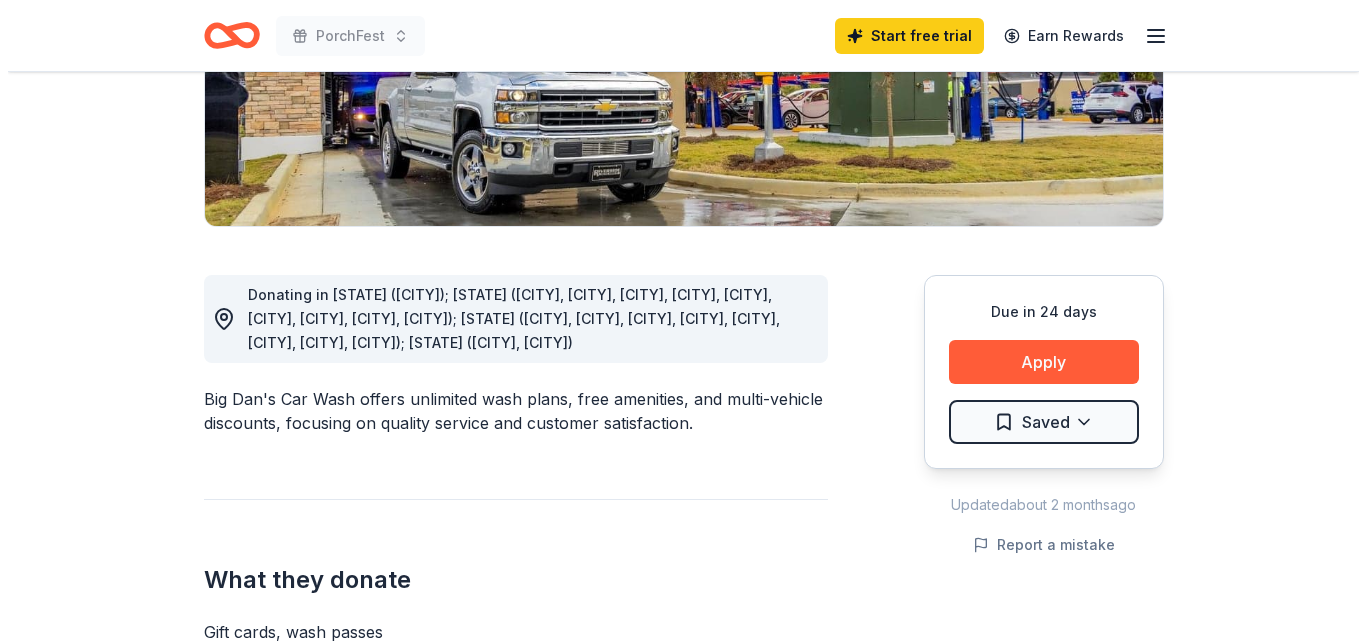 scroll, scrollTop: 382, scrollLeft: 0, axis: vertical 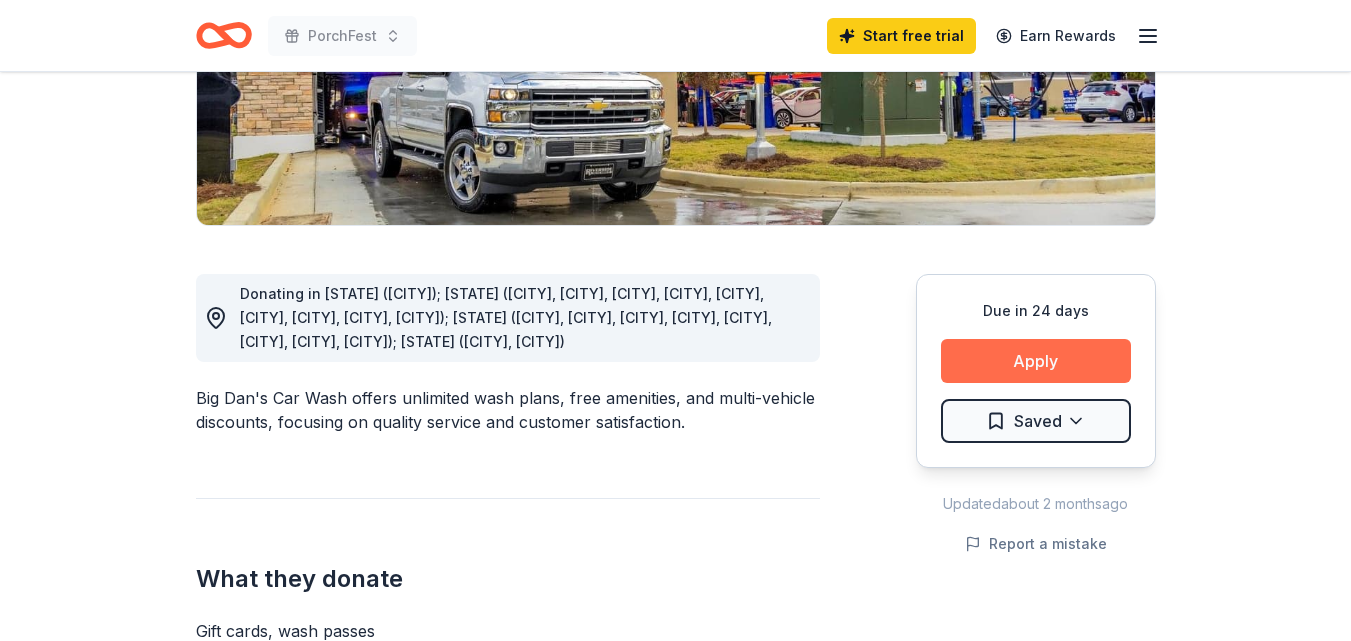 click on "Apply" at bounding box center (1036, 361) 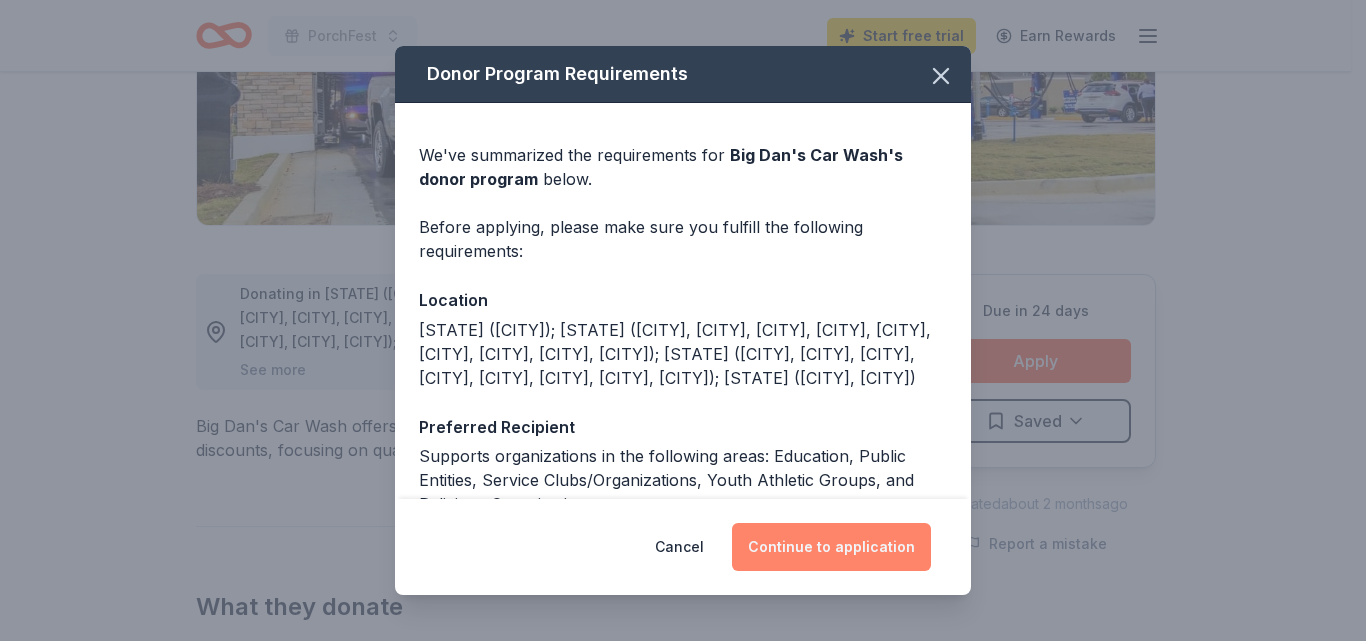 click on "Continue to application" at bounding box center [831, 547] 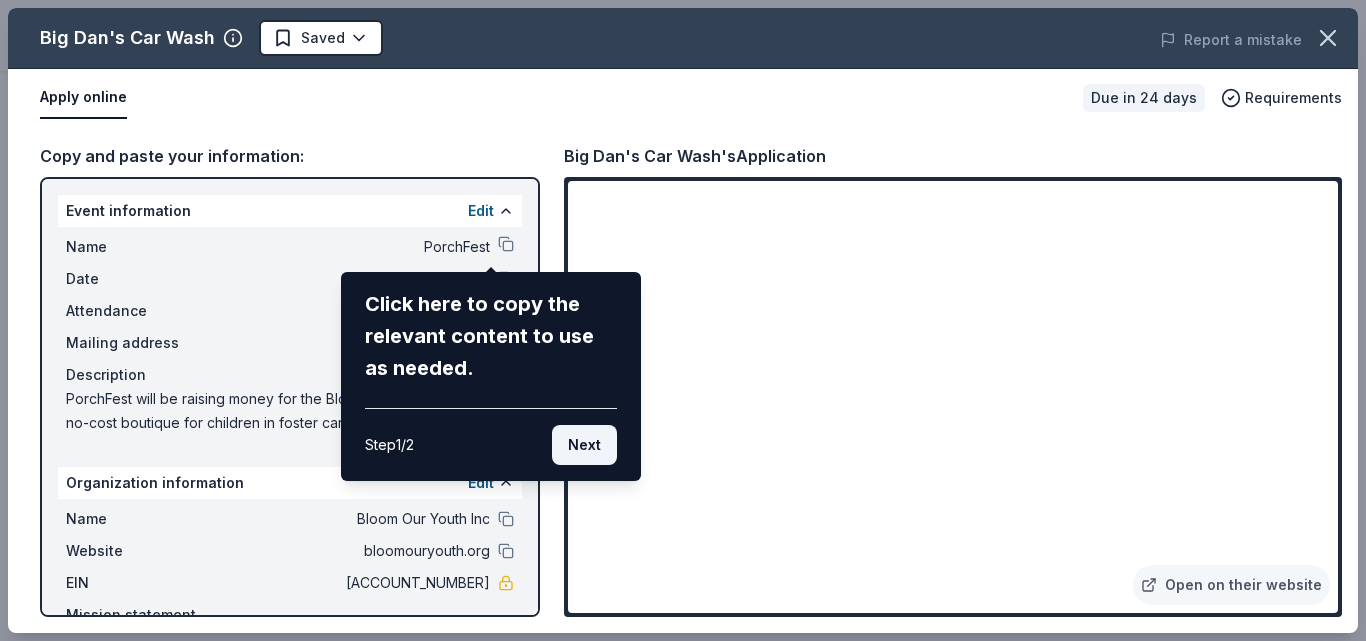 click on "Next" at bounding box center [584, 445] 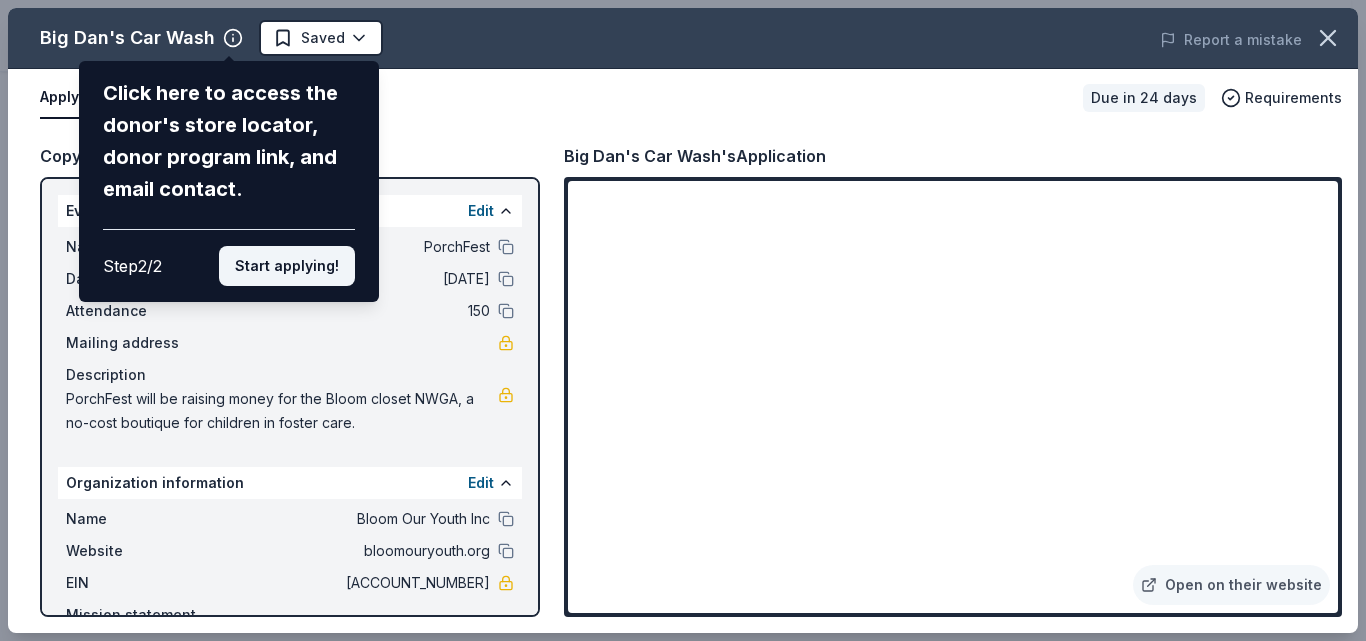 click on "Start applying!" at bounding box center (287, 266) 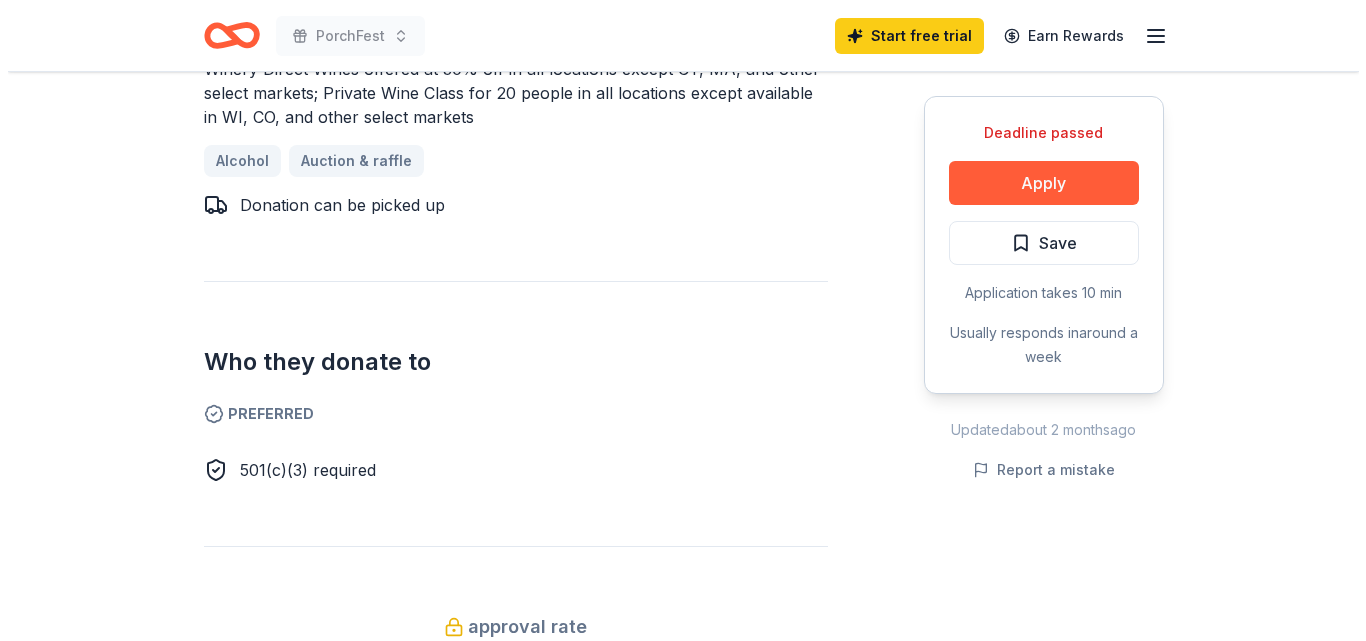 scroll, scrollTop: 945, scrollLeft: 0, axis: vertical 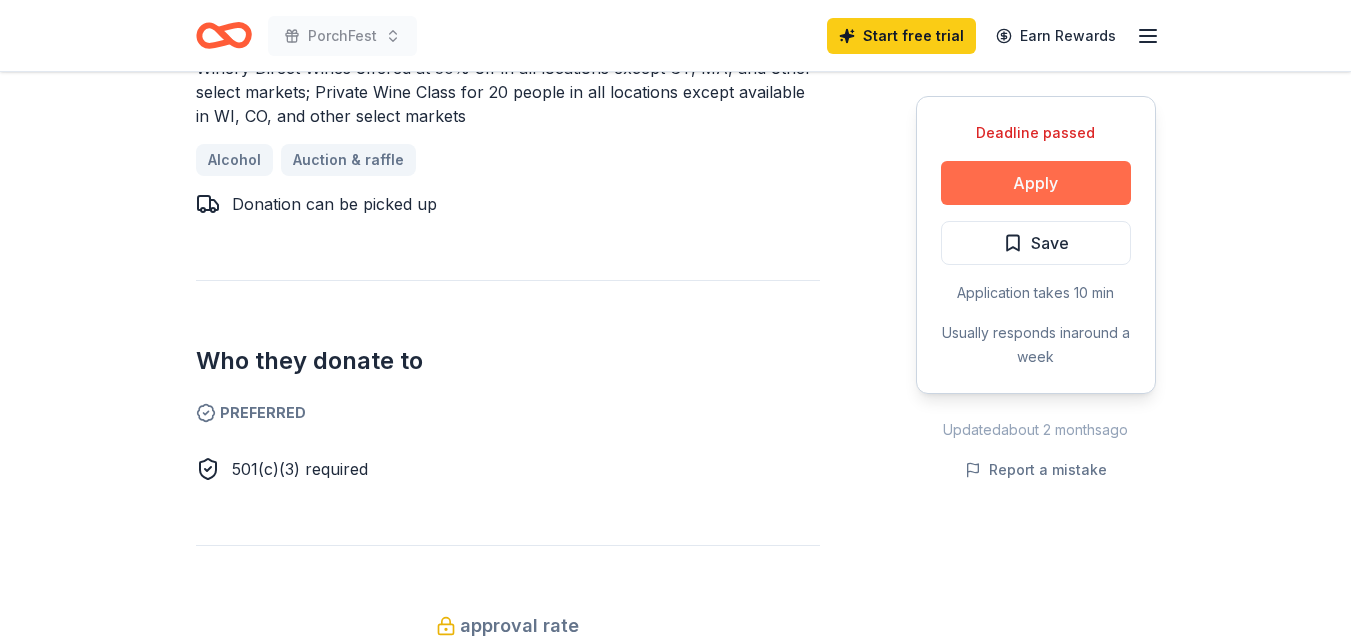 click on "Apply" at bounding box center (1036, 183) 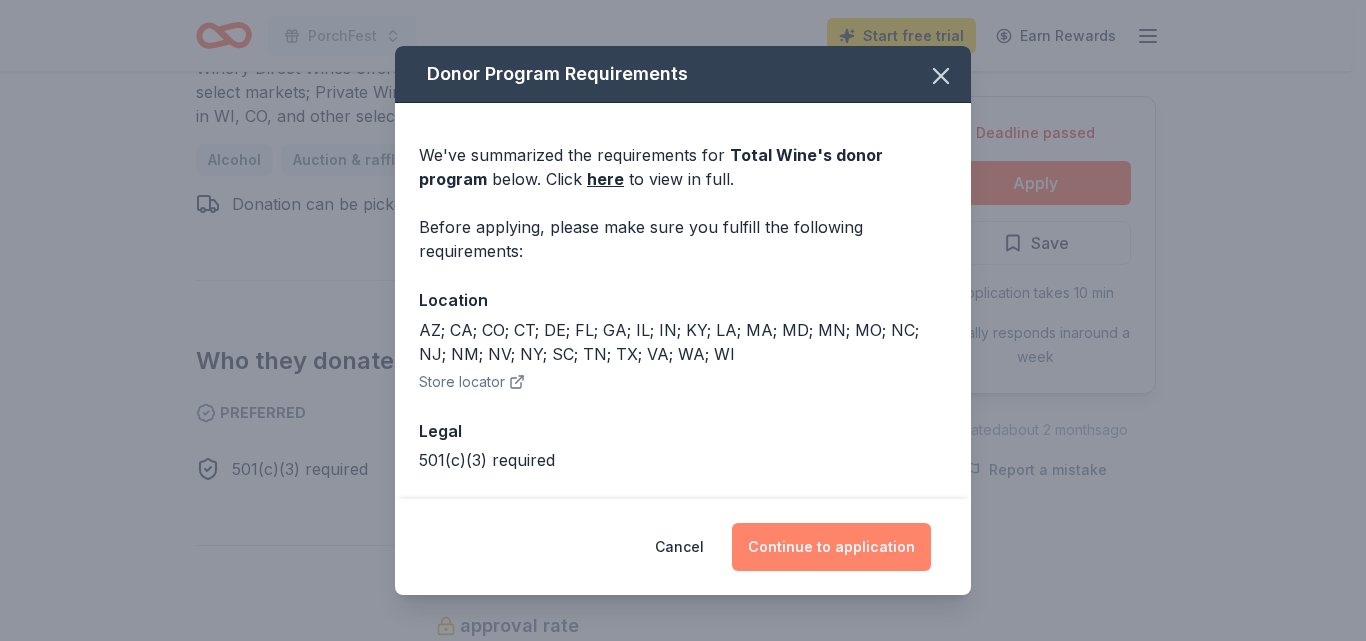 click on "Continue to application" at bounding box center (831, 547) 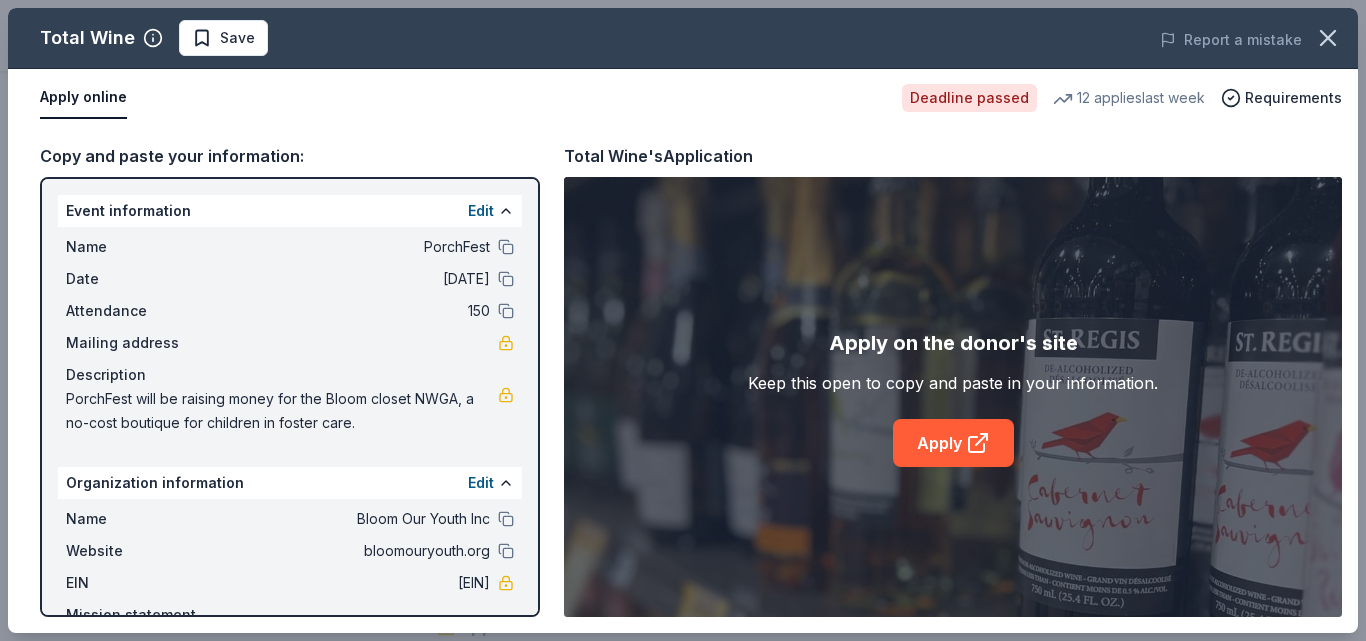 scroll, scrollTop: 108, scrollLeft: 0, axis: vertical 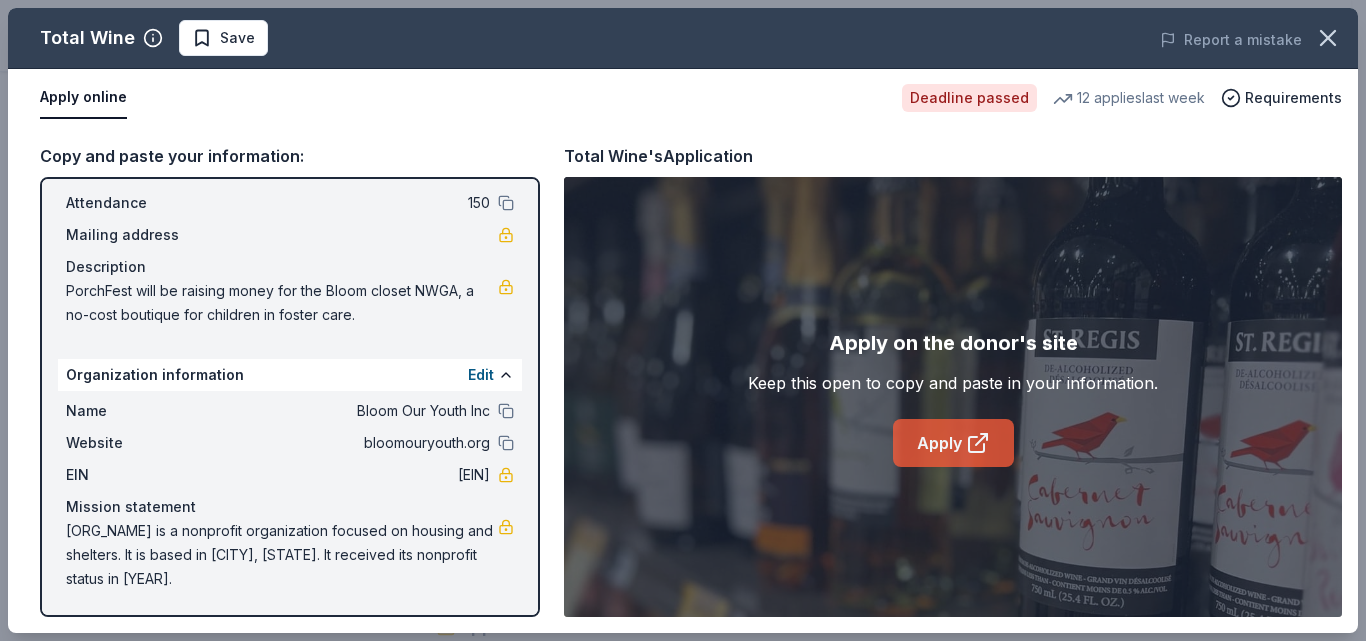 click on "Apply" at bounding box center (953, 443) 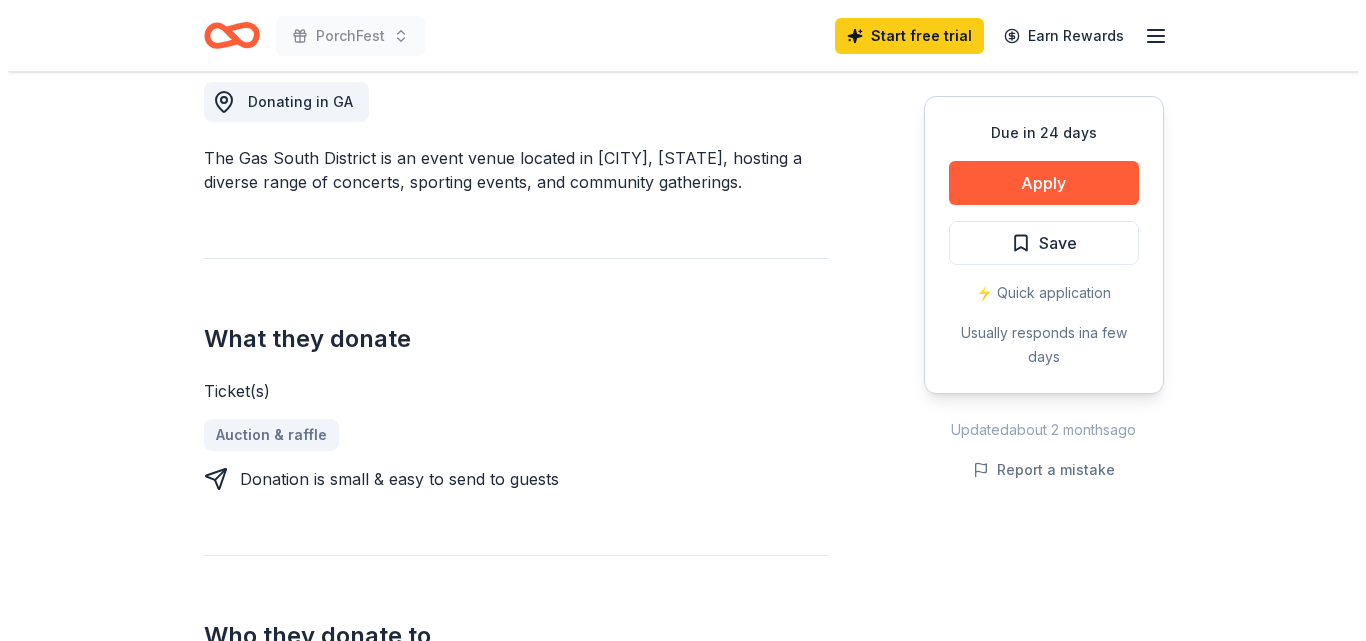 scroll, scrollTop: 642, scrollLeft: 0, axis: vertical 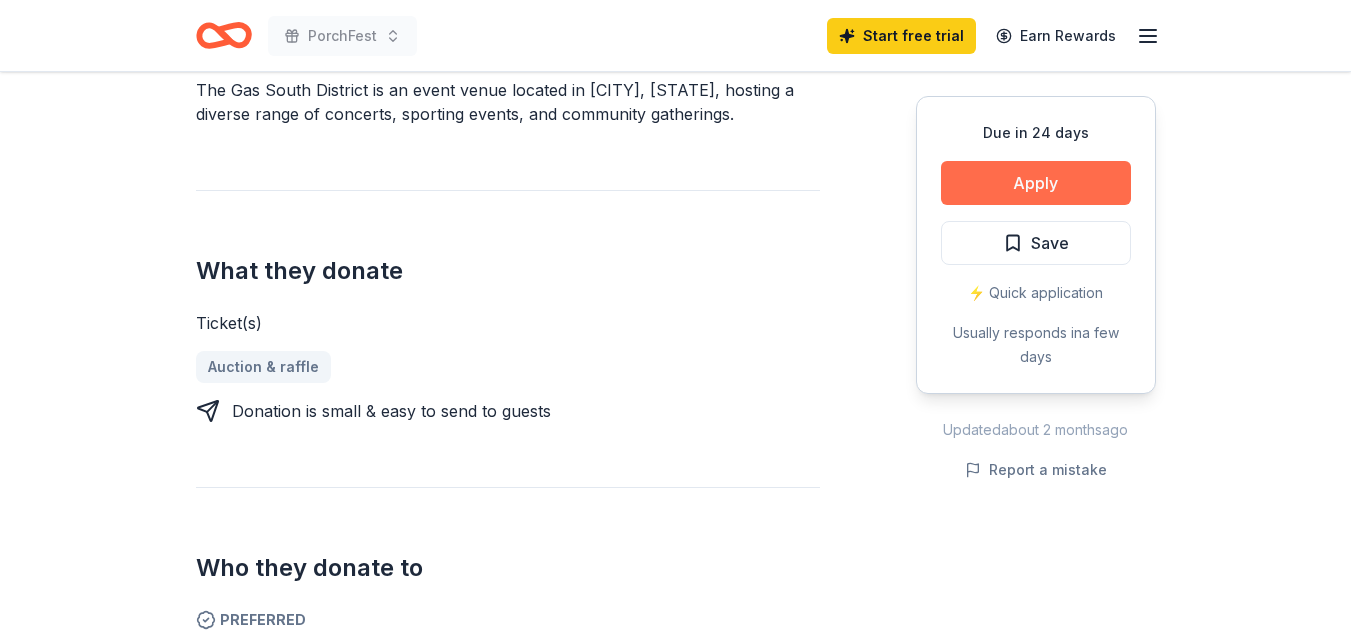 click on "Apply" at bounding box center [1036, 183] 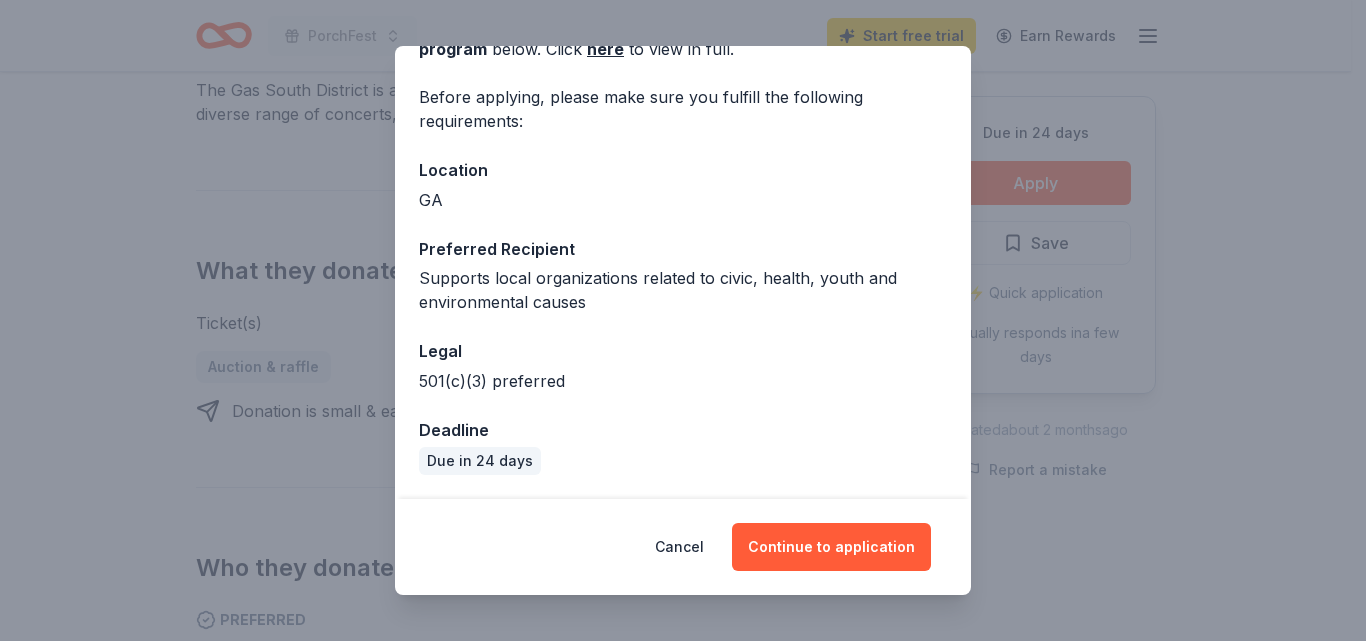 scroll, scrollTop: 130, scrollLeft: 0, axis: vertical 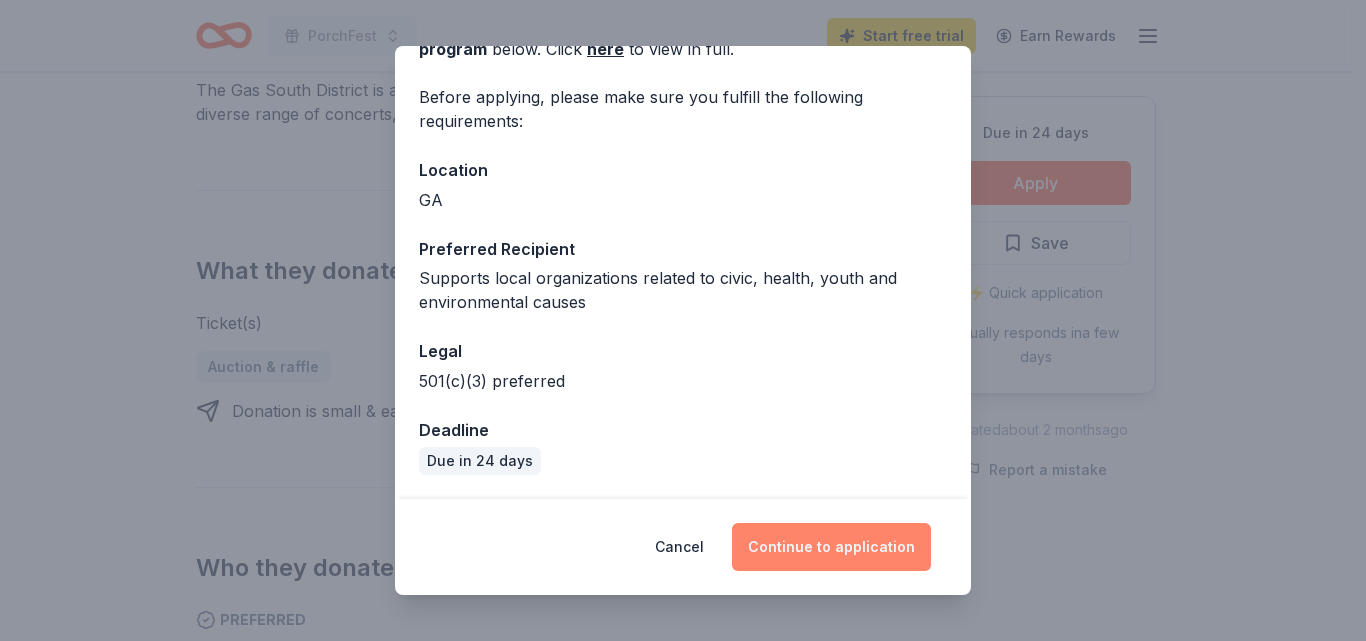 click on "Continue to application" at bounding box center [831, 547] 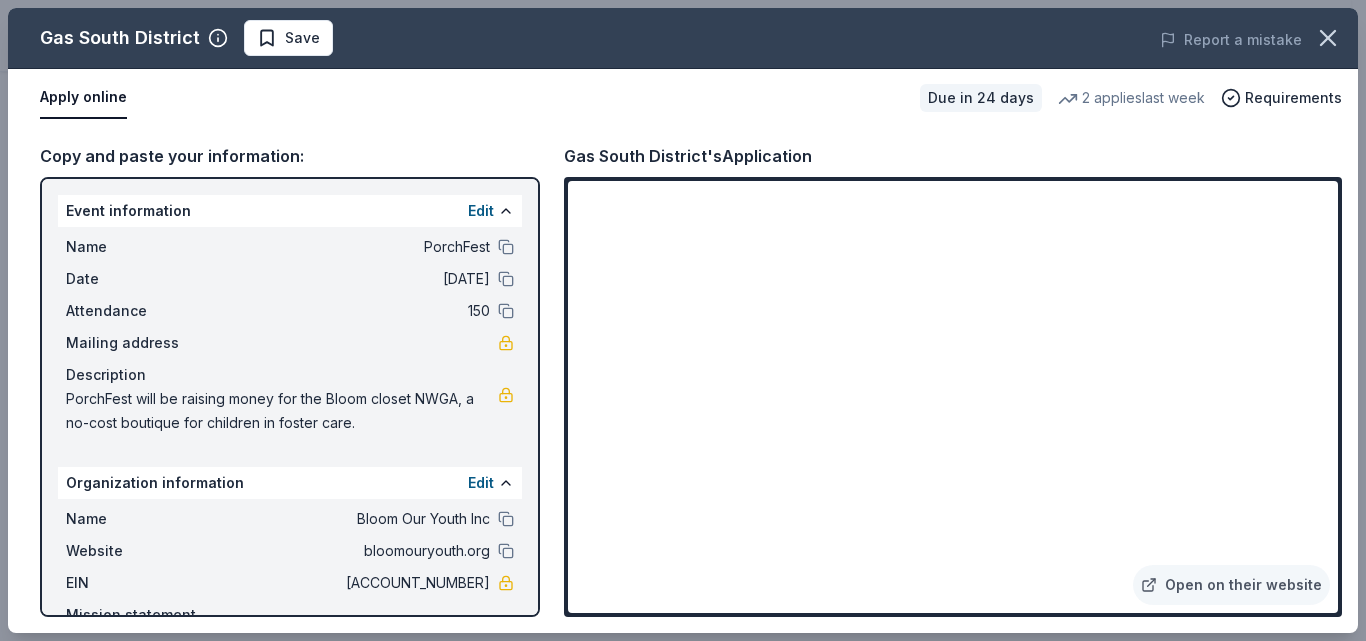 click on "Edit" at bounding box center (491, 211) 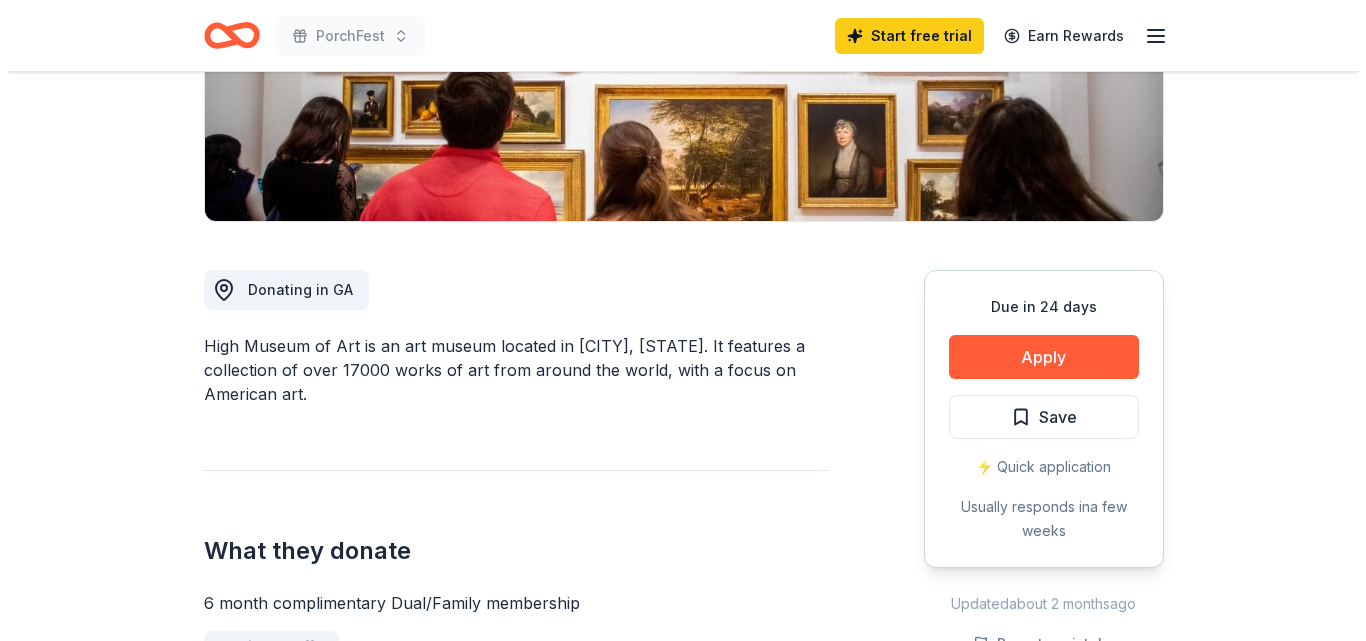 scroll, scrollTop: 387, scrollLeft: 0, axis: vertical 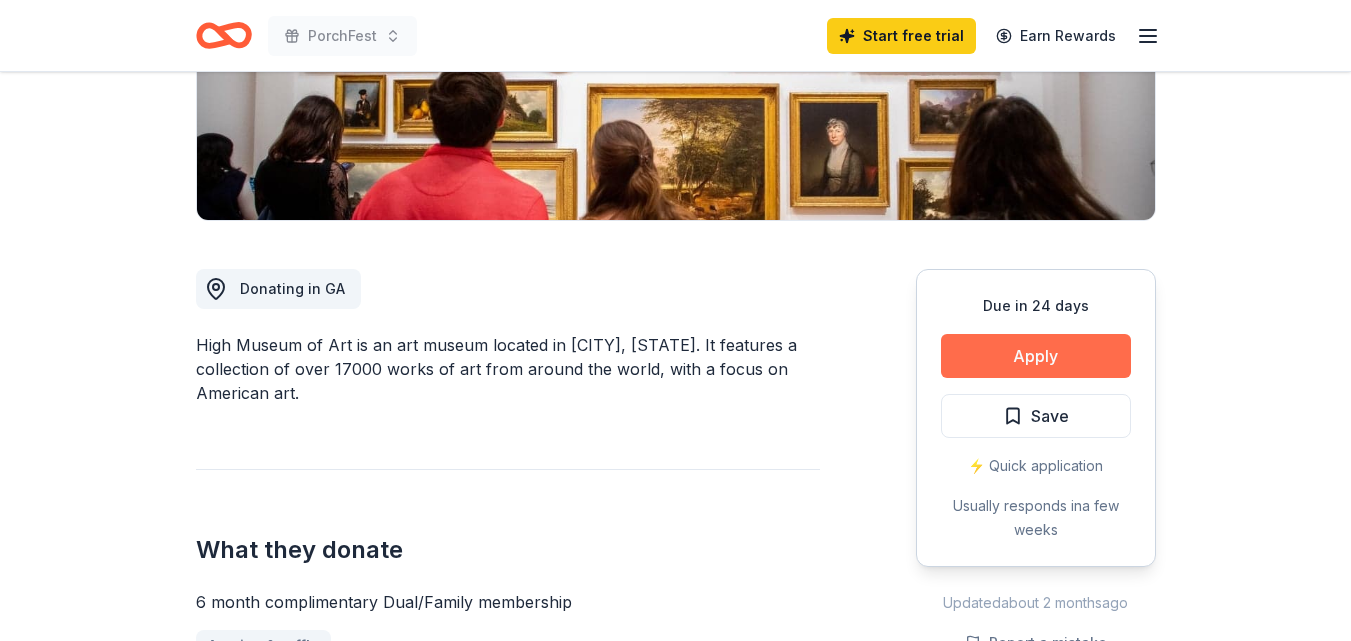 click on "Apply" at bounding box center [1036, 356] 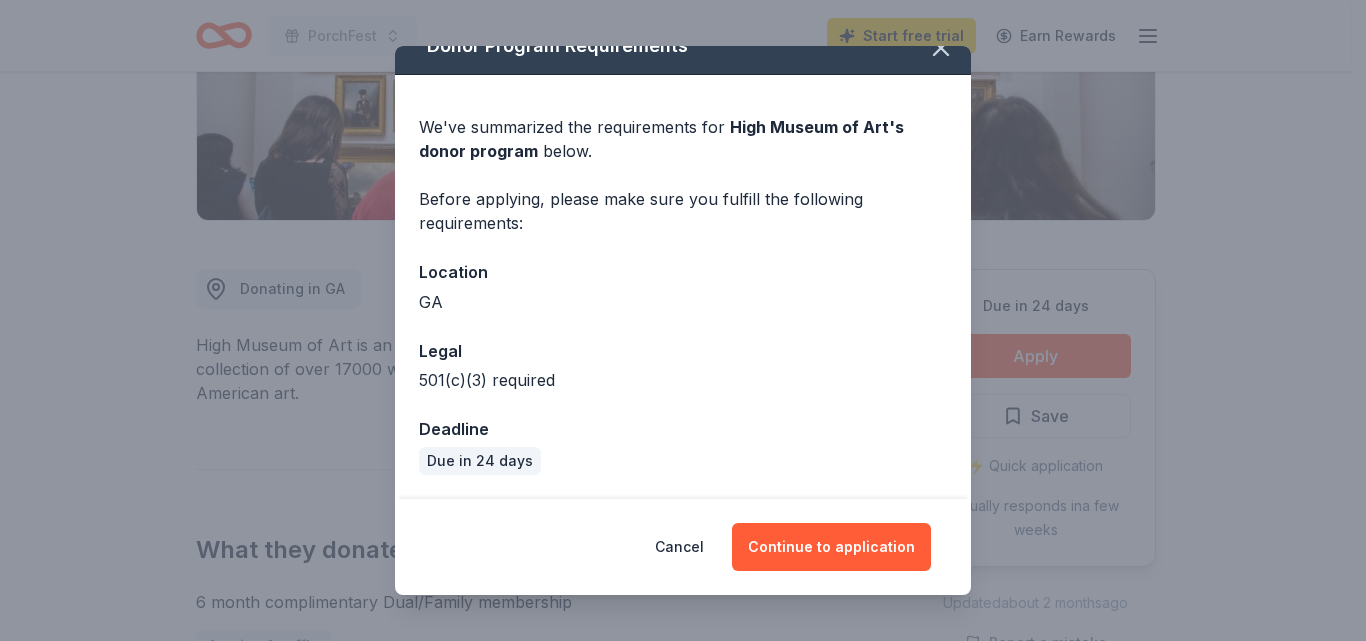 scroll, scrollTop: 26, scrollLeft: 0, axis: vertical 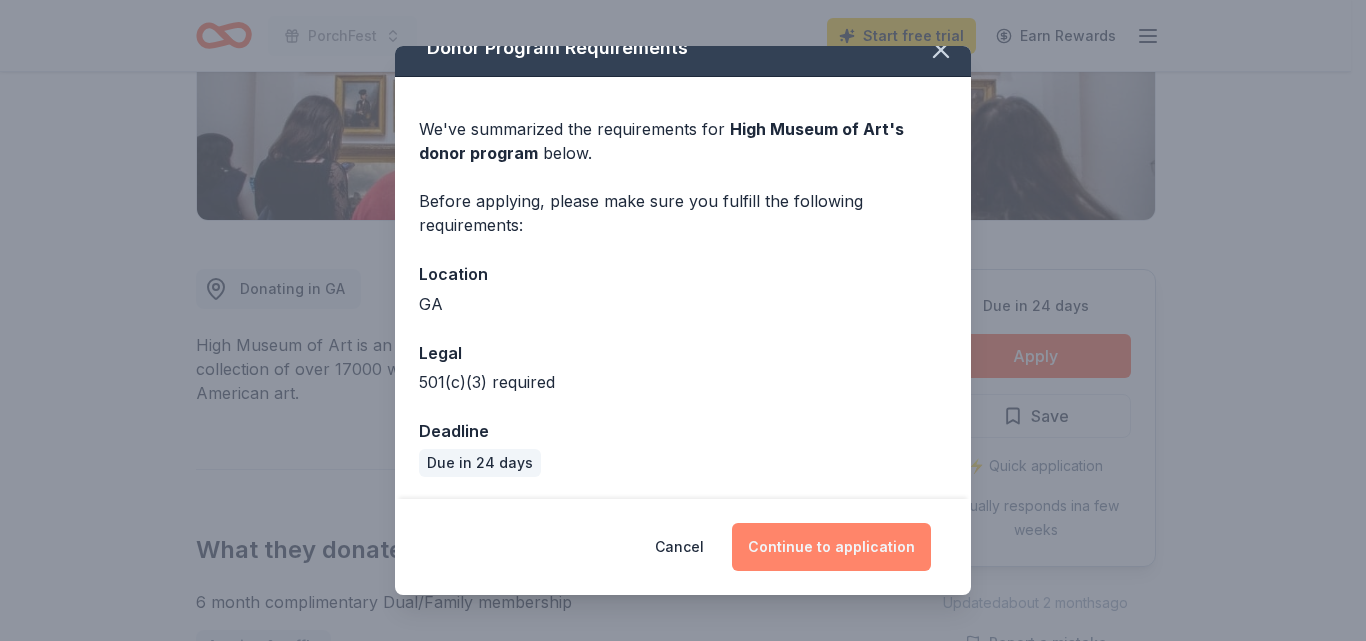 click on "Continue to application" at bounding box center [831, 547] 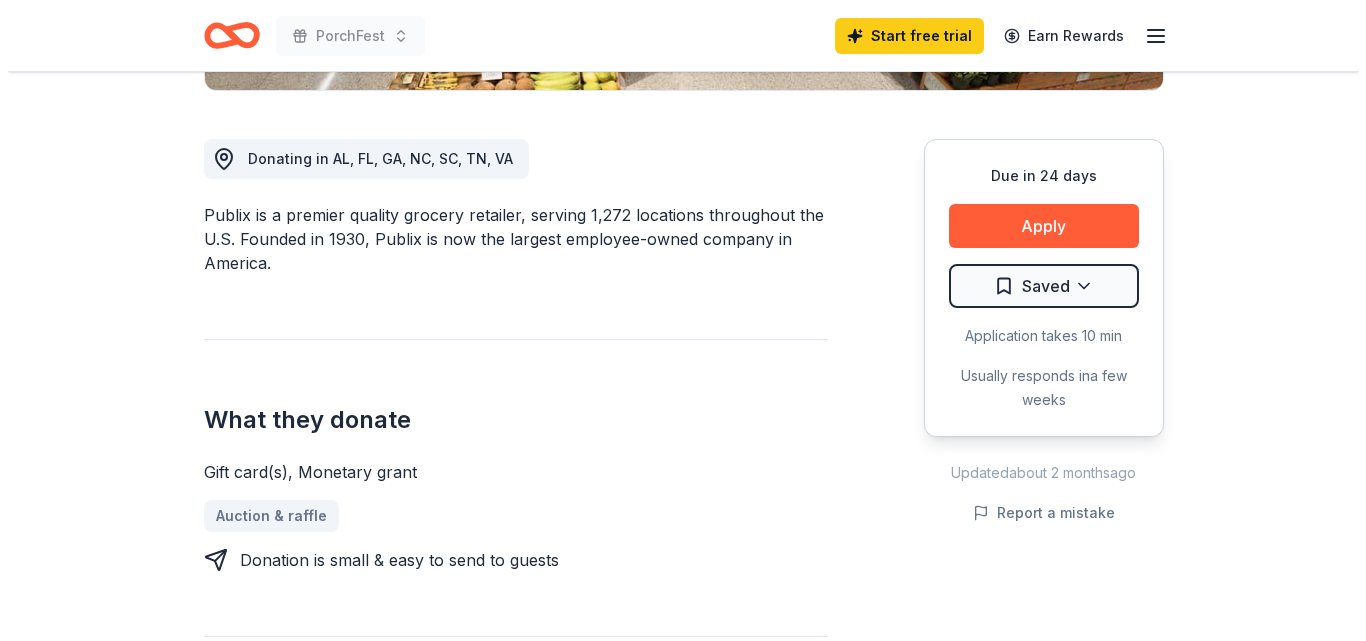 scroll, scrollTop: 527, scrollLeft: 0, axis: vertical 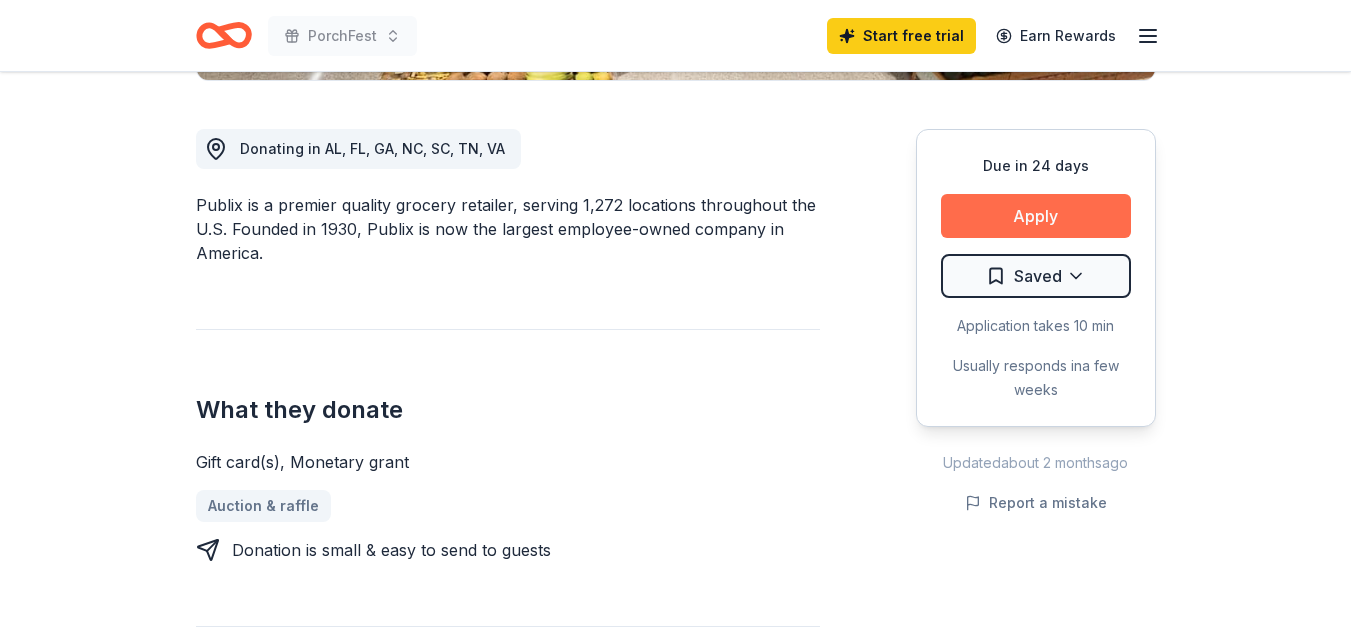 click on "Apply" at bounding box center (1036, 216) 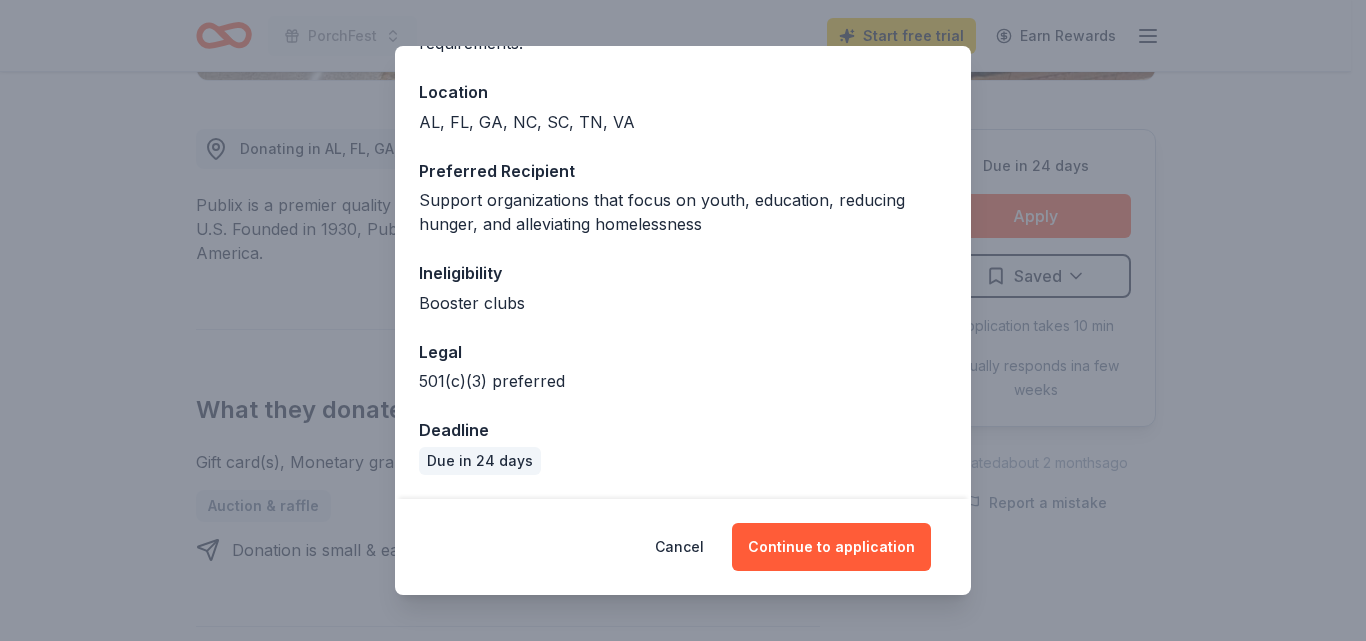 scroll, scrollTop: 208, scrollLeft: 0, axis: vertical 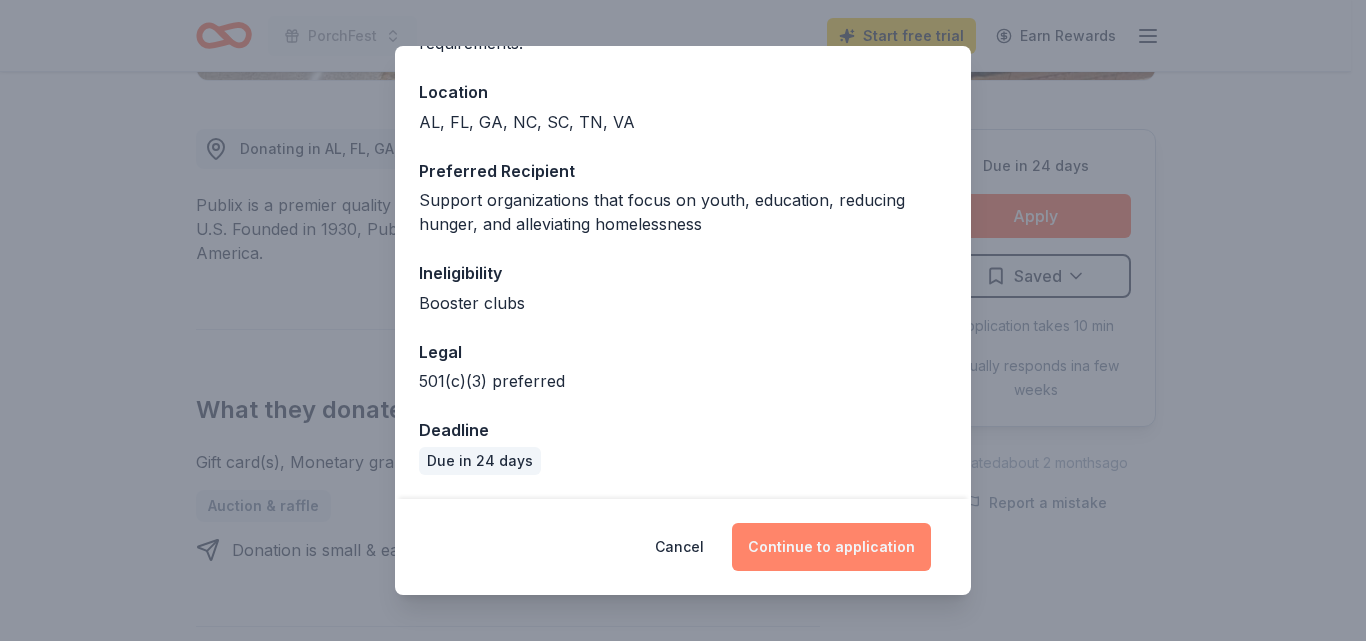 click on "Continue to application" at bounding box center (831, 547) 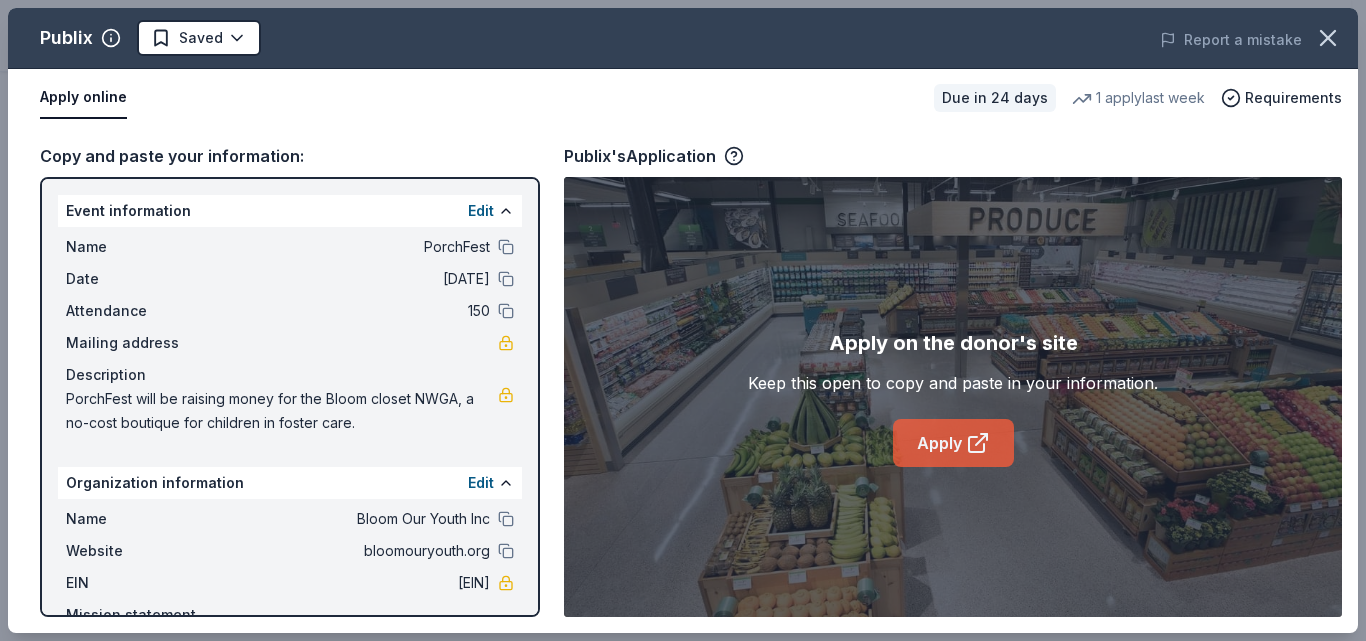 click on "Apply" at bounding box center [953, 443] 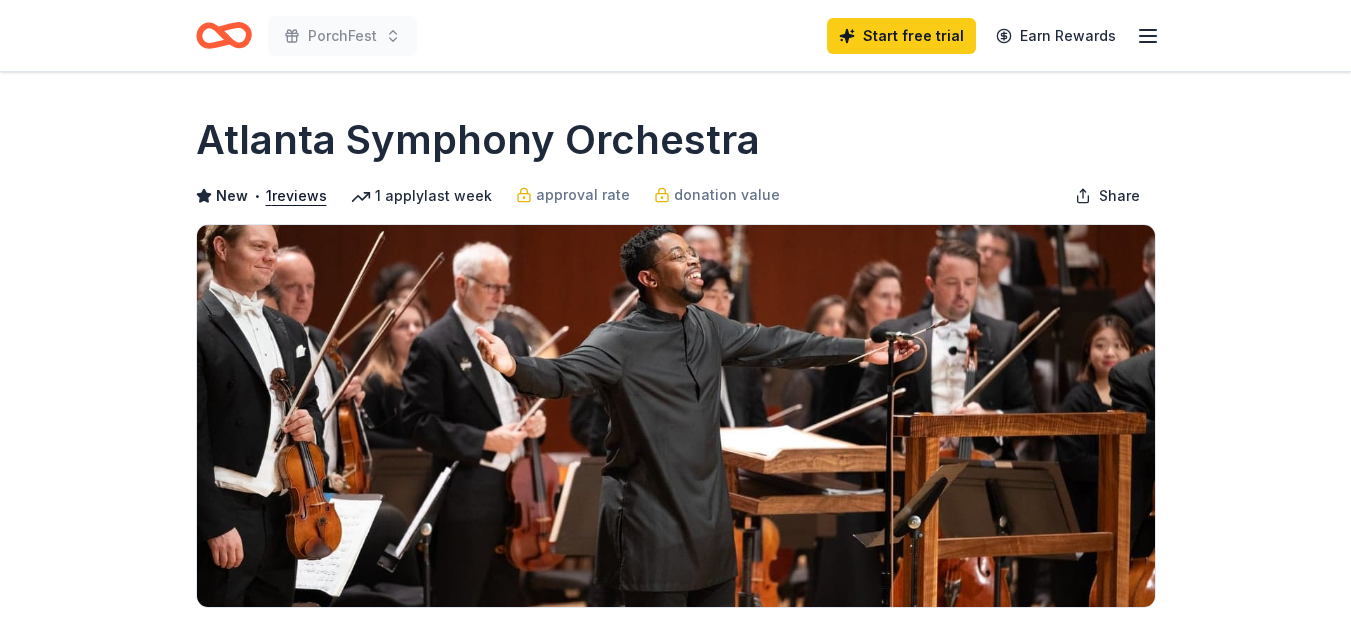 scroll, scrollTop: 0, scrollLeft: 0, axis: both 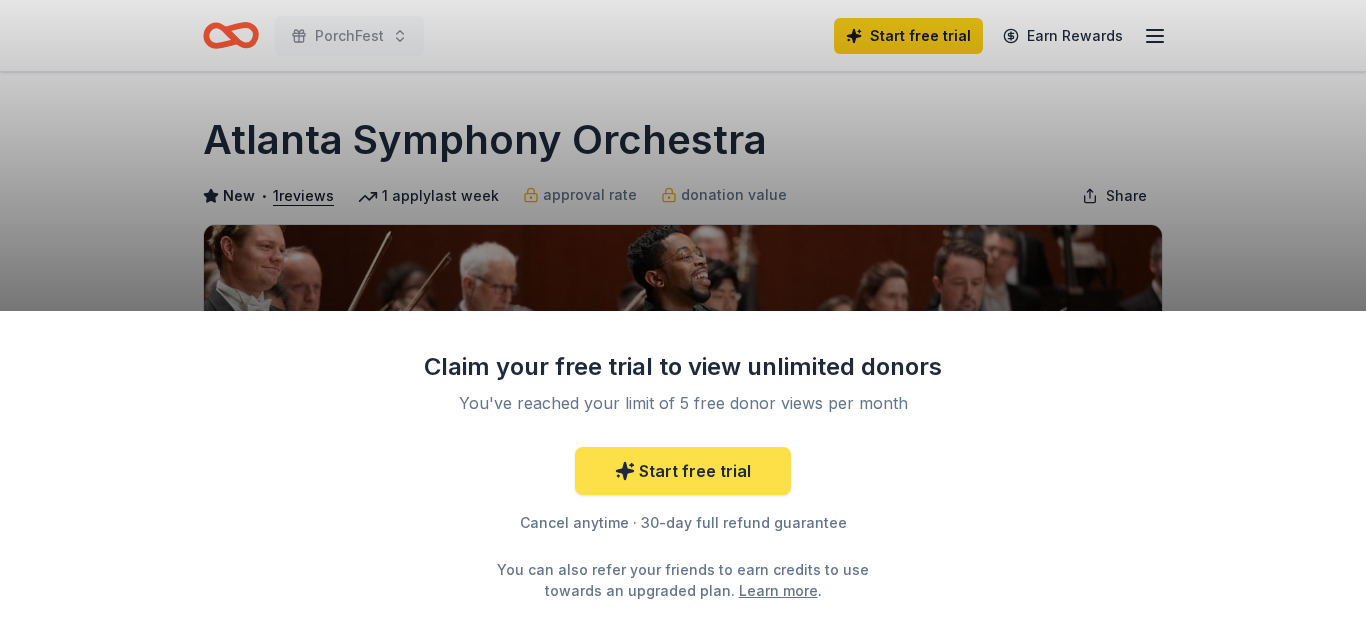 click on "Start free  trial" at bounding box center [683, 471] 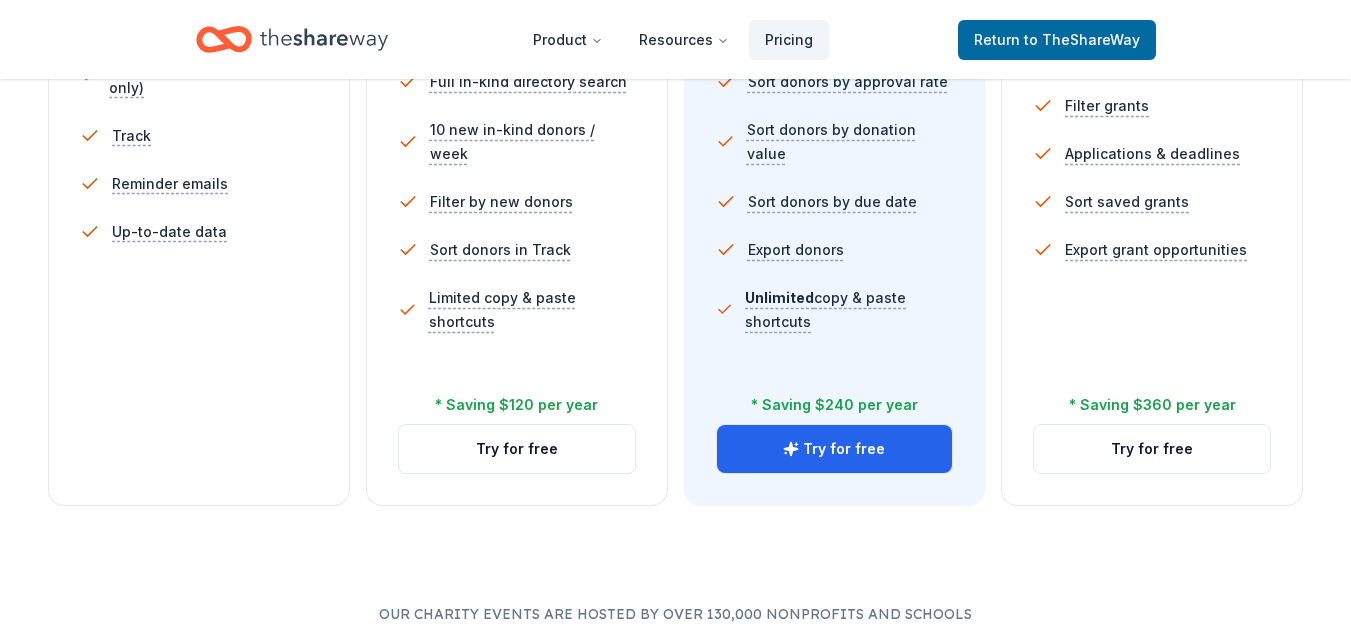 scroll, scrollTop: 744, scrollLeft: 0, axis: vertical 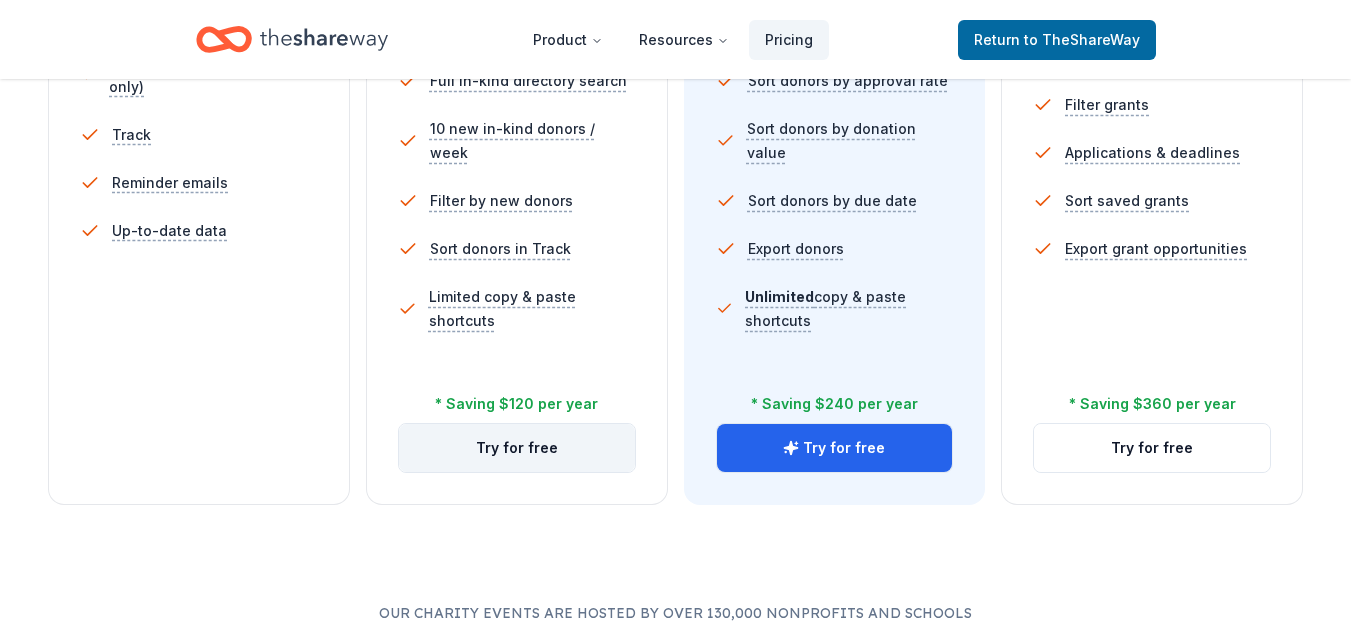 click on "Try for free" at bounding box center [517, 448] 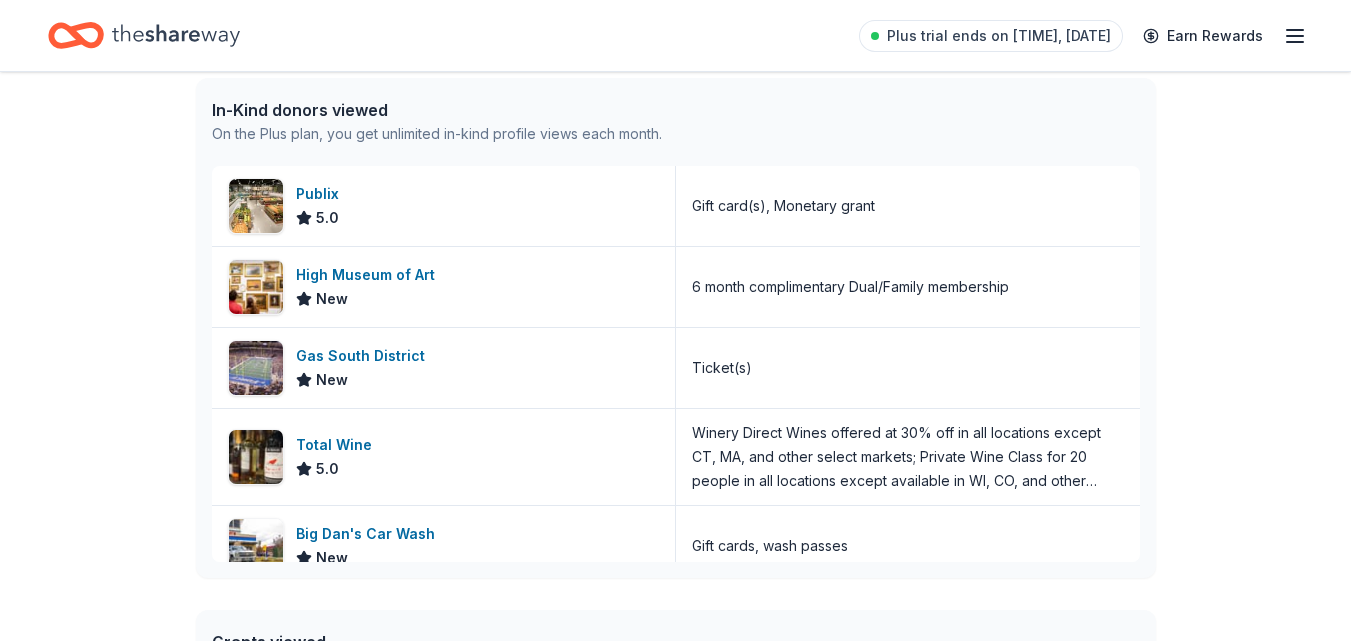 scroll, scrollTop: 523, scrollLeft: 0, axis: vertical 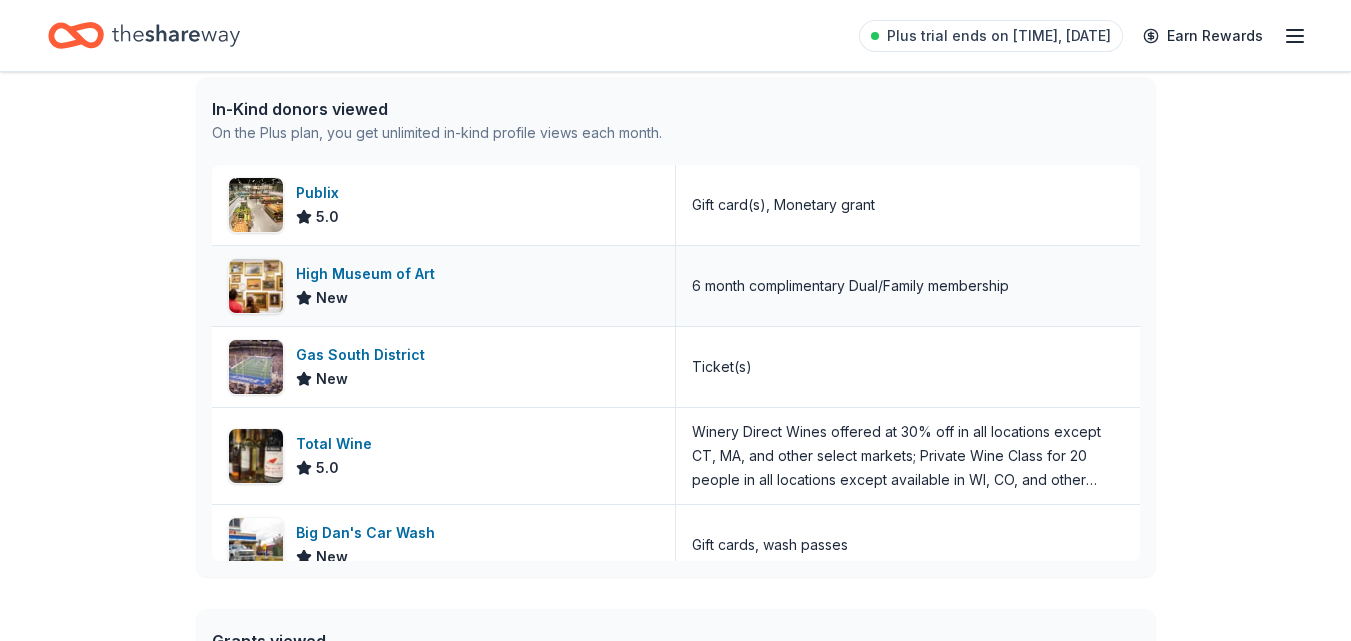 click on "High Museum of Art New" at bounding box center (444, 286) 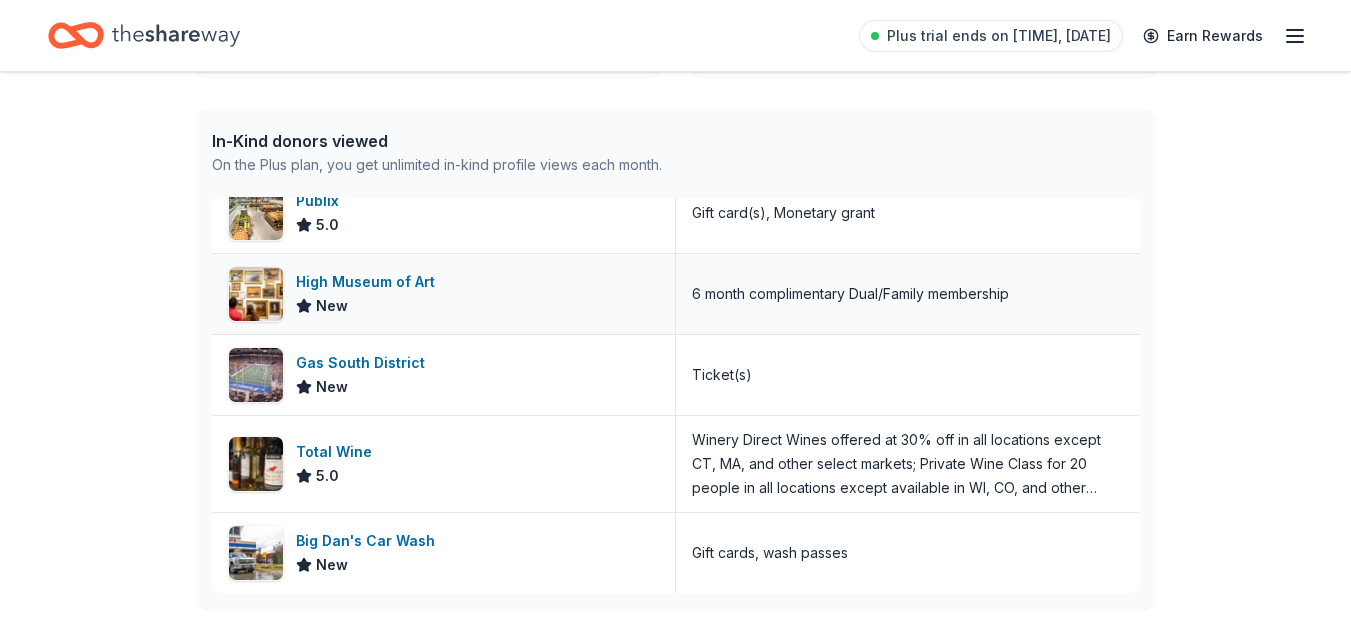 scroll, scrollTop: 482, scrollLeft: 0, axis: vertical 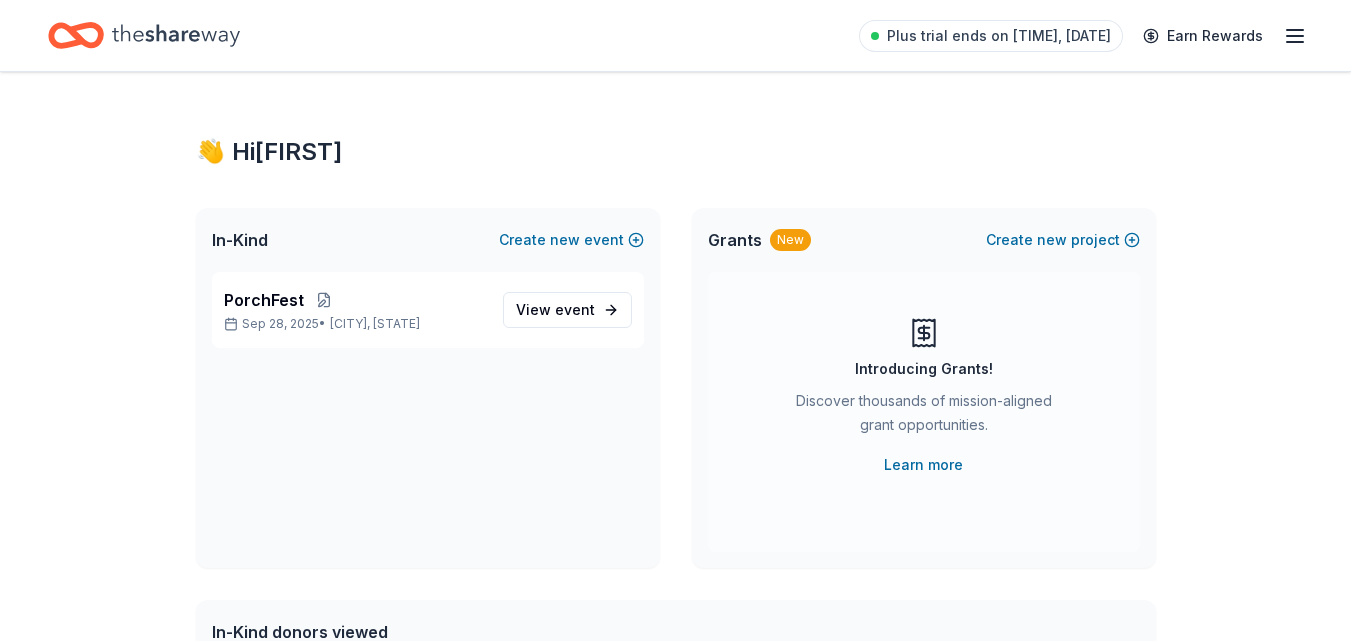 click 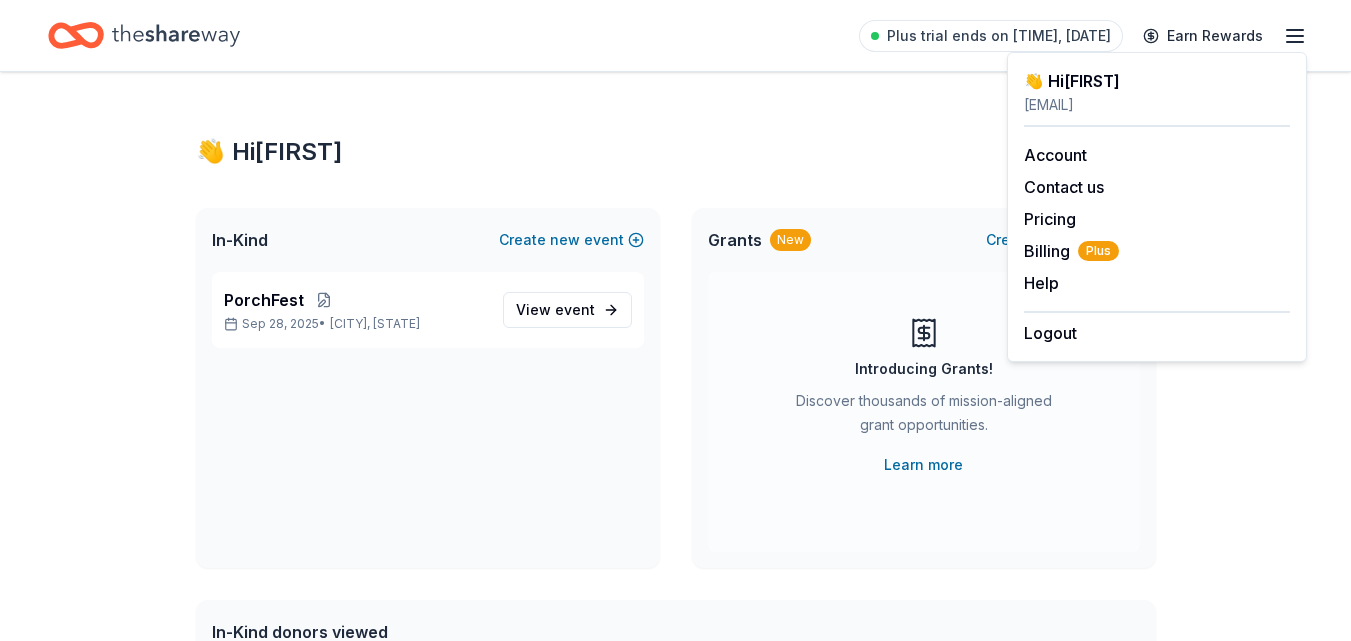 click on "👋 Hi  Devon" at bounding box center [676, 152] 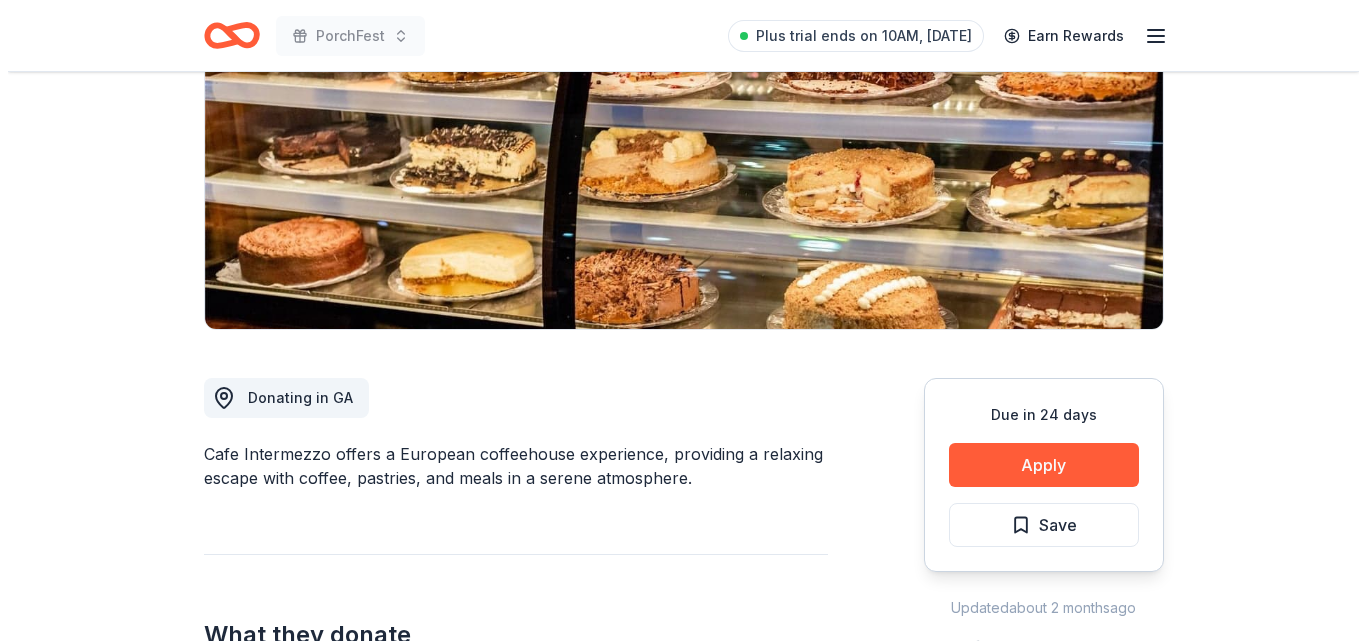 scroll, scrollTop: 390, scrollLeft: 0, axis: vertical 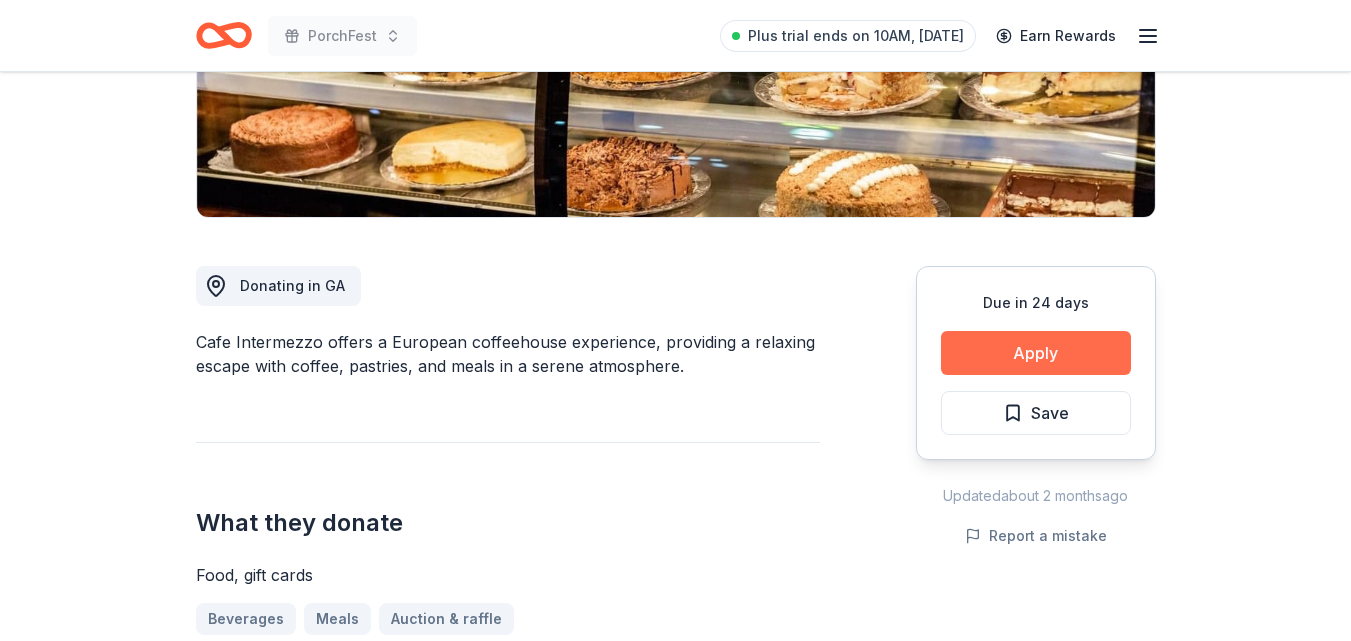 click on "Apply" at bounding box center [1036, 353] 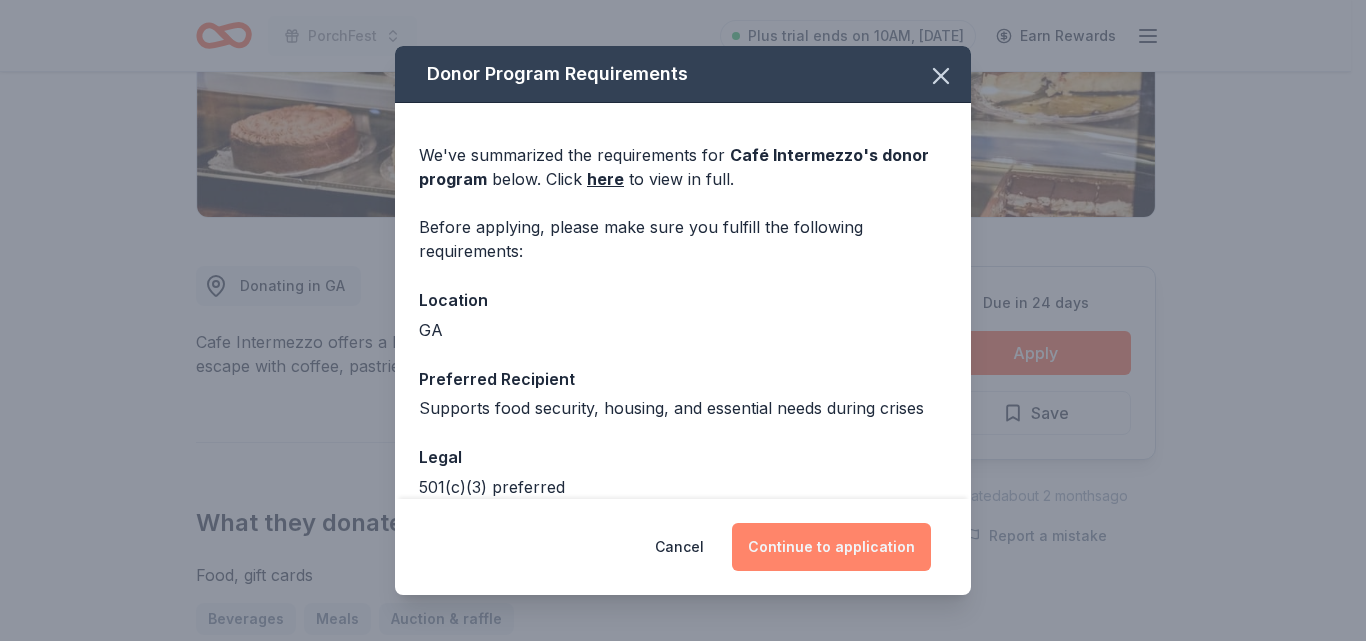 click on "Continue to application" at bounding box center [831, 547] 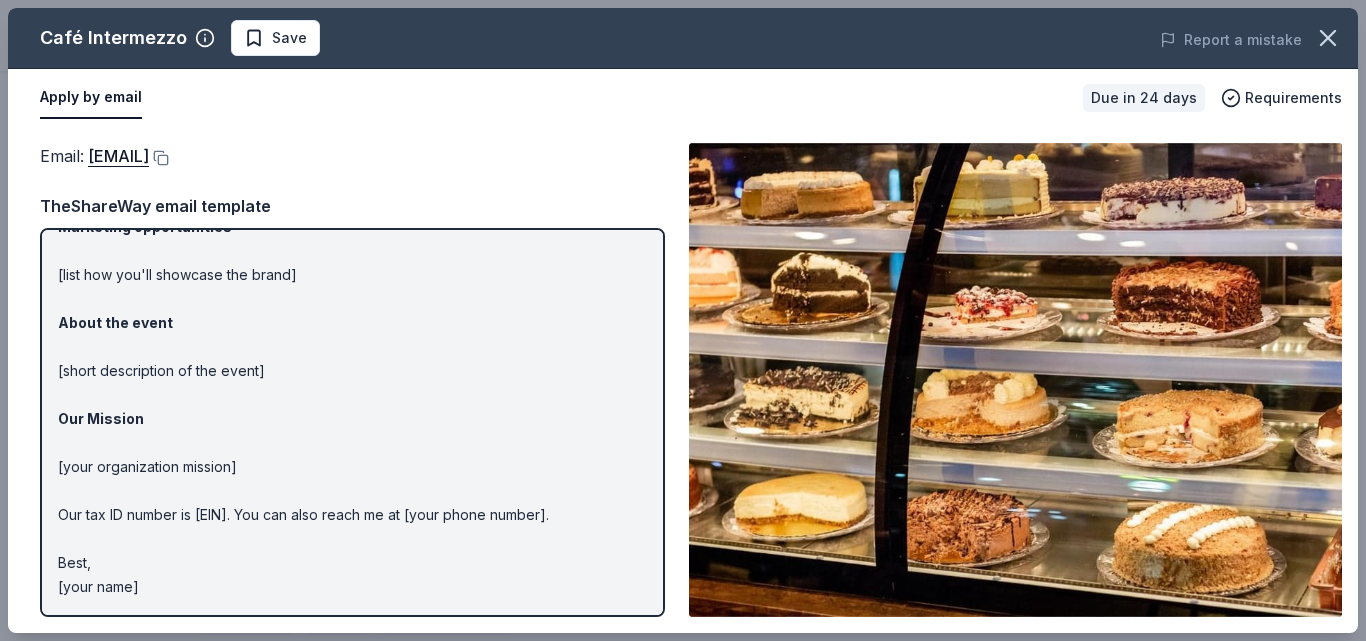 scroll, scrollTop: 0, scrollLeft: 0, axis: both 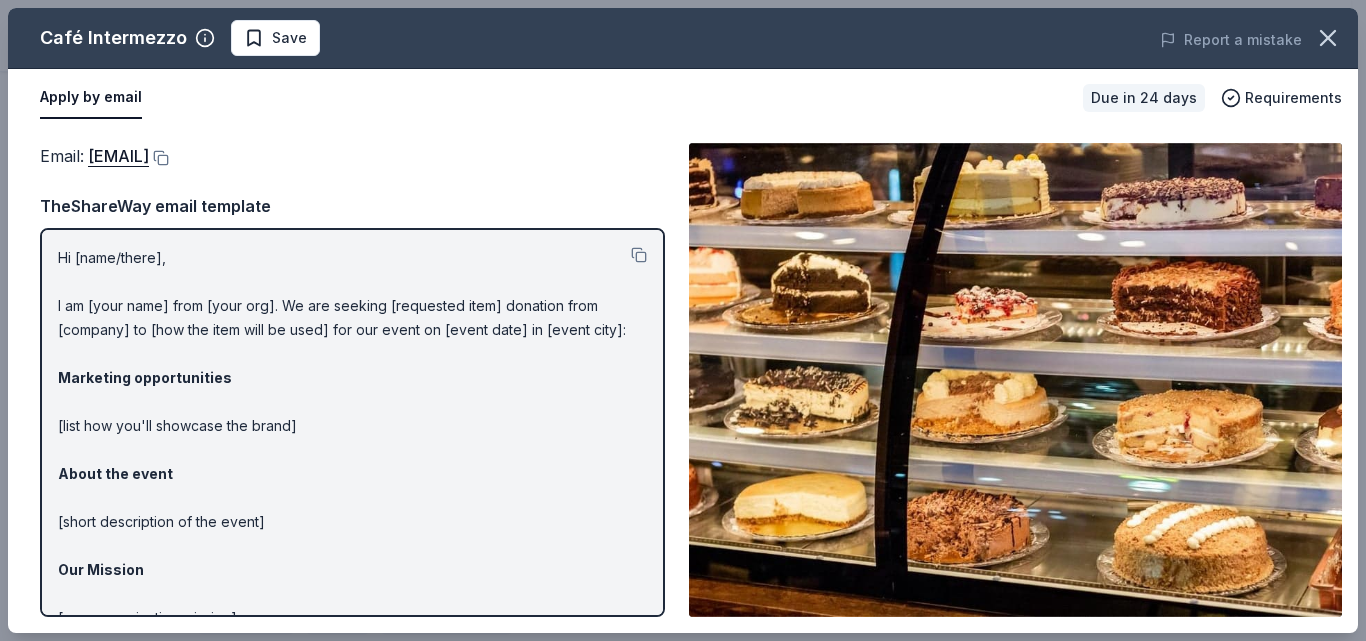 click on "Hi [name/there],
I am [your name] from [your org]. We are seeking [requested item] donation from [company] to [how the item will be used] for our event on [event date] in [event city]:
Marketing opportunities
[list how you'll showcase the brand]
About the event
[short description of the event]
Our Mission
[your organization mission]
Our tax ID number is [EIN]. You can also reach me at [your phone number].
Best,
[your name]" at bounding box center [352, 498] 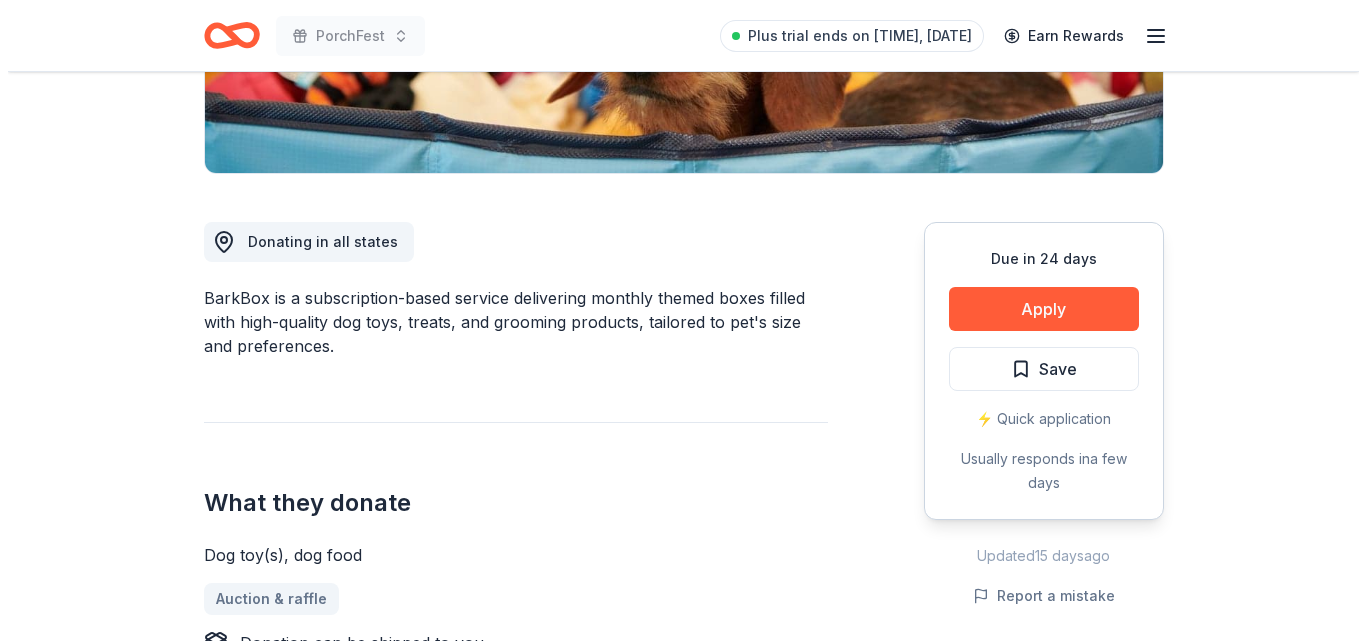scroll, scrollTop: 435, scrollLeft: 0, axis: vertical 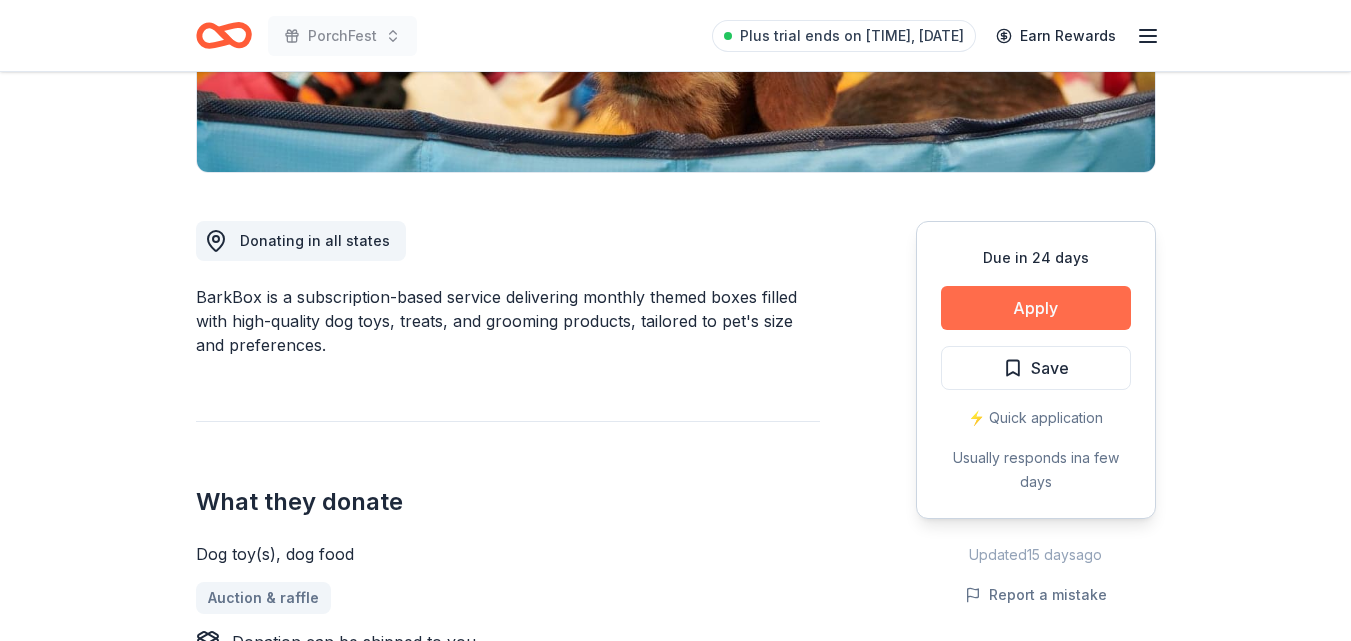 click on "Apply" at bounding box center [1036, 308] 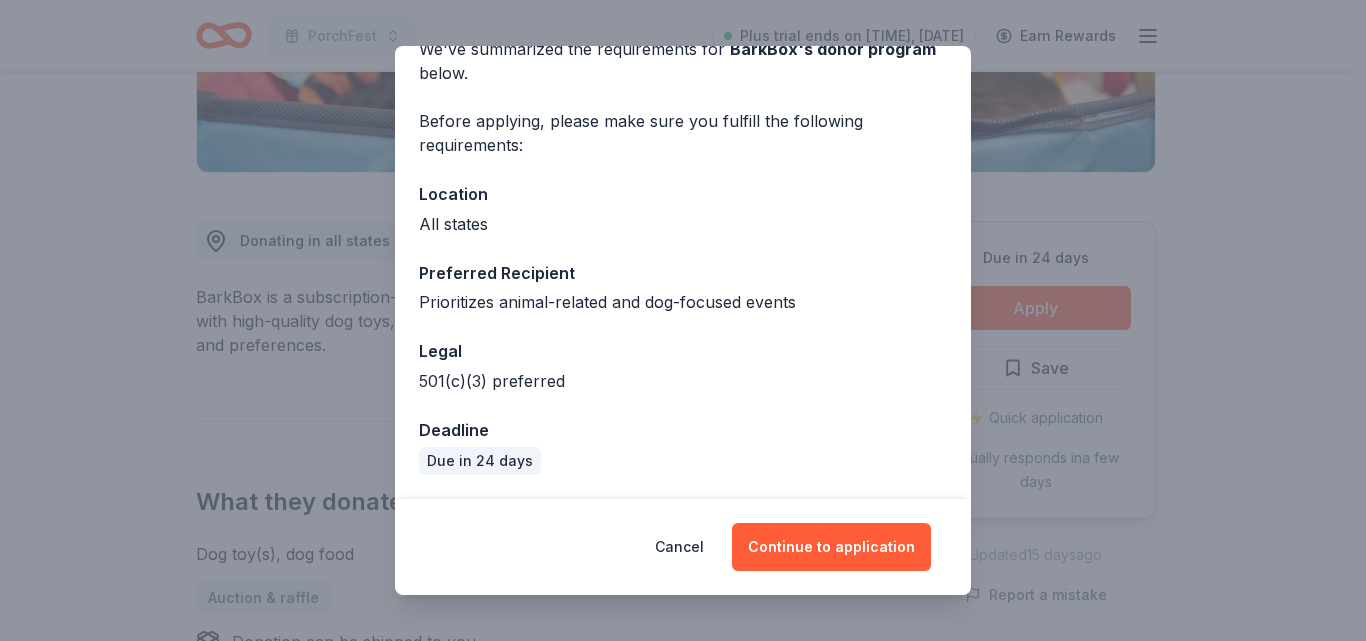 scroll, scrollTop: 106, scrollLeft: 0, axis: vertical 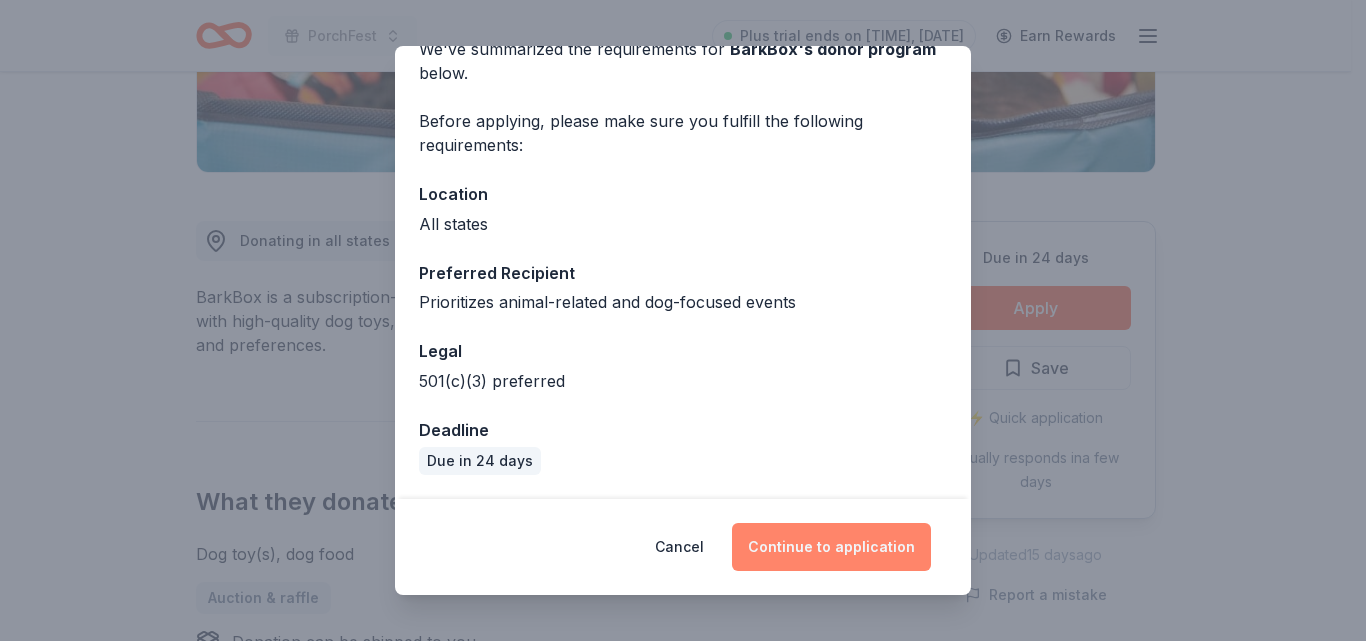 click on "Continue to application" at bounding box center (831, 547) 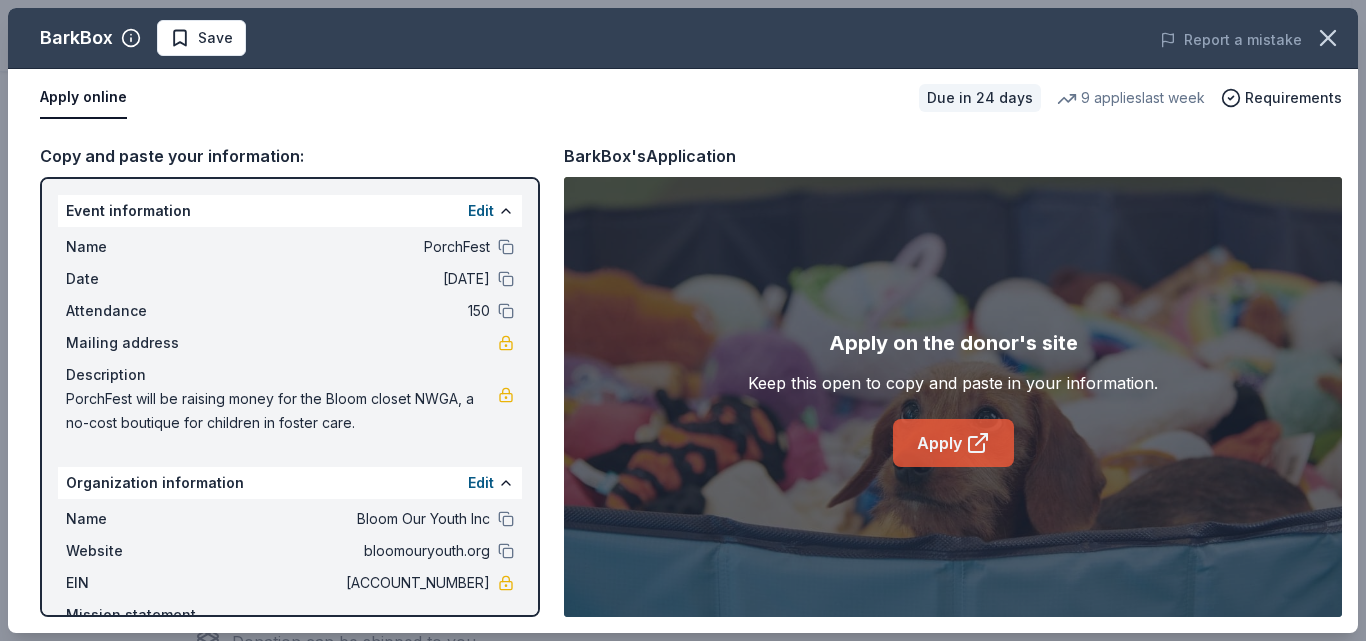 click on "Apply" at bounding box center [953, 443] 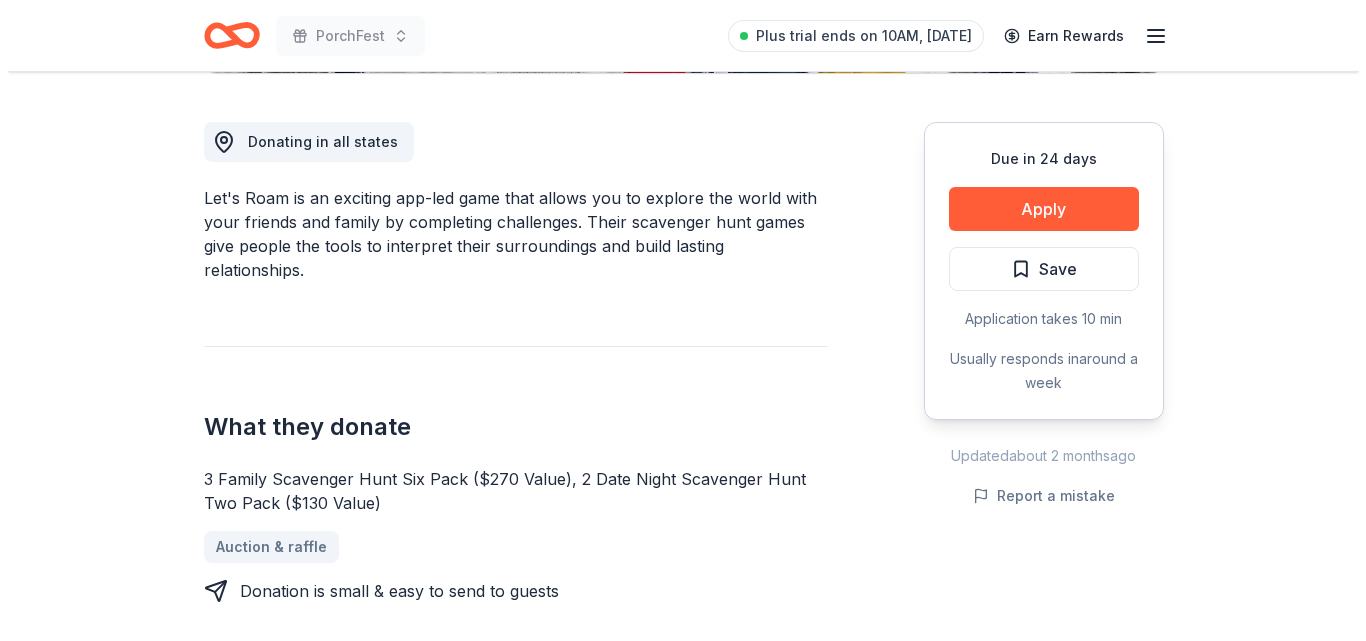 scroll, scrollTop: 533, scrollLeft: 0, axis: vertical 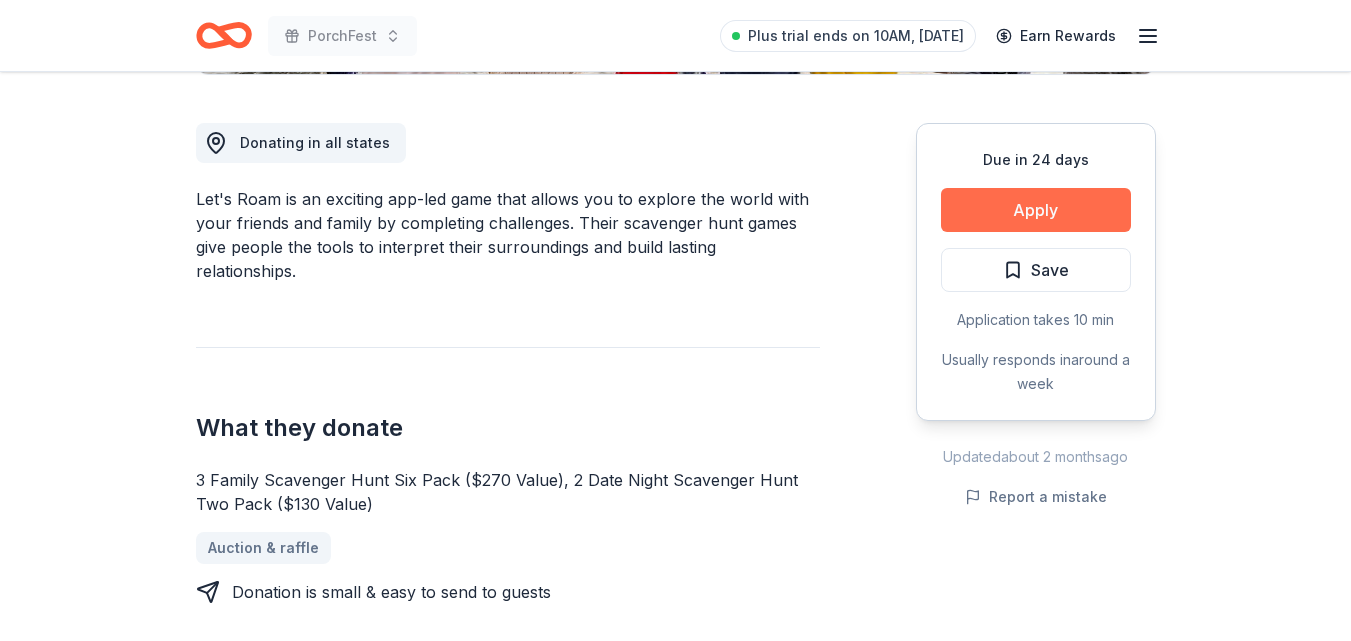 click on "Apply" at bounding box center (1036, 210) 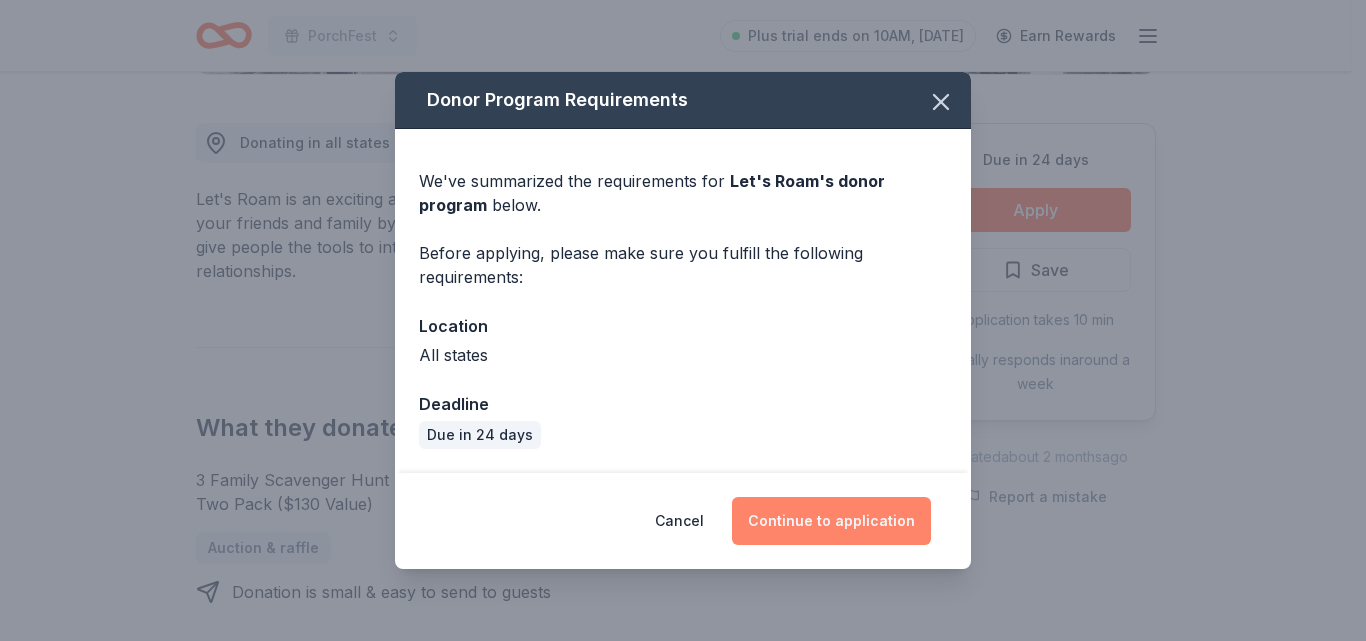 click on "Continue to application" at bounding box center [831, 521] 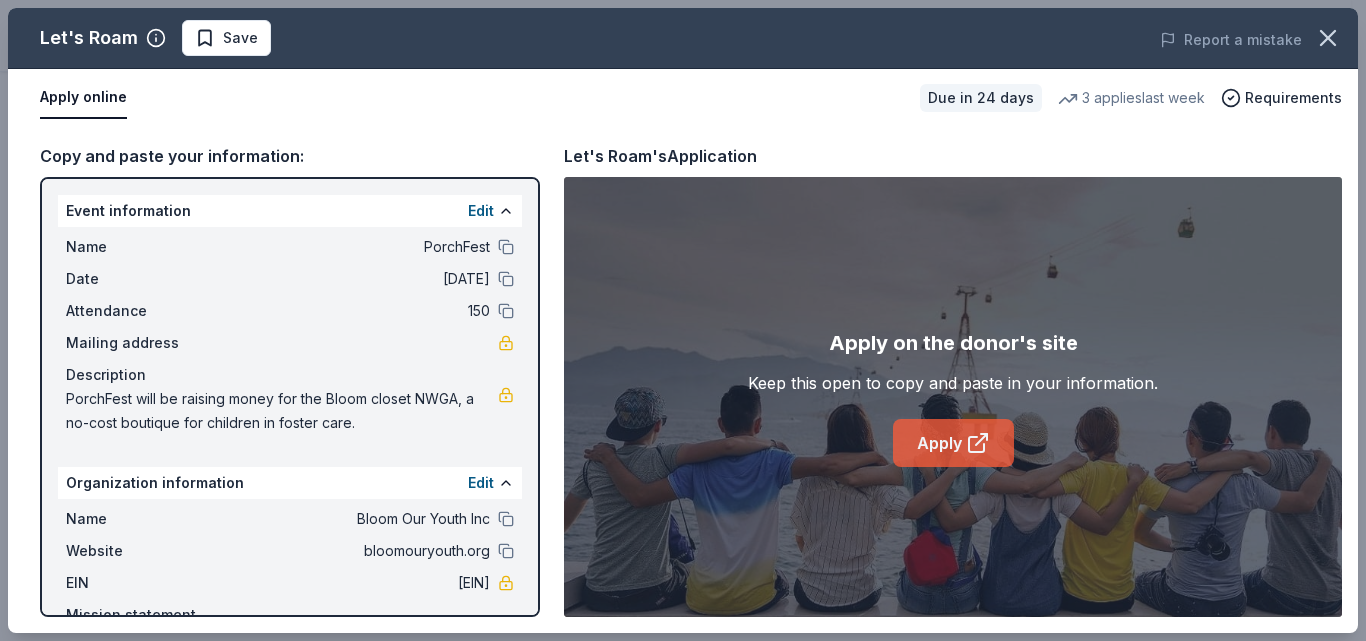 click on "Apply" at bounding box center (953, 443) 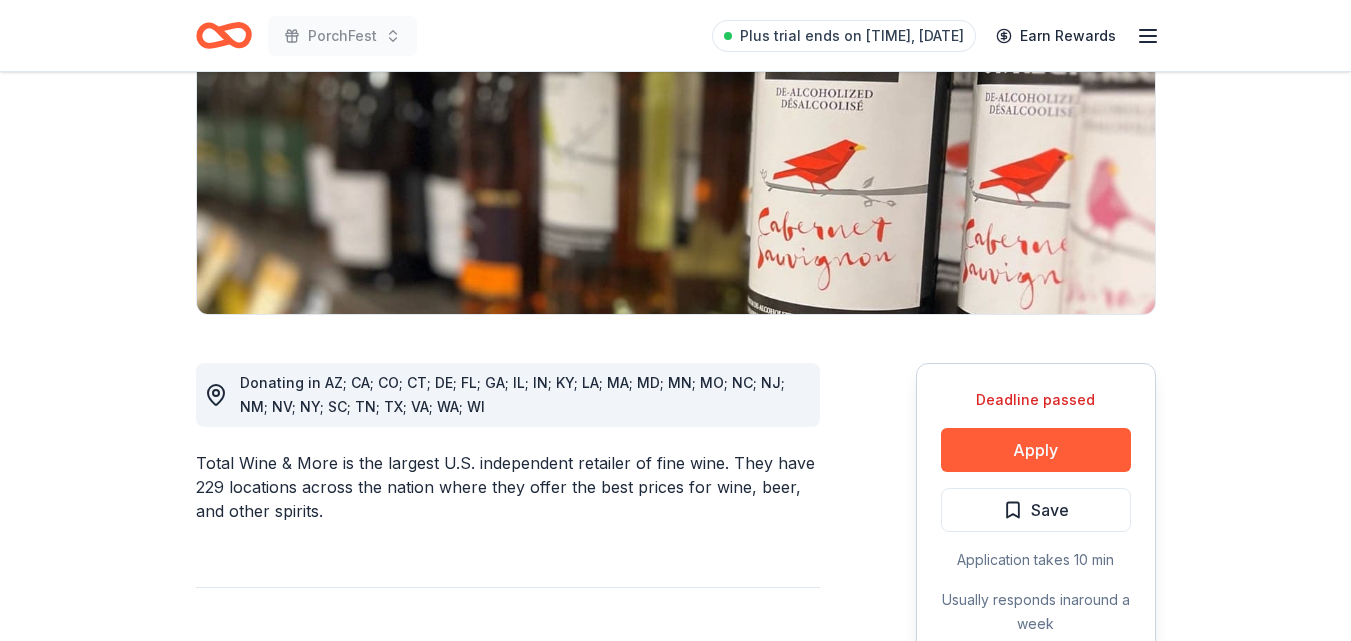 scroll, scrollTop: 298, scrollLeft: 0, axis: vertical 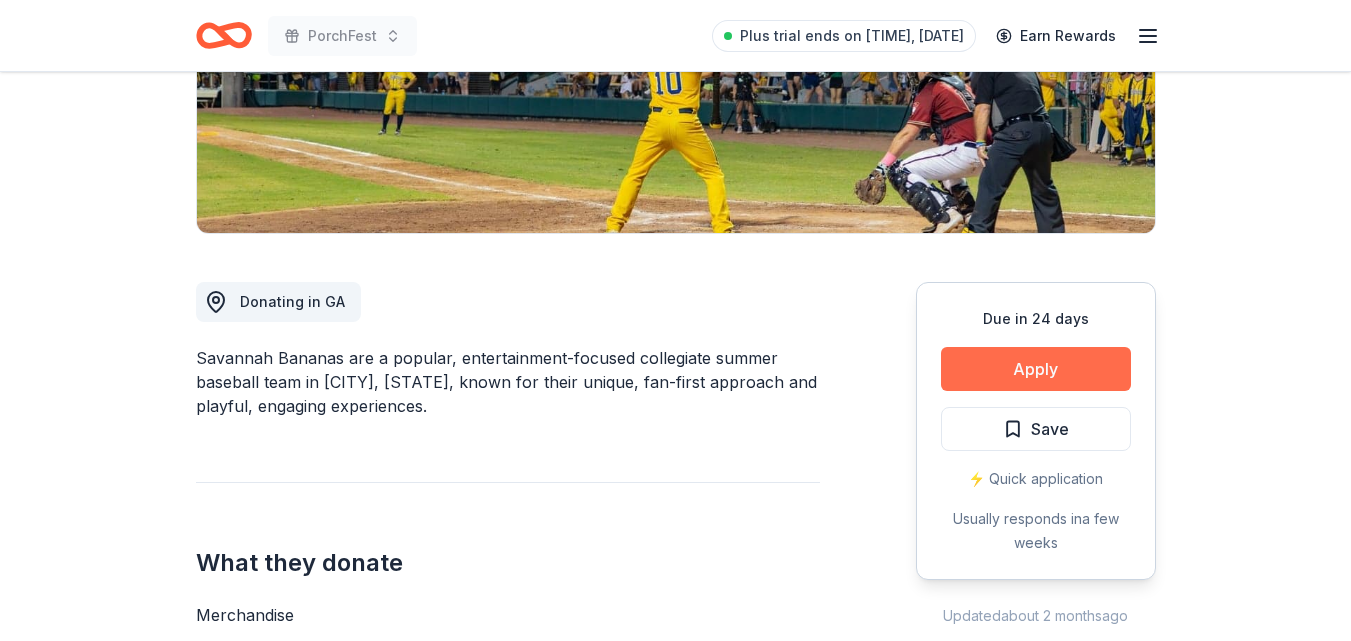 click on "Apply" at bounding box center [1036, 369] 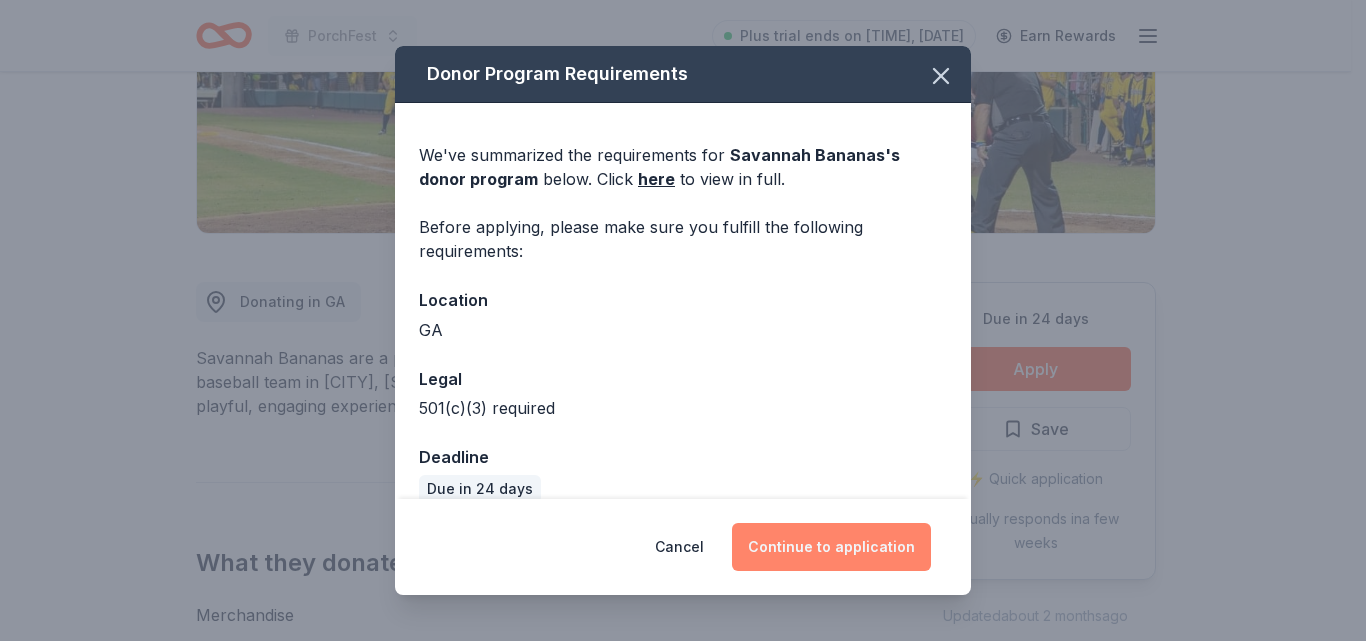 click on "Continue to application" at bounding box center (831, 547) 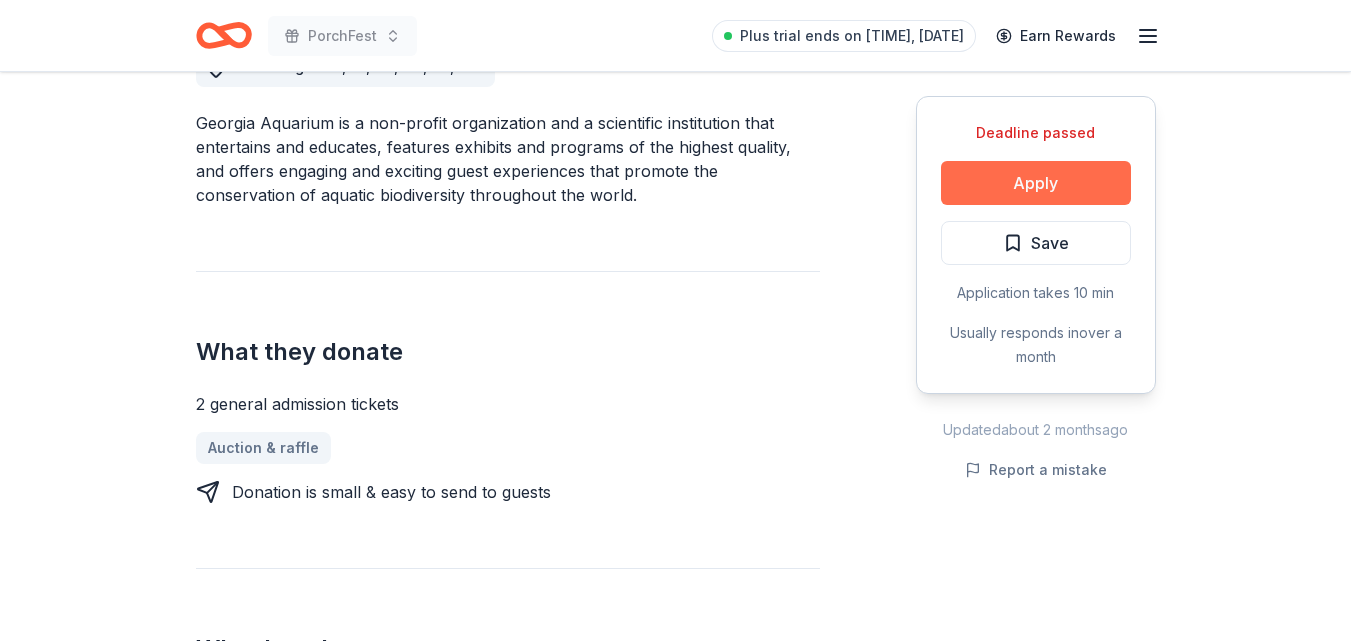 scroll, scrollTop: 610, scrollLeft: 0, axis: vertical 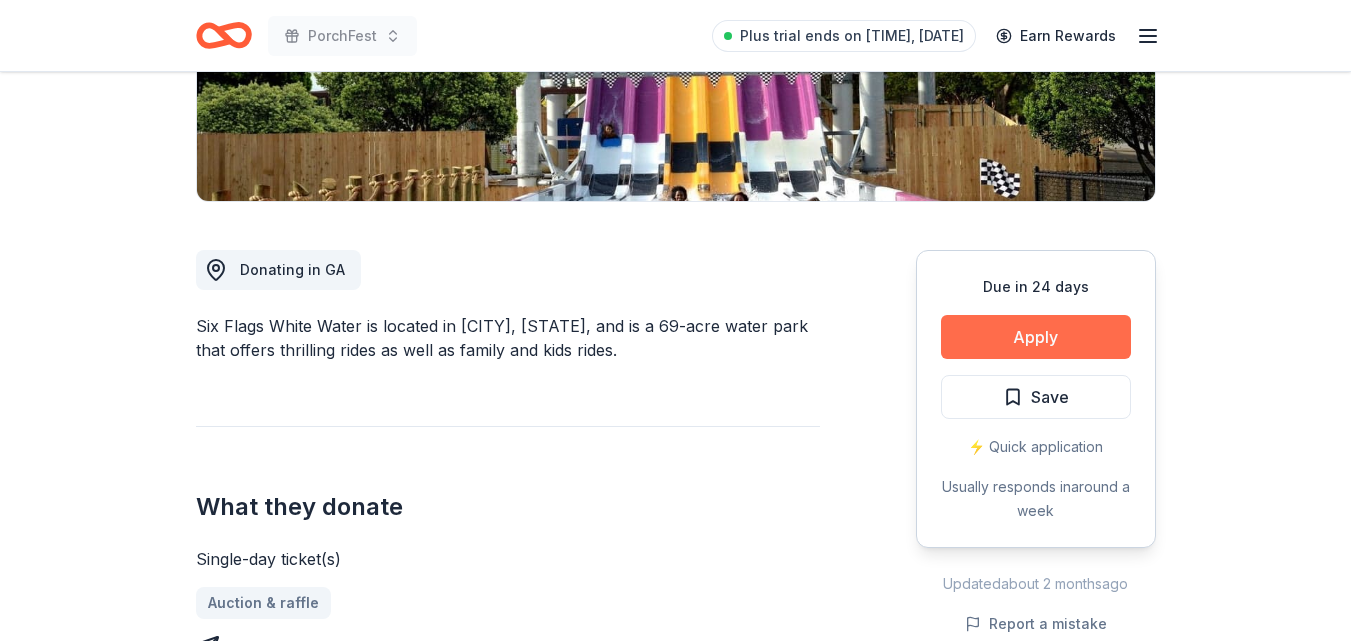 click on "Apply" at bounding box center (1036, 337) 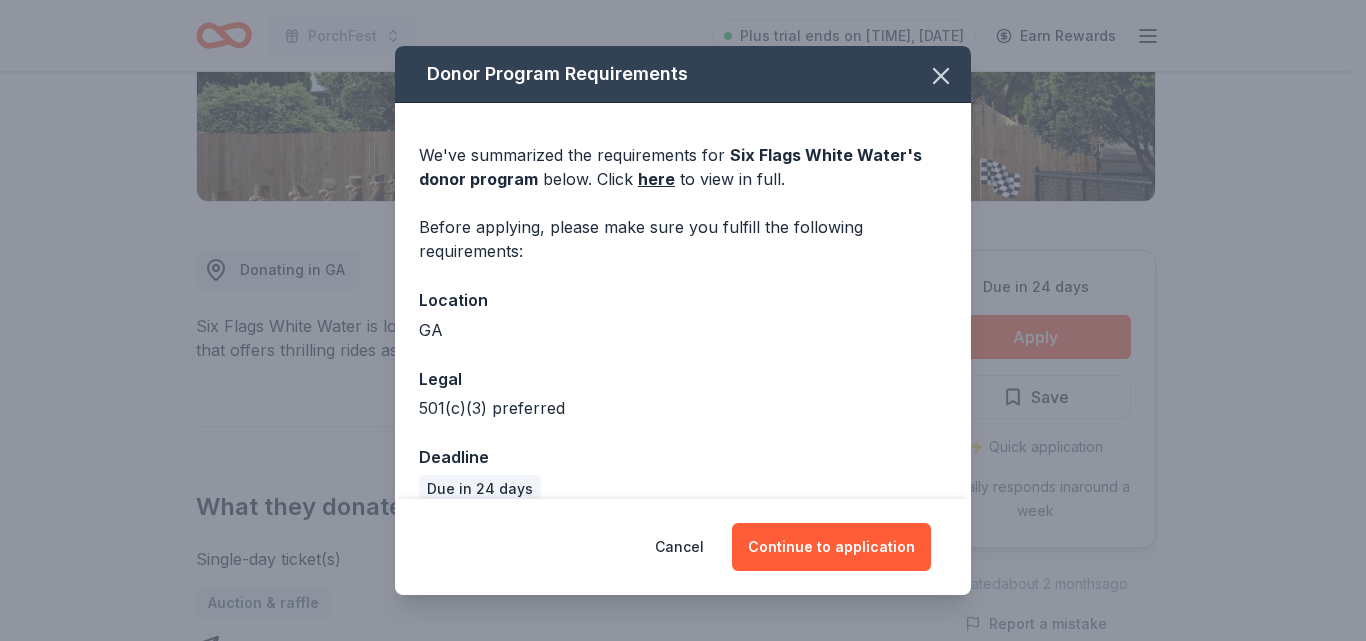 scroll, scrollTop: 28, scrollLeft: 0, axis: vertical 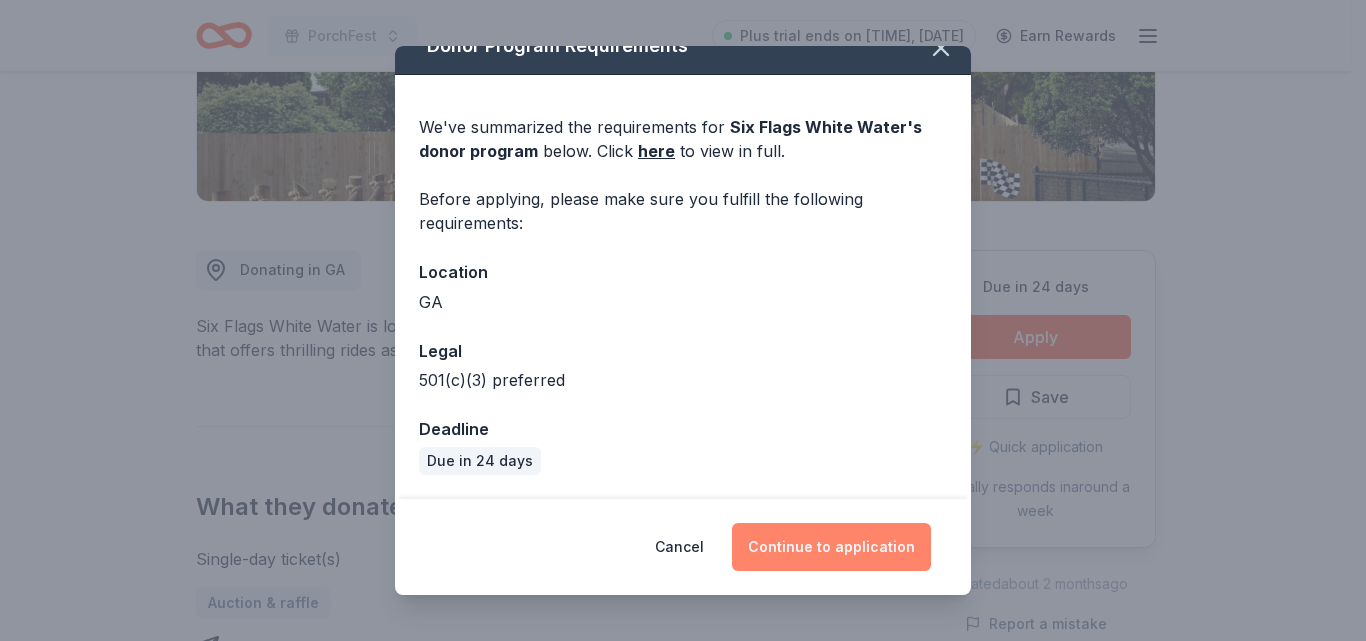 click on "Continue to application" at bounding box center [831, 547] 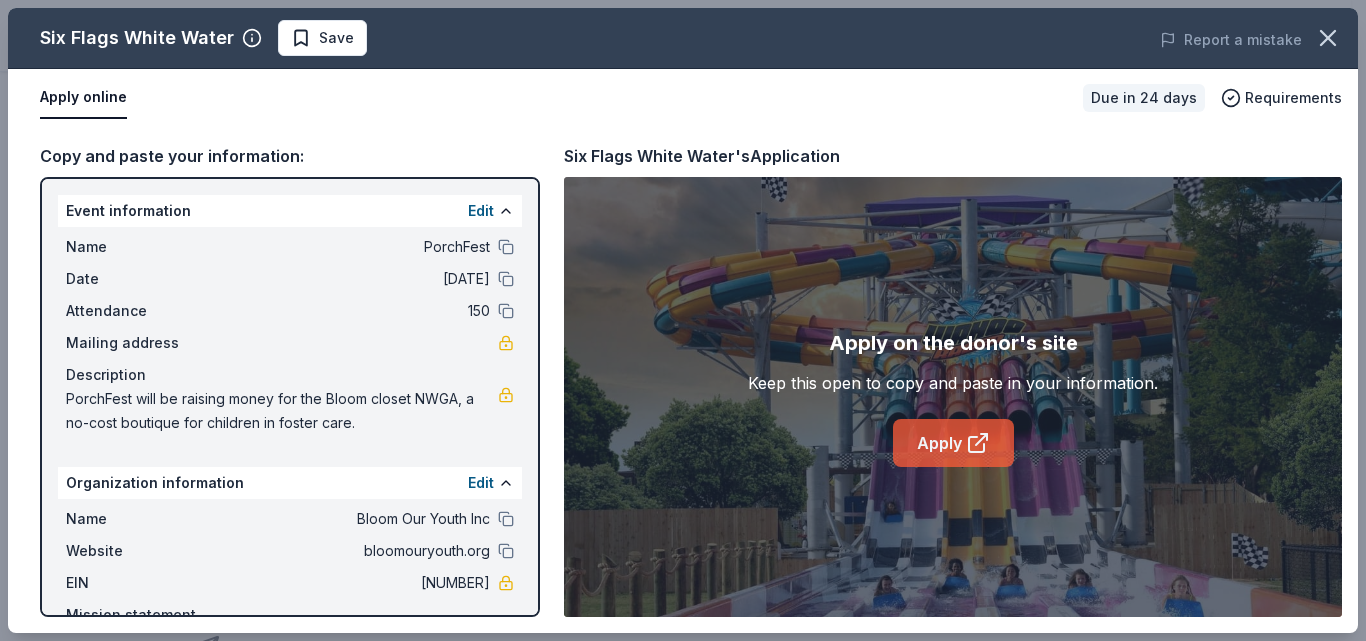 click on "Apply" at bounding box center (953, 443) 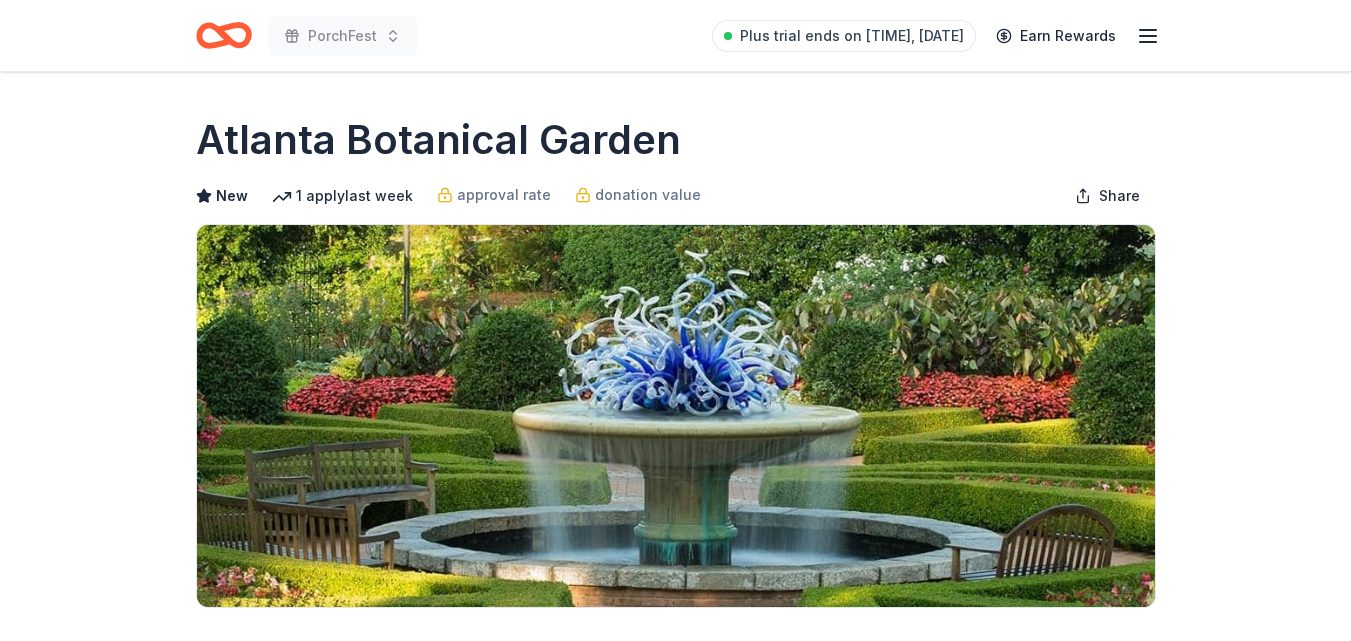 scroll, scrollTop: 281, scrollLeft: 0, axis: vertical 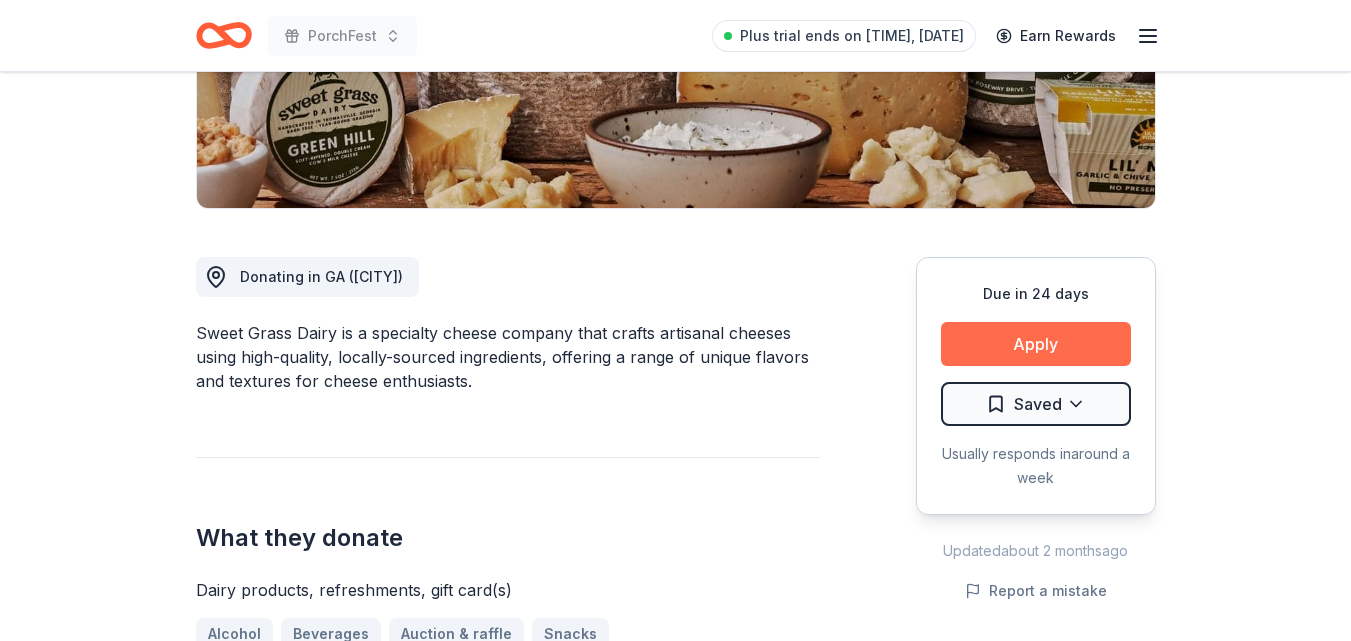 click on "Apply" at bounding box center [1036, 344] 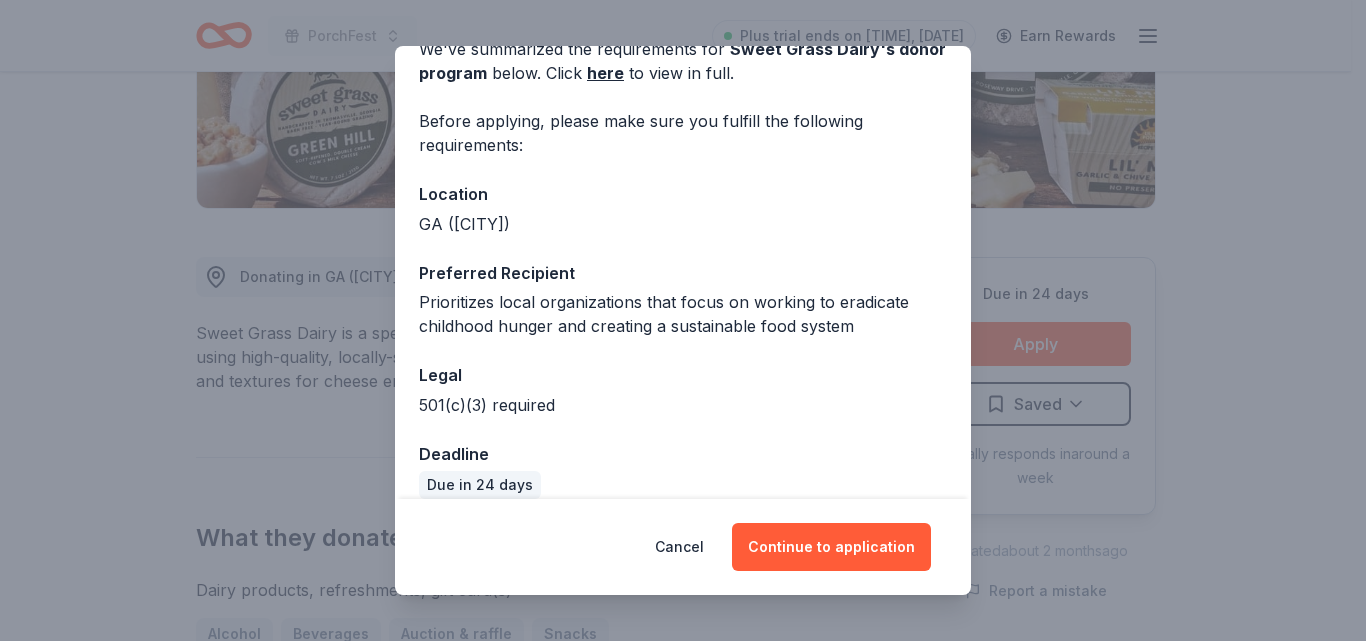scroll, scrollTop: 130, scrollLeft: 0, axis: vertical 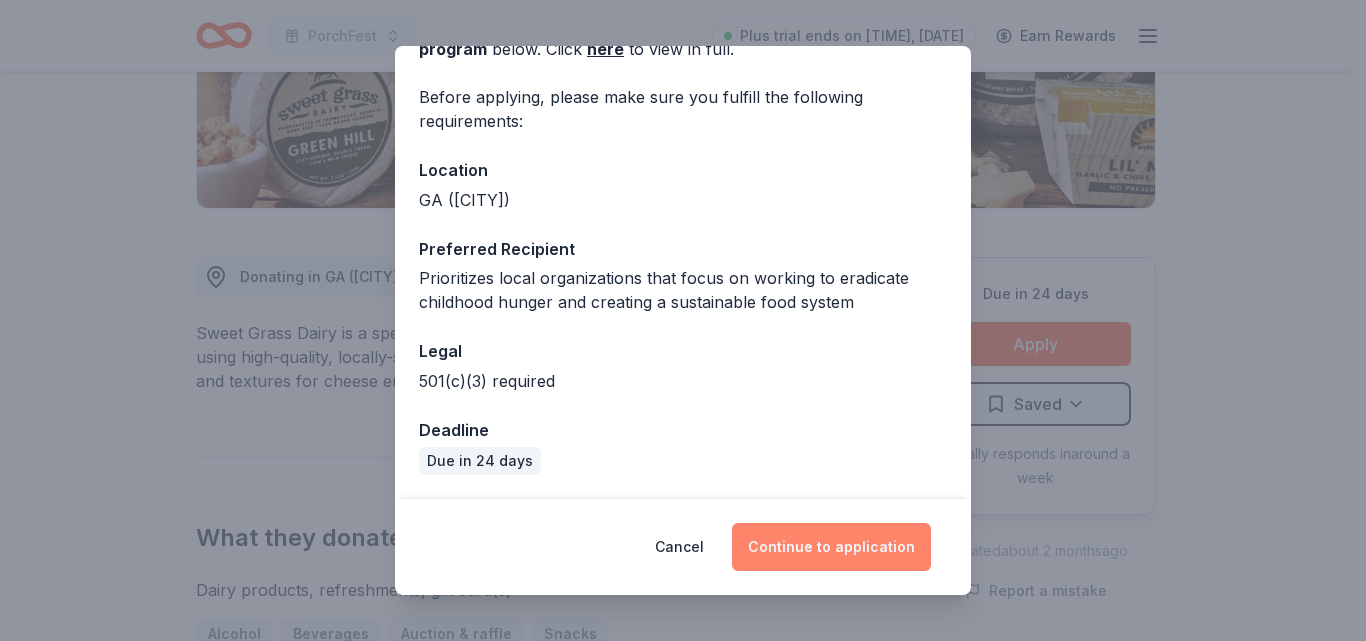 click on "Continue to application" at bounding box center (831, 547) 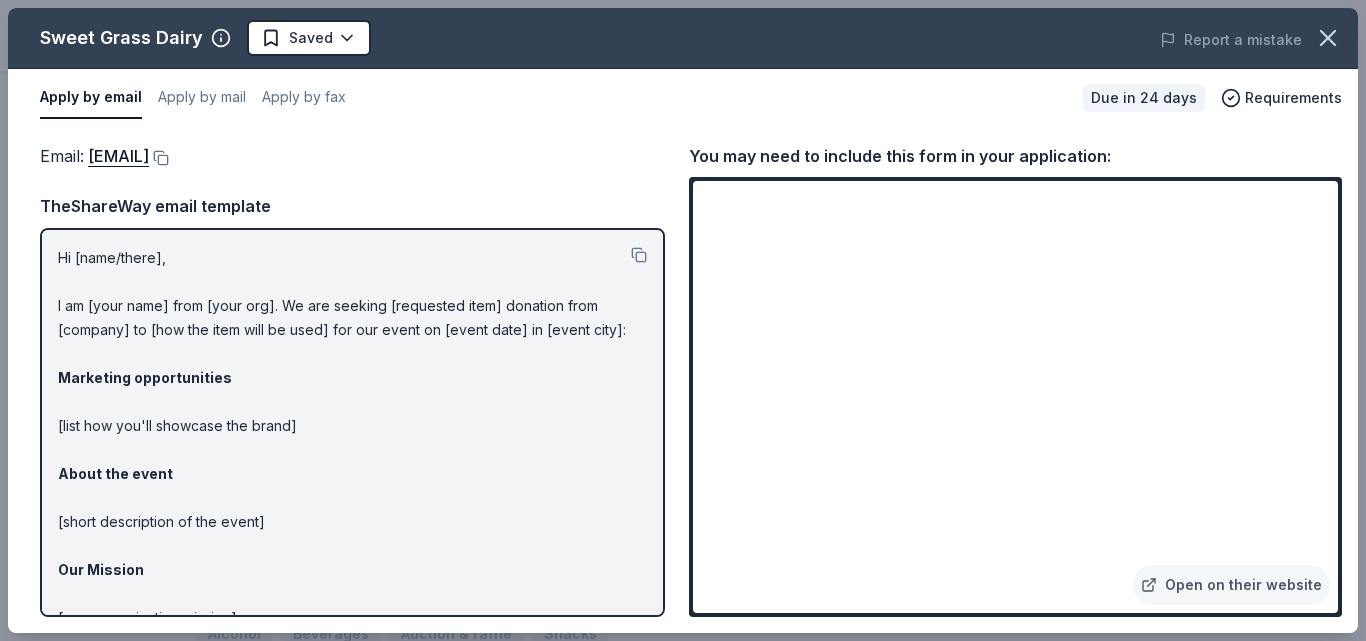 scroll, scrollTop: 151, scrollLeft: 0, axis: vertical 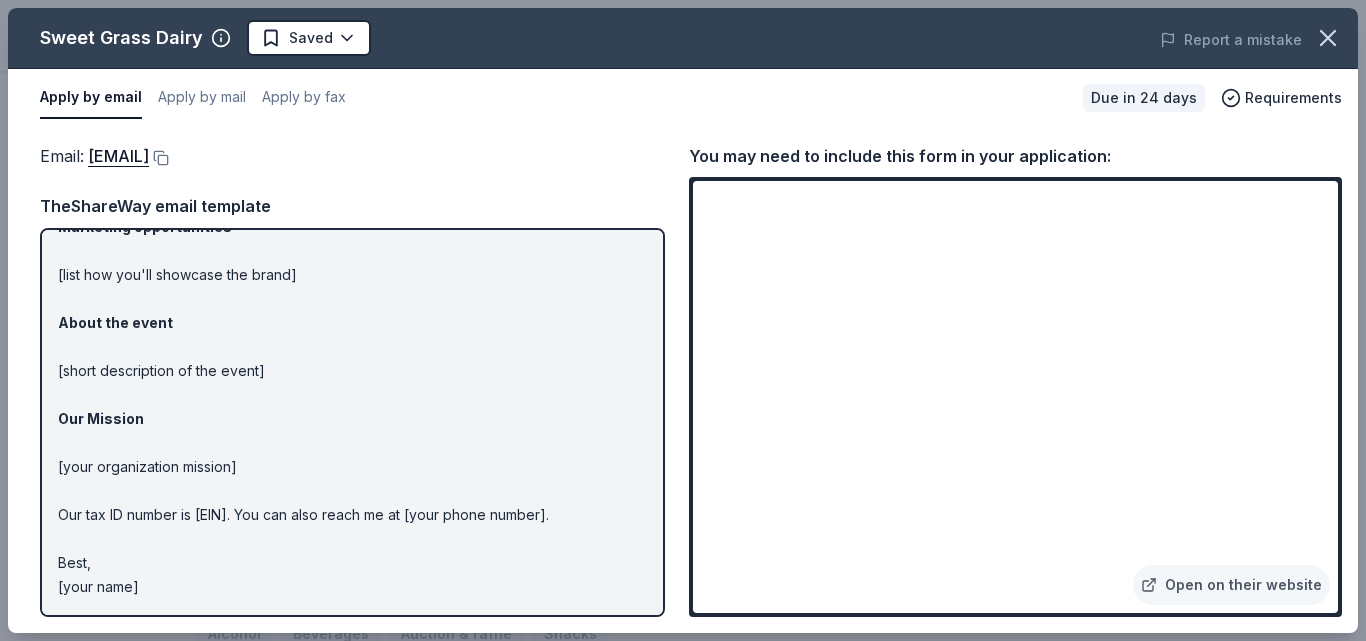 click on "Hi [name/there],
I am [your name] from [your org]. We are seeking [requested item] donation from [company] to [how the item will be used] for our event on [event date] in [event city]:
Marketing opportunities
[list how you'll showcase the brand]
About the event
[short description of the event]
Our Mission
[your organization mission]
Our tax ID number is [EIN]. You can also reach me at [your phone number].
Best,
[your name]" at bounding box center [352, 422] 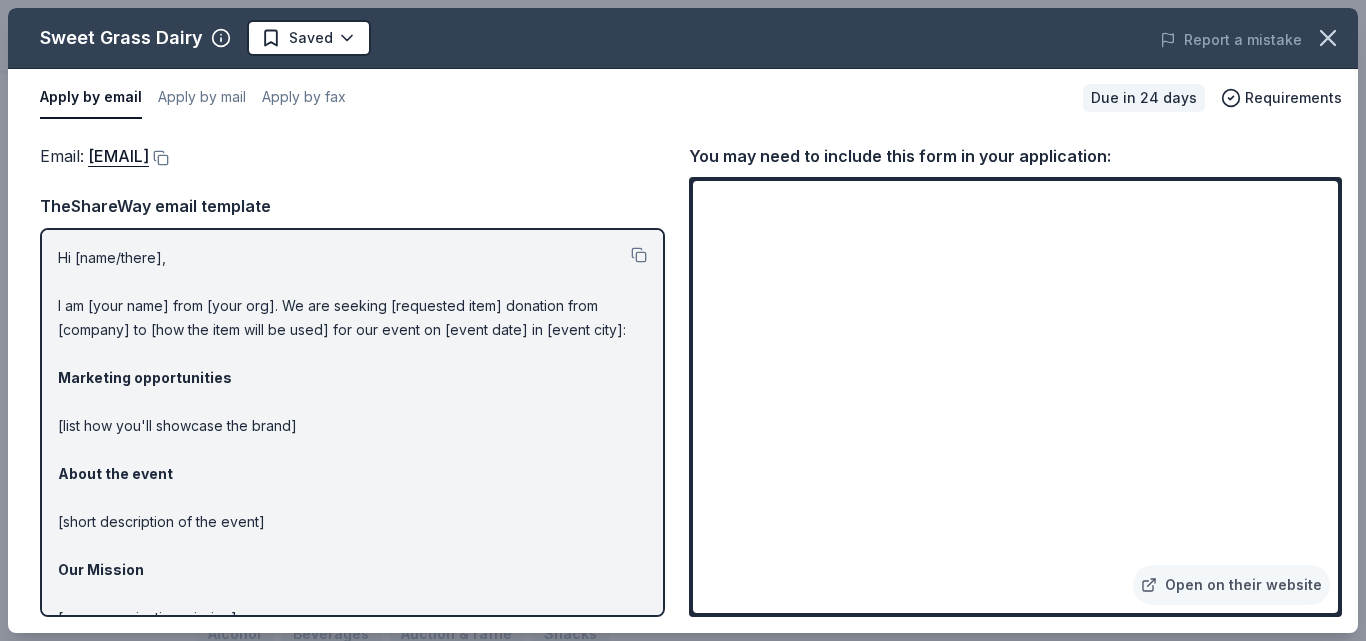 click on "Hi [name/there],
I am [your name] from [your org]. We are seeking [requested item] donation from [company] to [how the item will be used] for our event on [event date] in [event city]:
Marketing opportunities
[list how you'll showcase the brand]
About the event
[short description of the event]
Our Mission
[your organization mission]
Our tax ID number is [EIN]. You can also reach me at [your phone number].
Best,
[your name]" at bounding box center [352, 498] 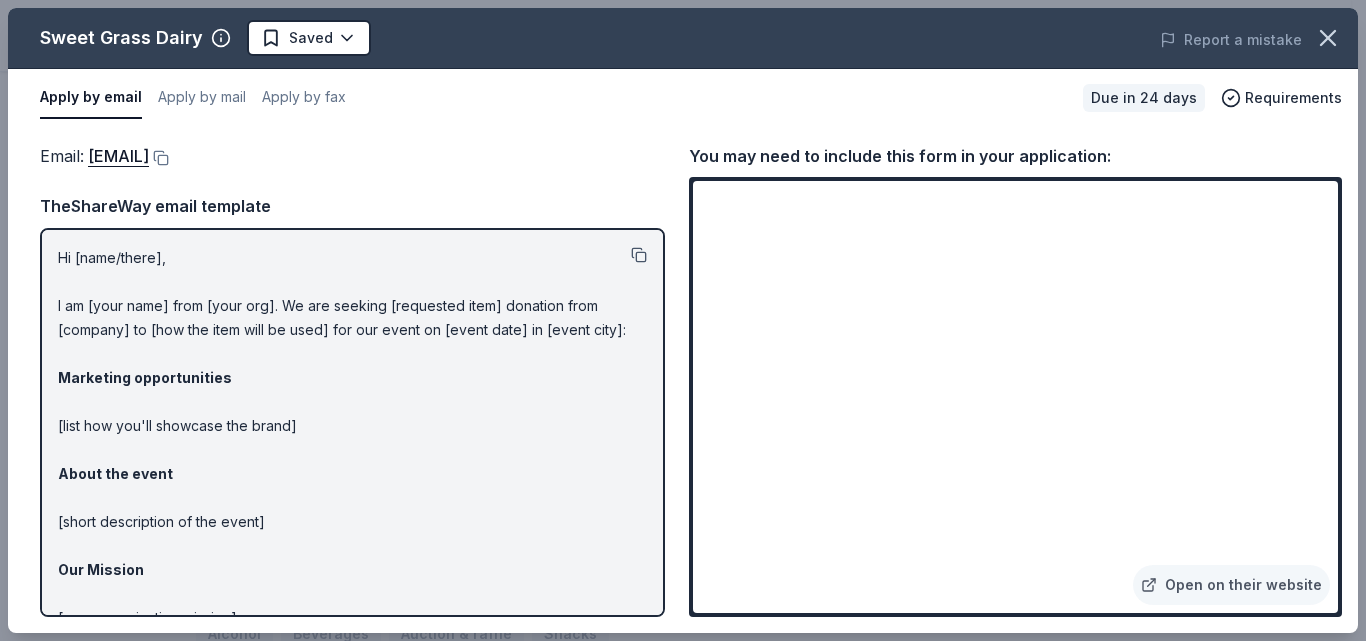 click at bounding box center [639, 255] 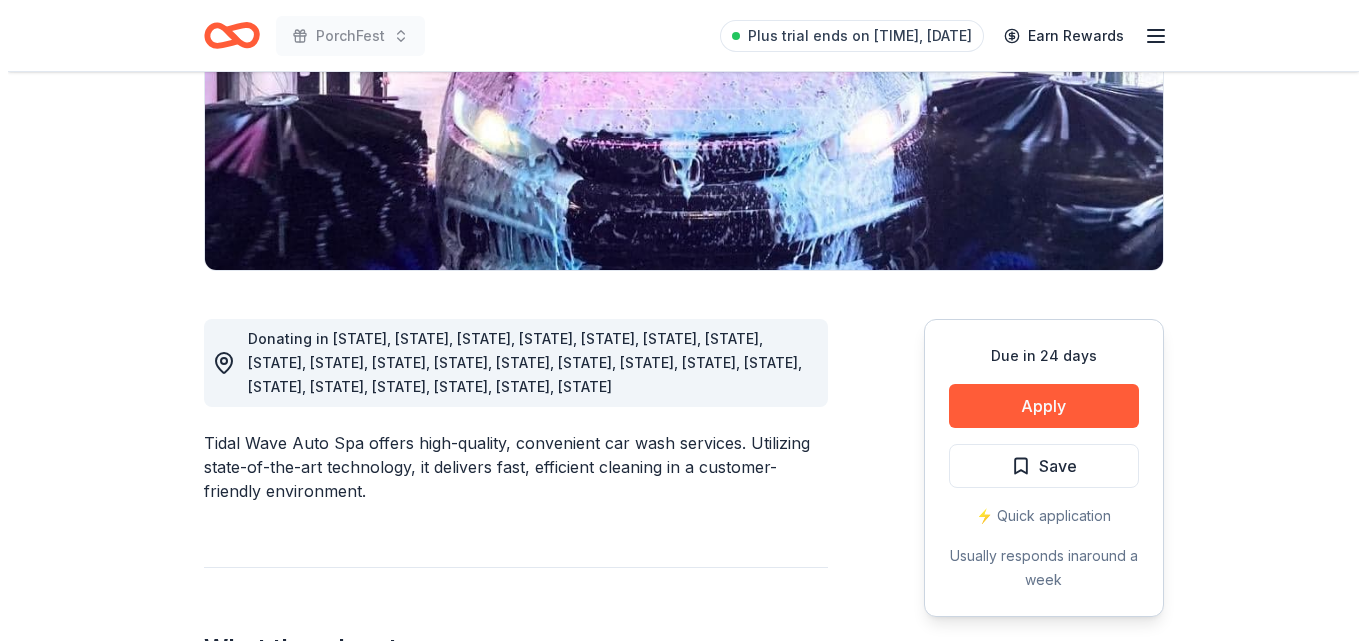 scroll, scrollTop: 337, scrollLeft: 0, axis: vertical 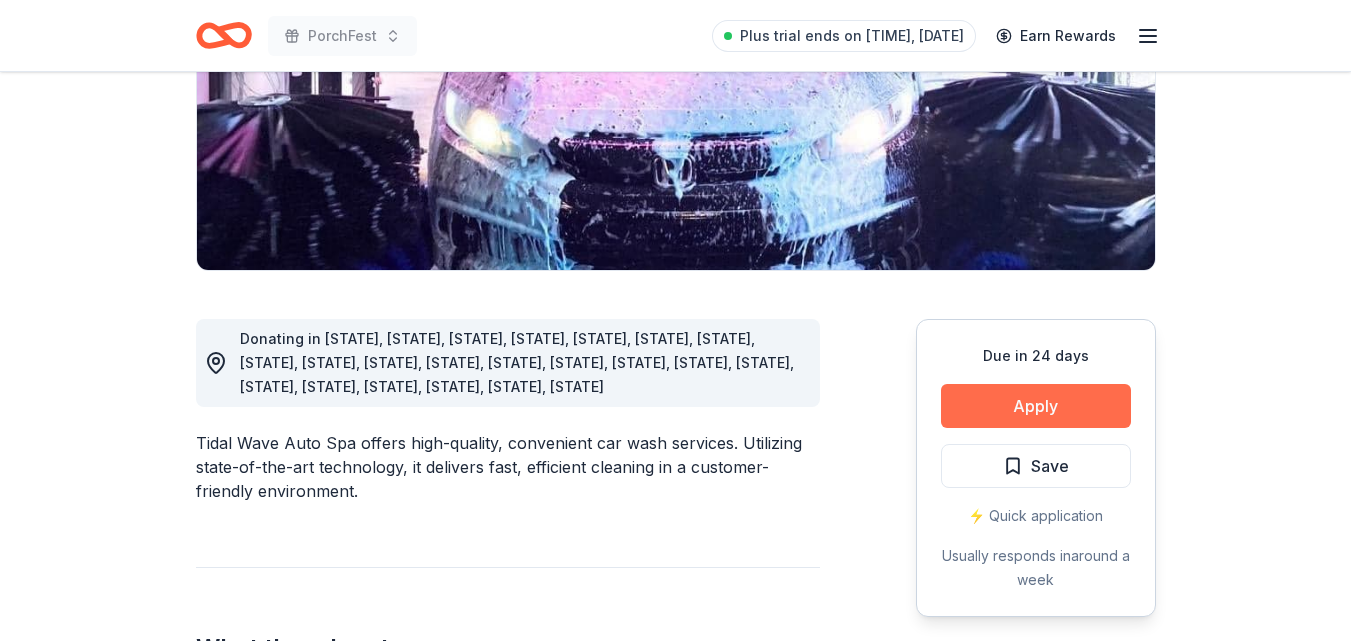 click on "Apply" at bounding box center (1036, 406) 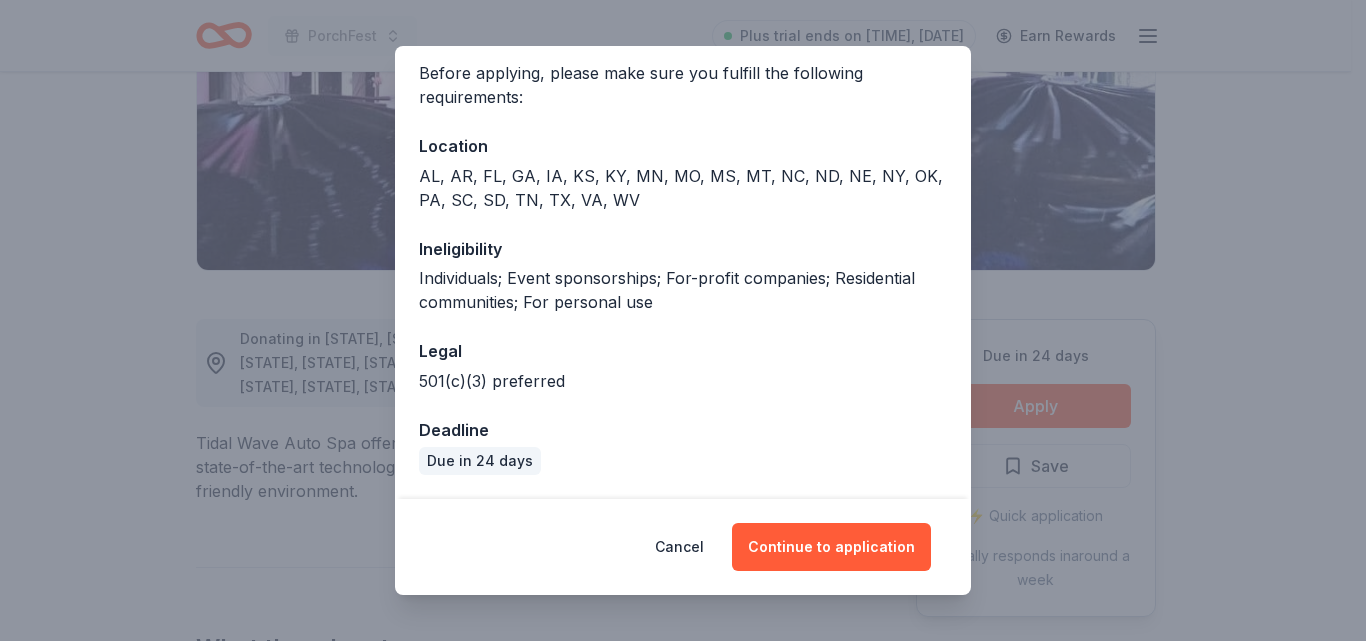 scroll, scrollTop: 154, scrollLeft: 0, axis: vertical 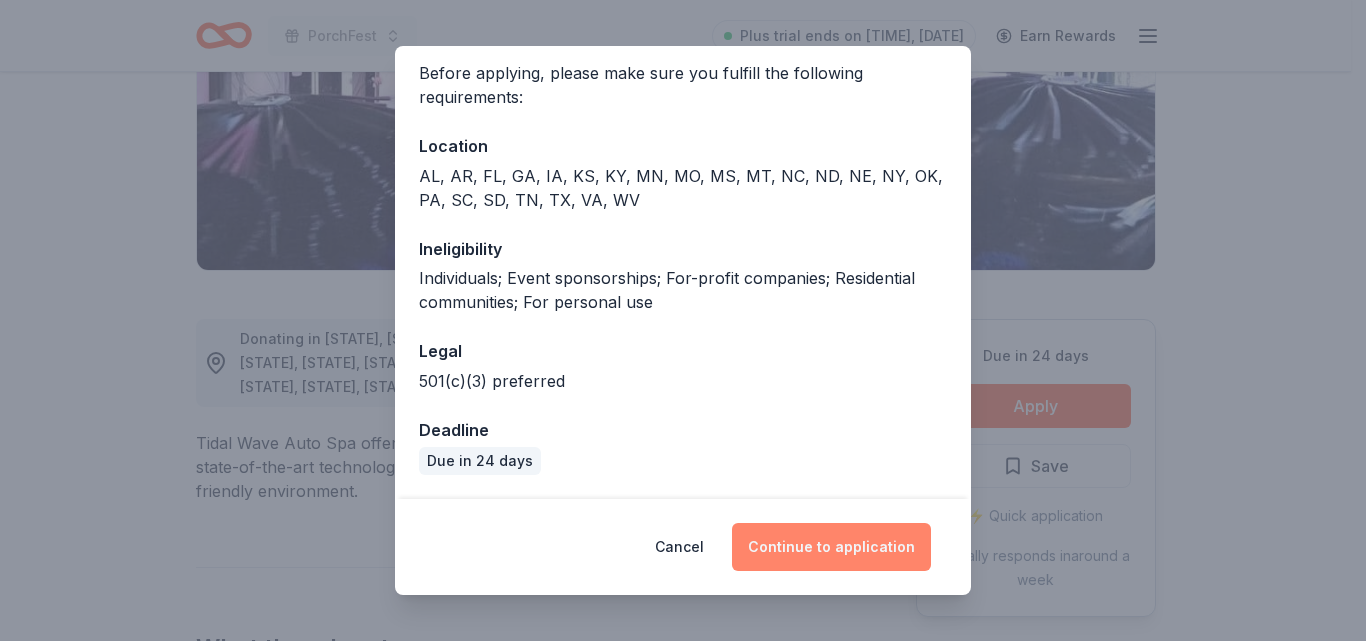click on "Continue to application" at bounding box center [831, 547] 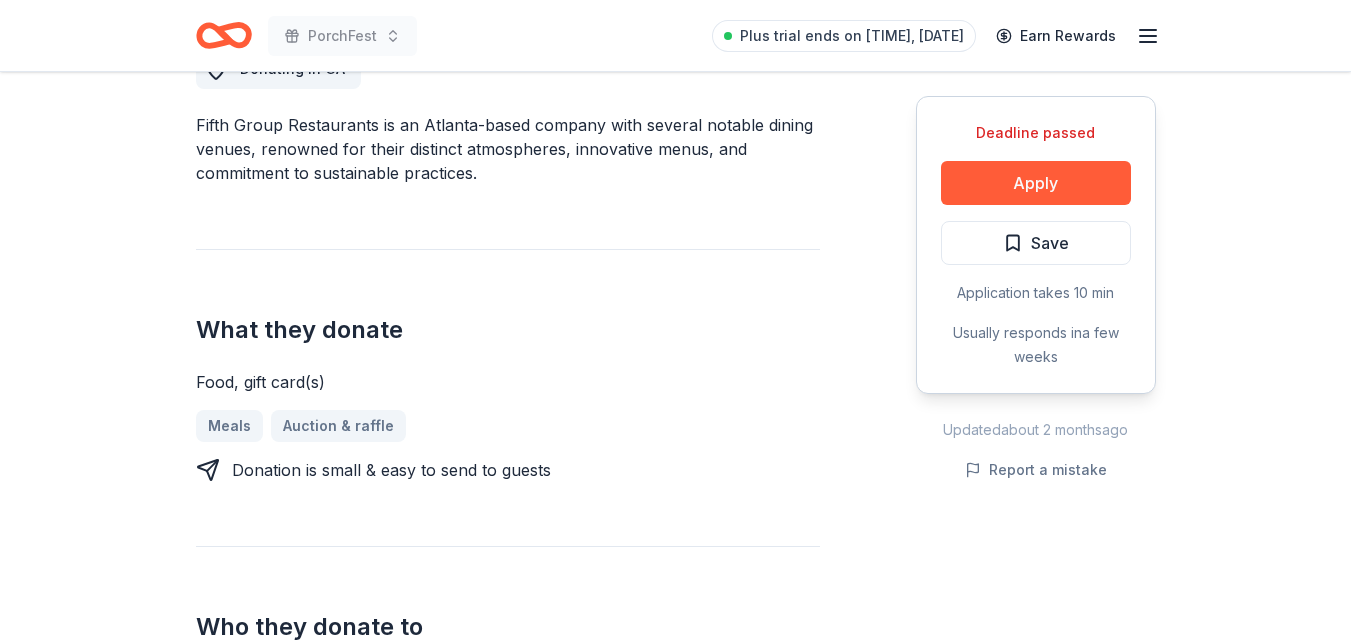 scroll, scrollTop: 608, scrollLeft: 0, axis: vertical 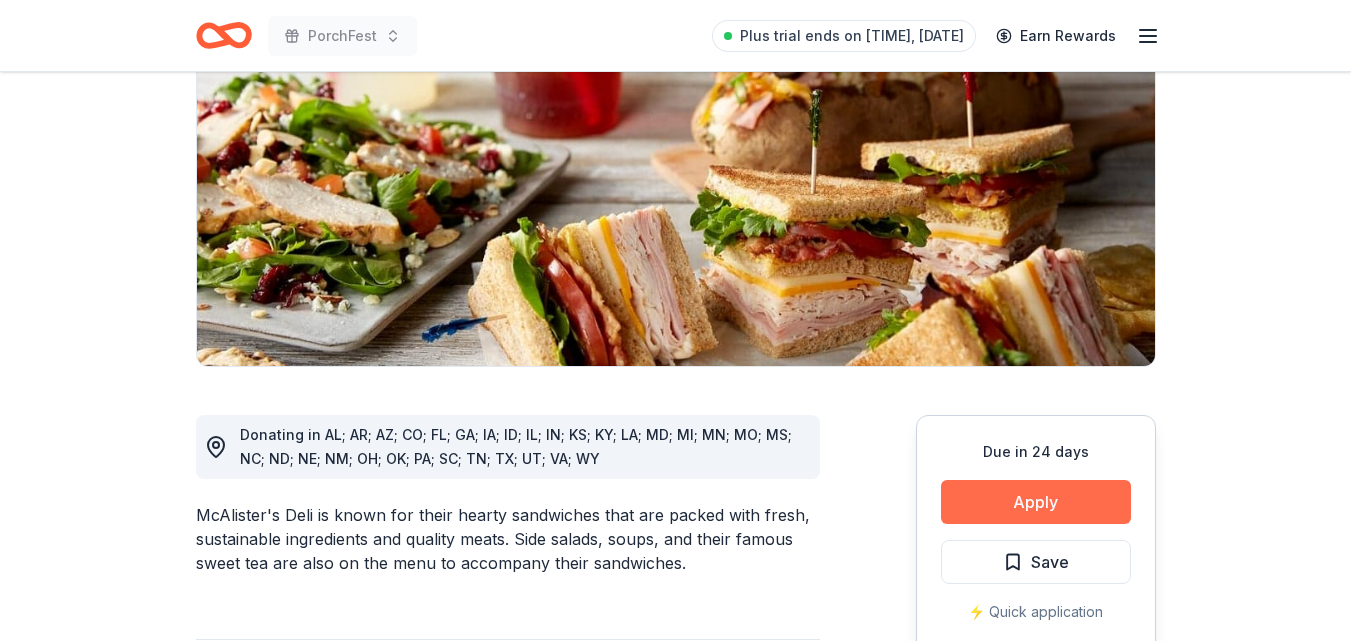 click on "Apply" at bounding box center (1036, 502) 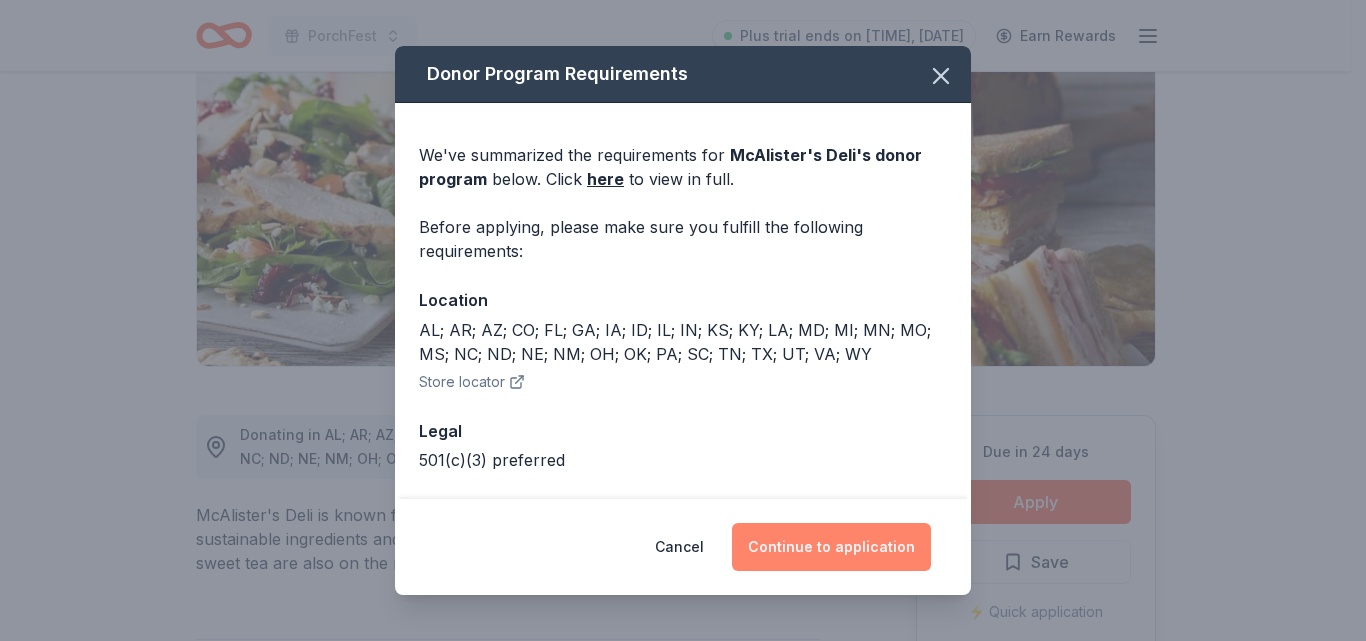 click on "Continue to application" at bounding box center (831, 547) 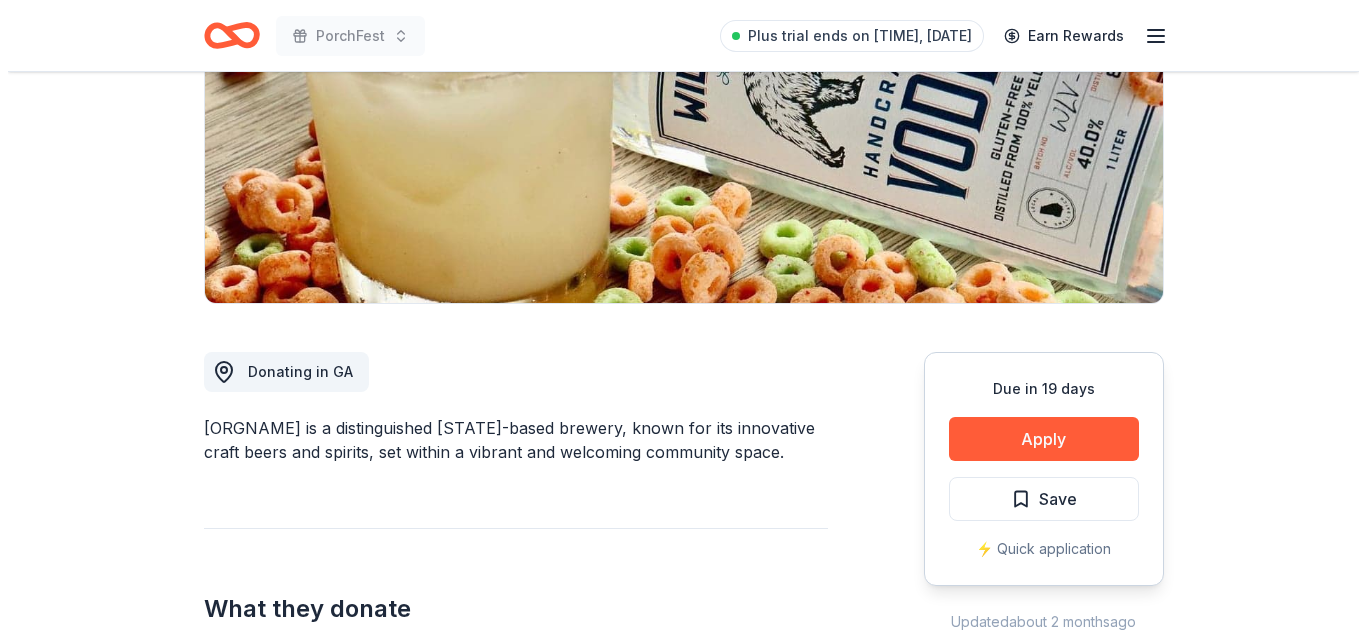 scroll, scrollTop: 305, scrollLeft: 0, axis: vertical 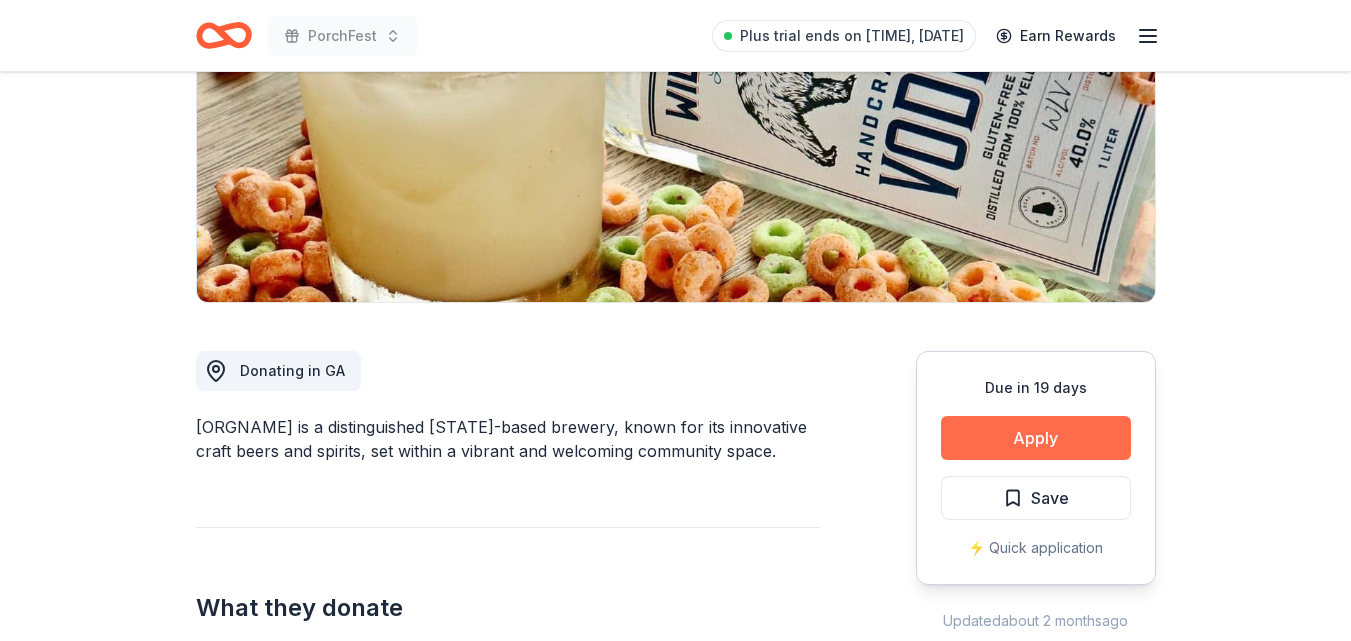click on "Apply" at bounding box center [1036, 438] 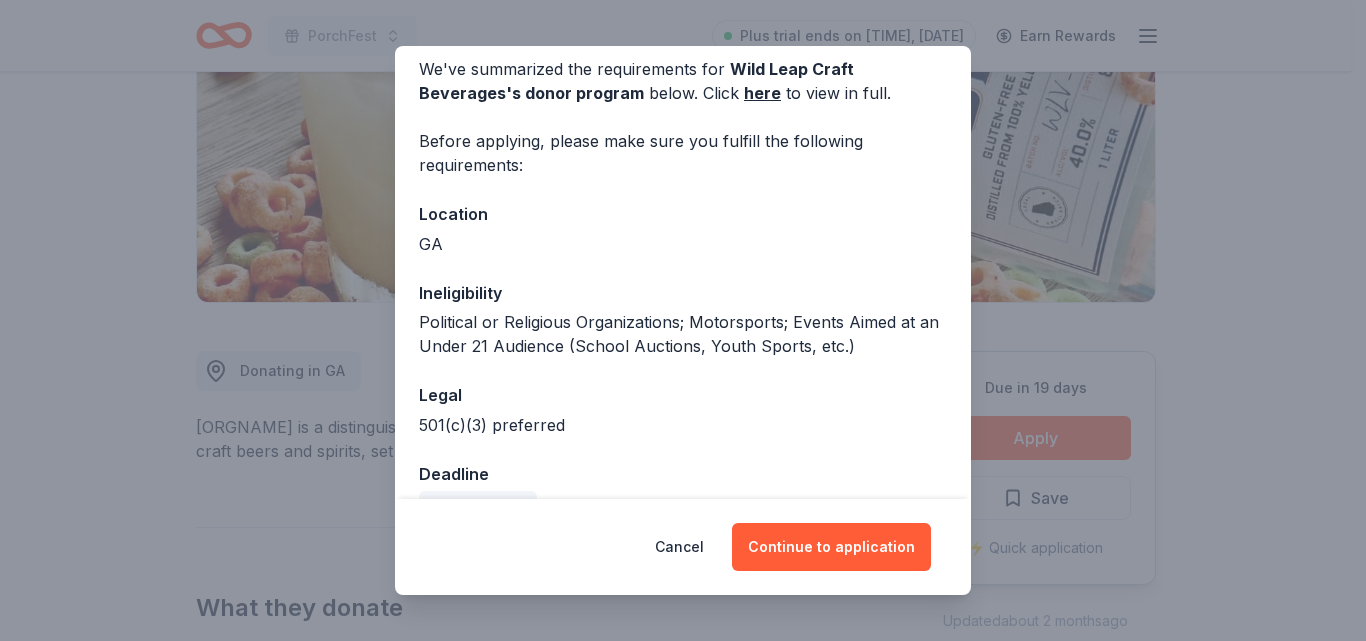 scroll, scrollTop: 130, scrollLeft: 0, axis: vertical 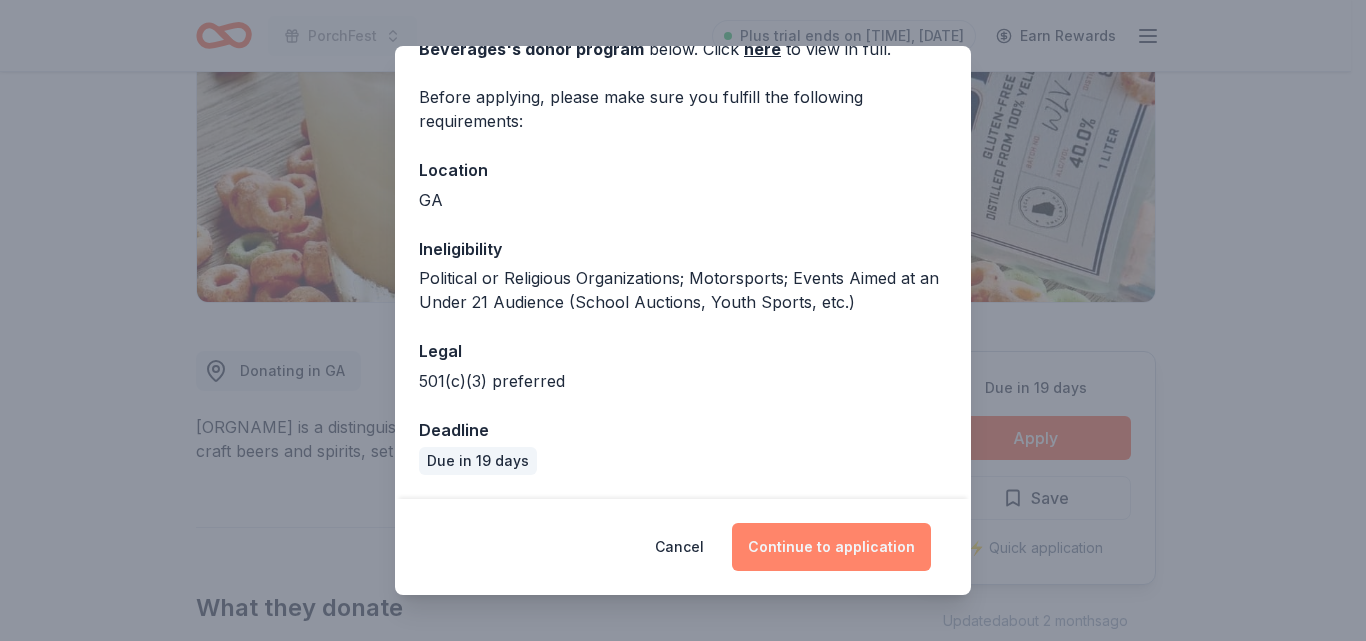 click on "Continue to application" at bounding box center (831, 547) 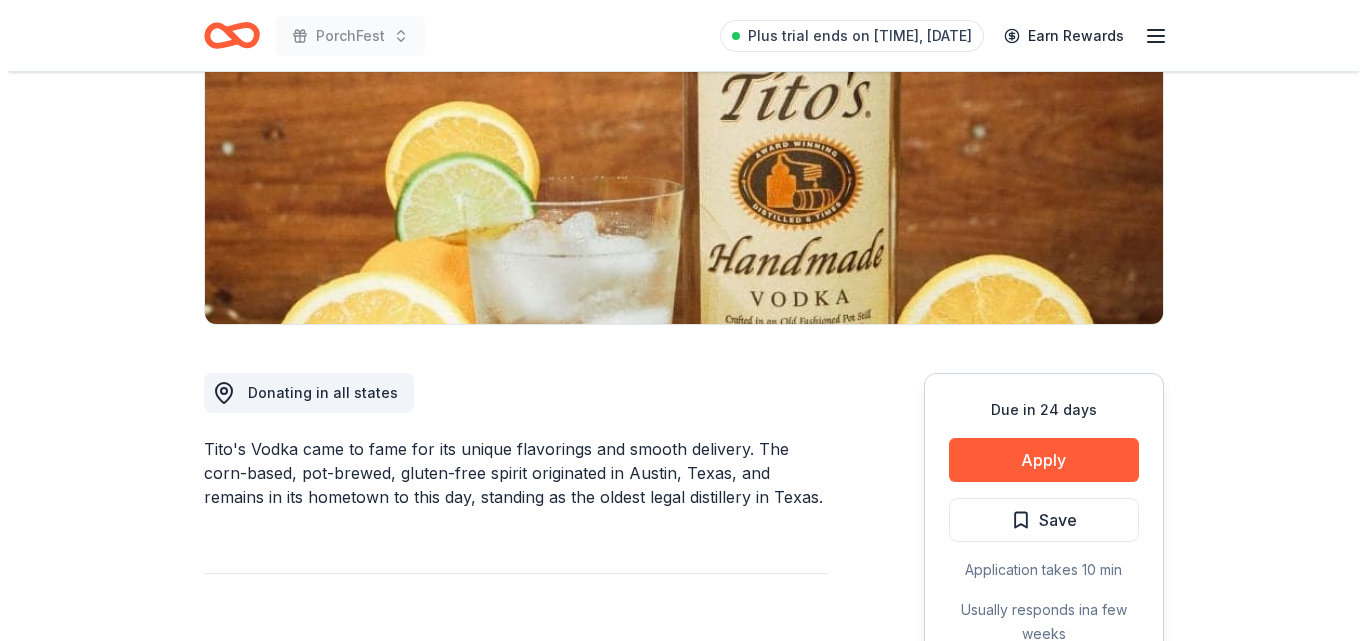 scroll, scrollTop: 284, scrollLeft: 0, axis: vertical 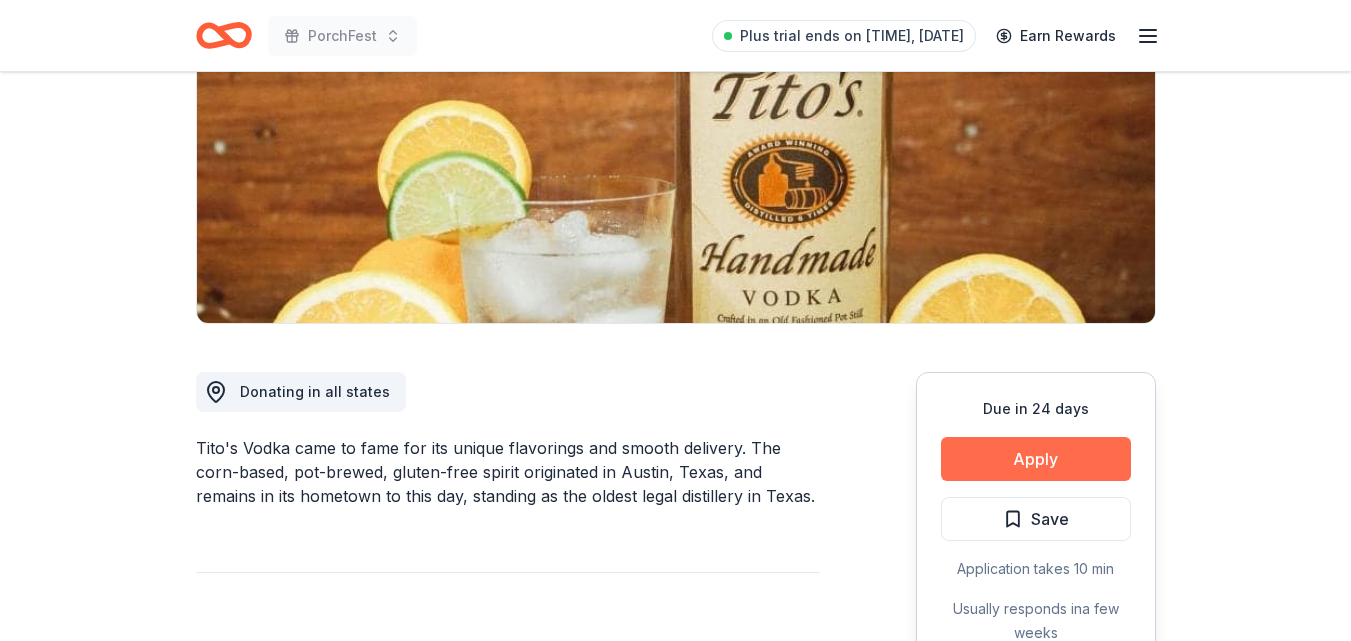 click on "Apply" at bounding box center (1036, 459) 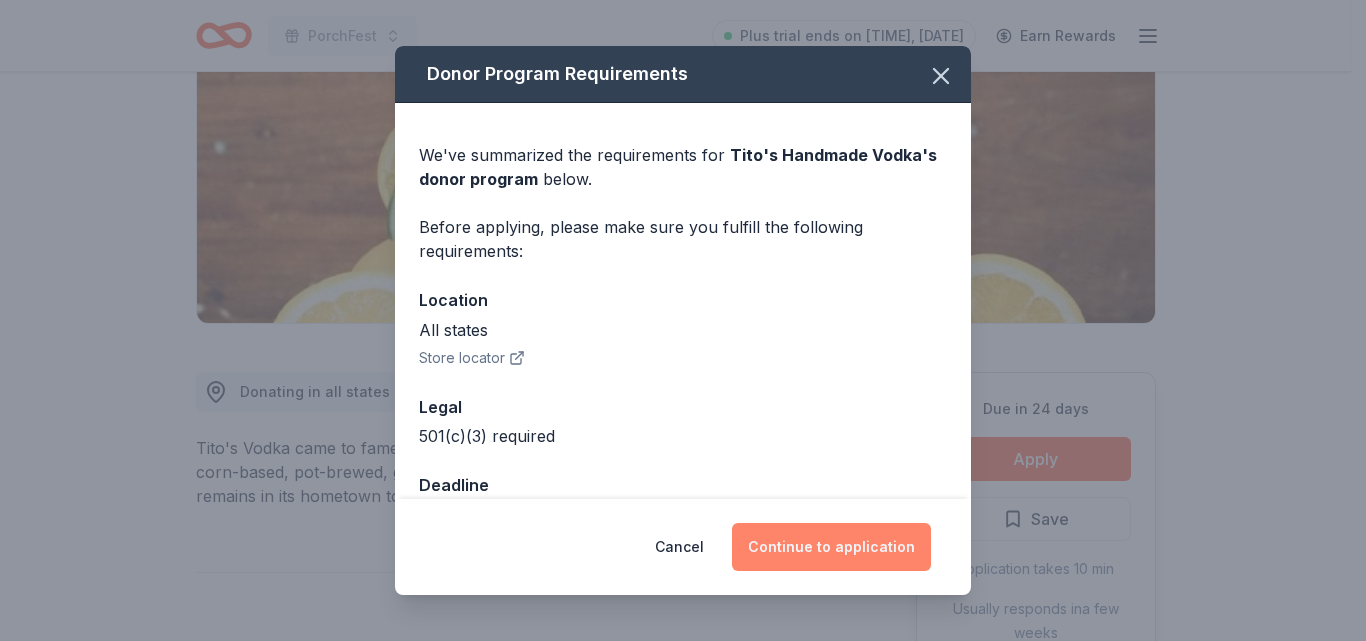 click on "Continue to application" at bounding box center [831, 547] 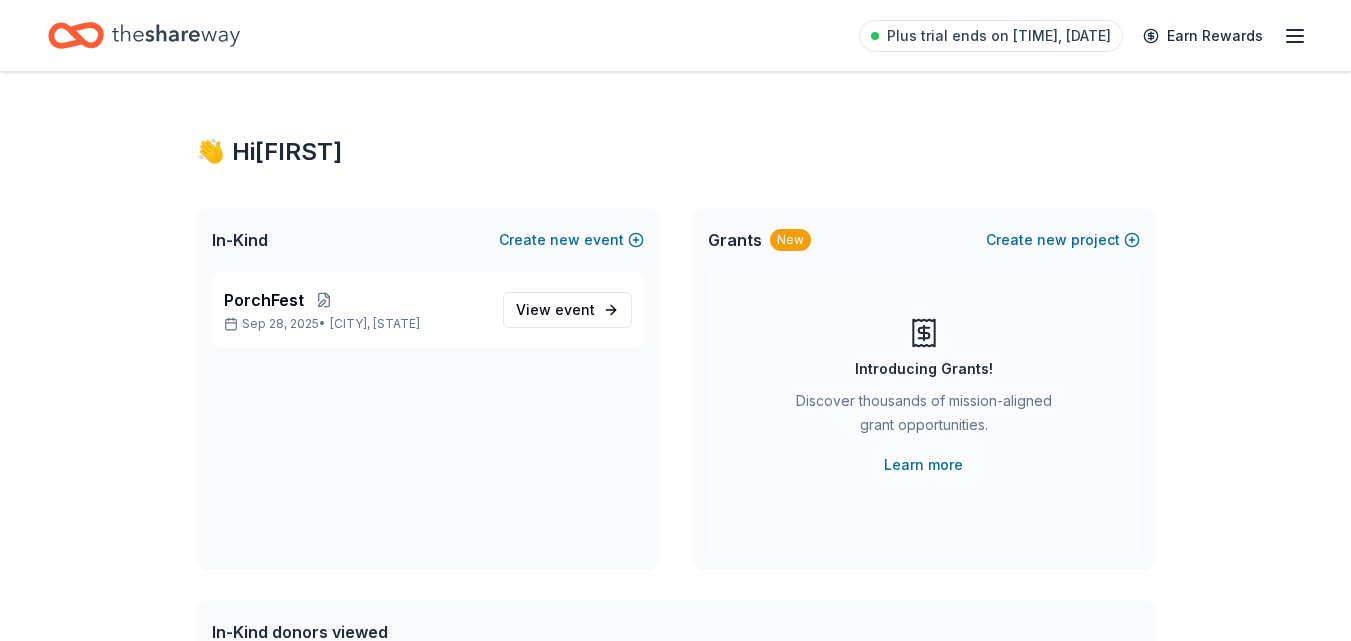 scroll, scrollTop: 0, scrollLeft: 0, axis: both 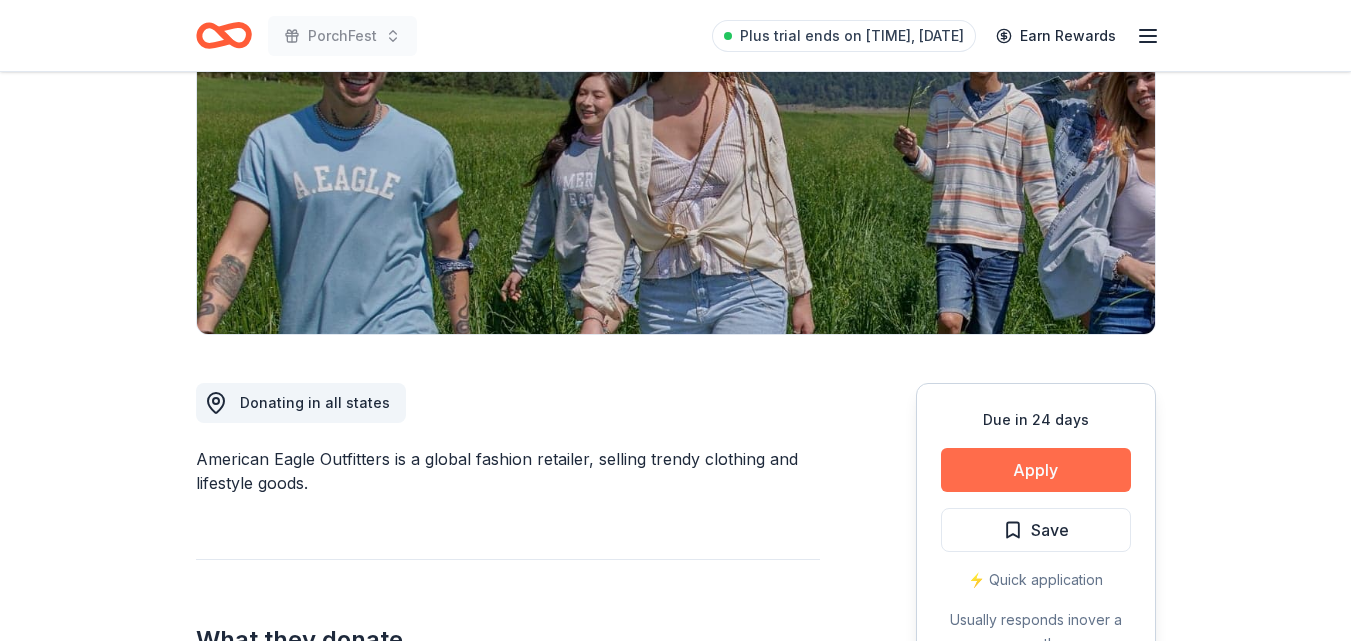 click on "Apply" at bounding box center [1036, 470] 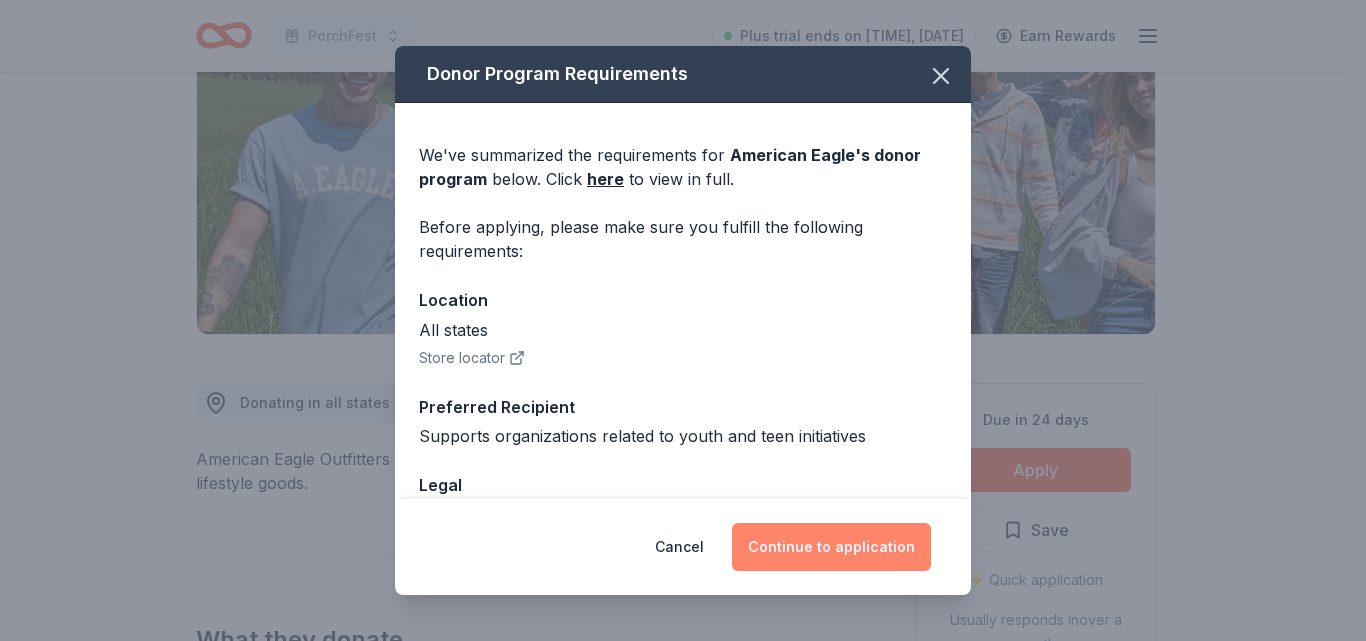 click on "Continue to application" at bounding box center (831, 547) 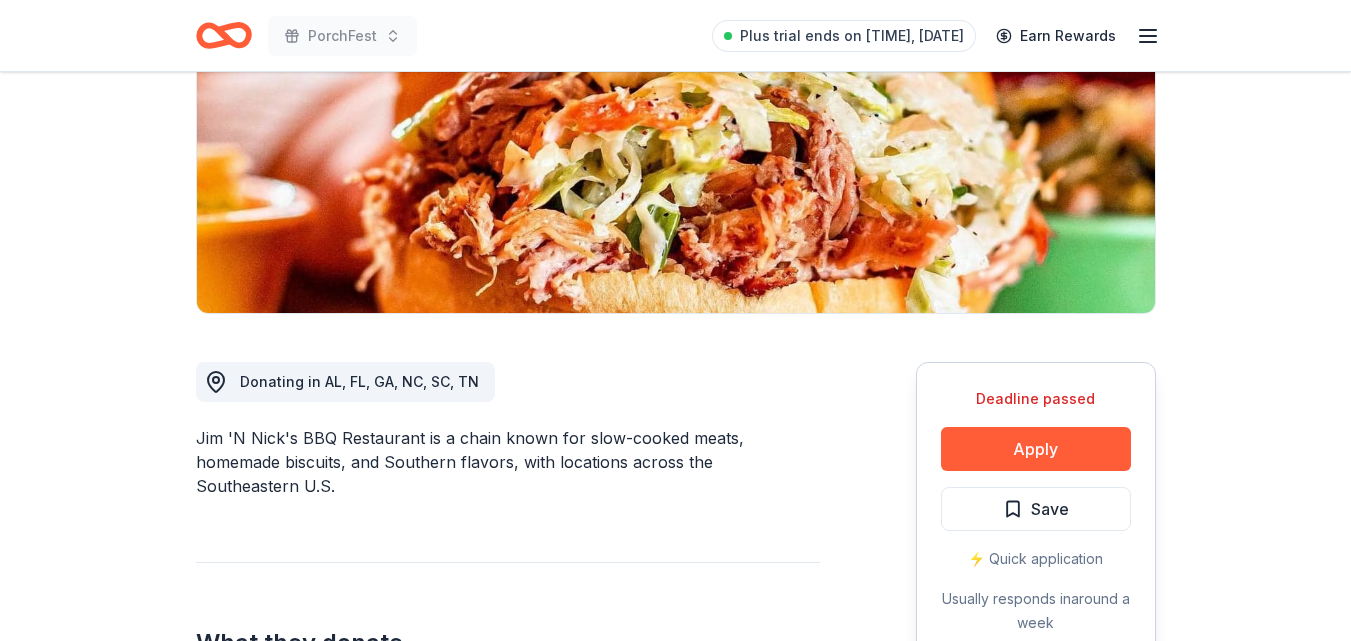 scroll, scrollTop: 292, scrollLeft: 0, axis: vertical 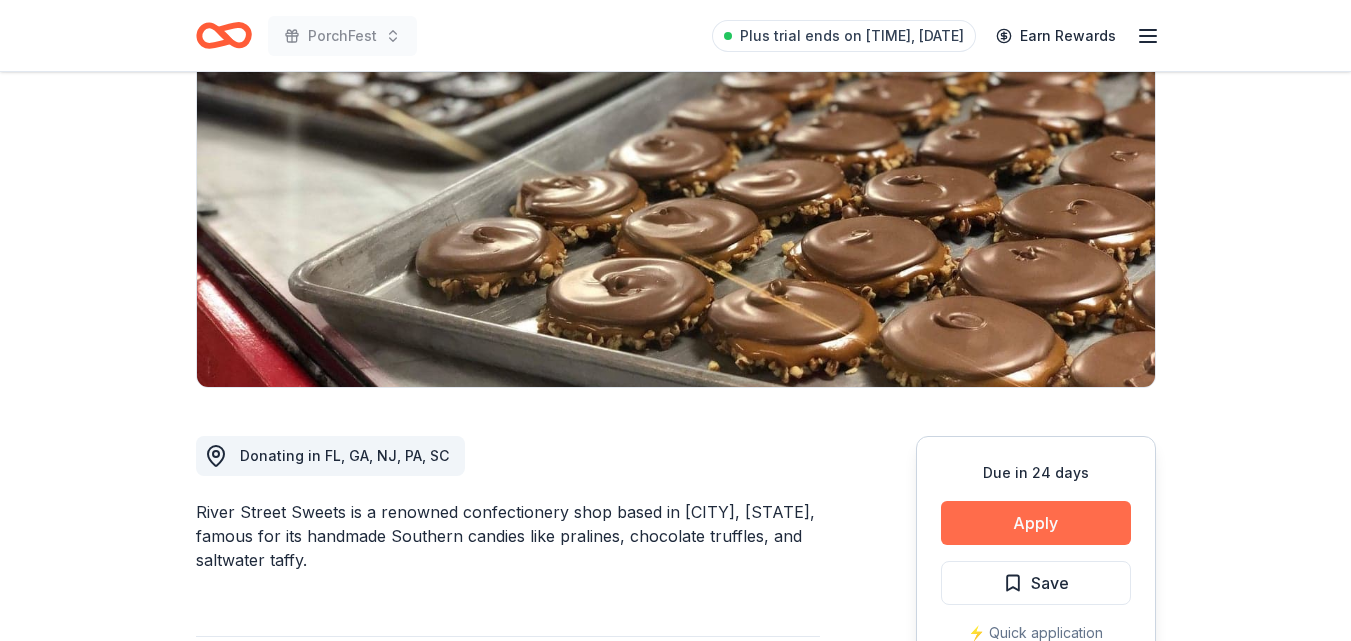 click on "Apply" at bounding box center [1036, 523] 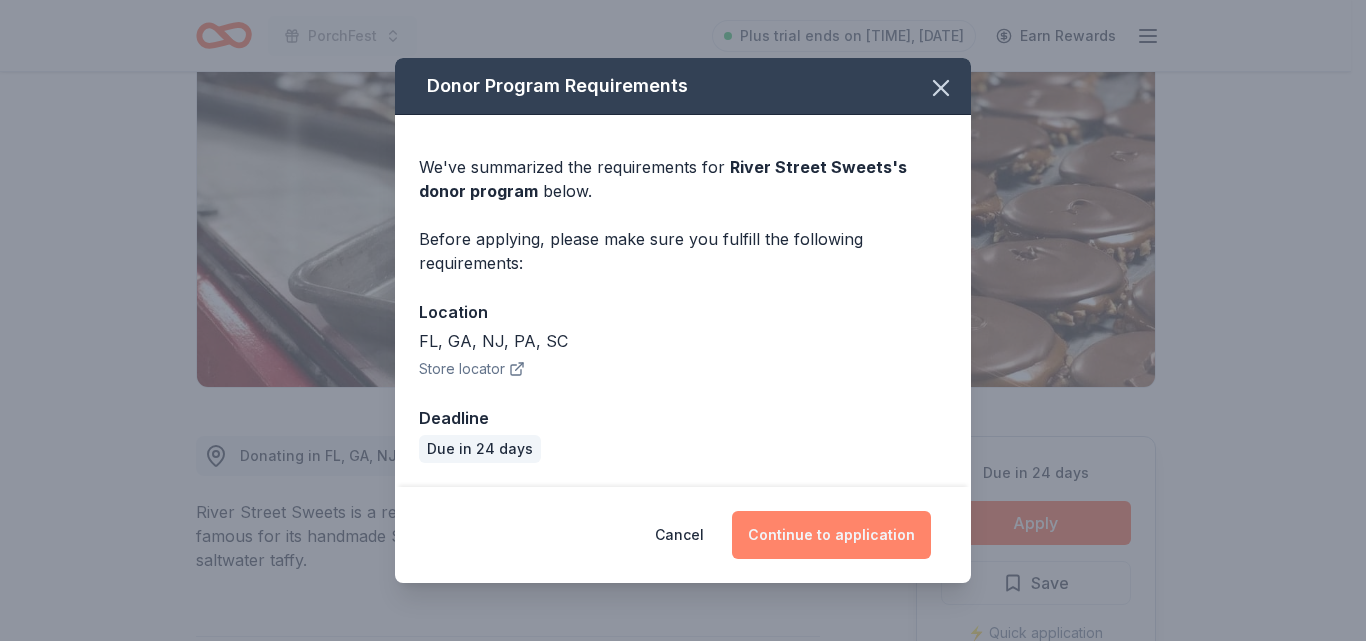 click on "Continue to application" at bounding box center (831, 535) 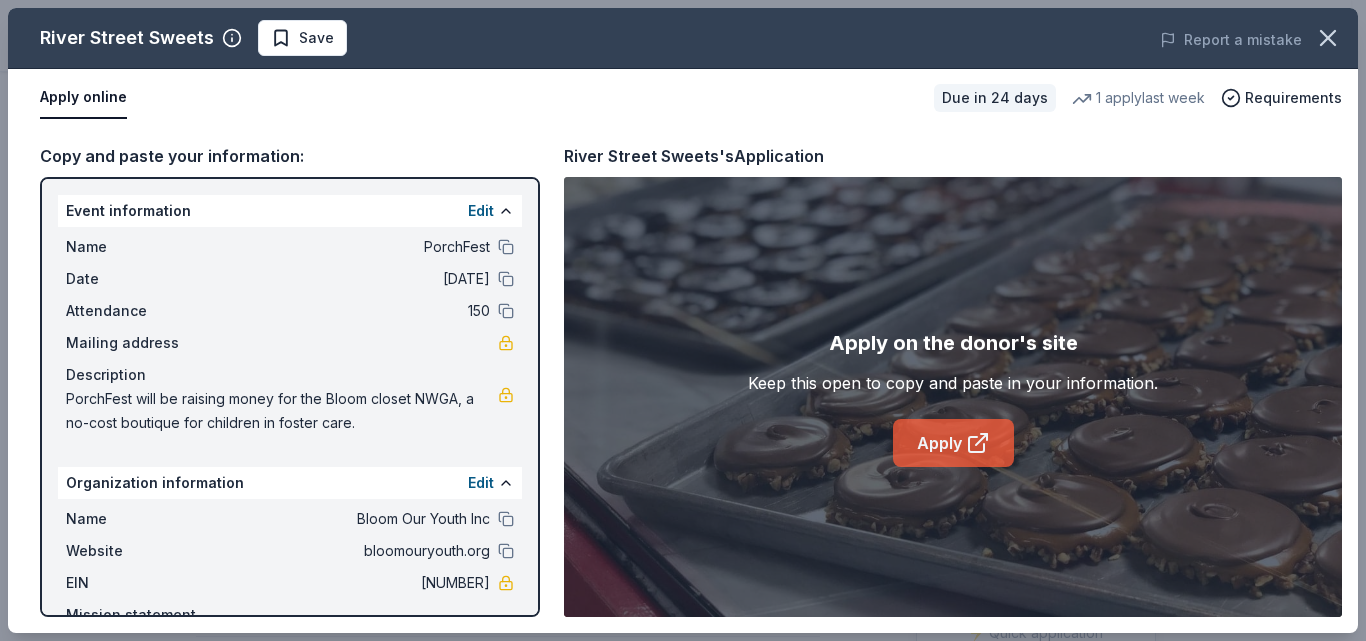 click on "Apply" at bounding box center [953, 443] 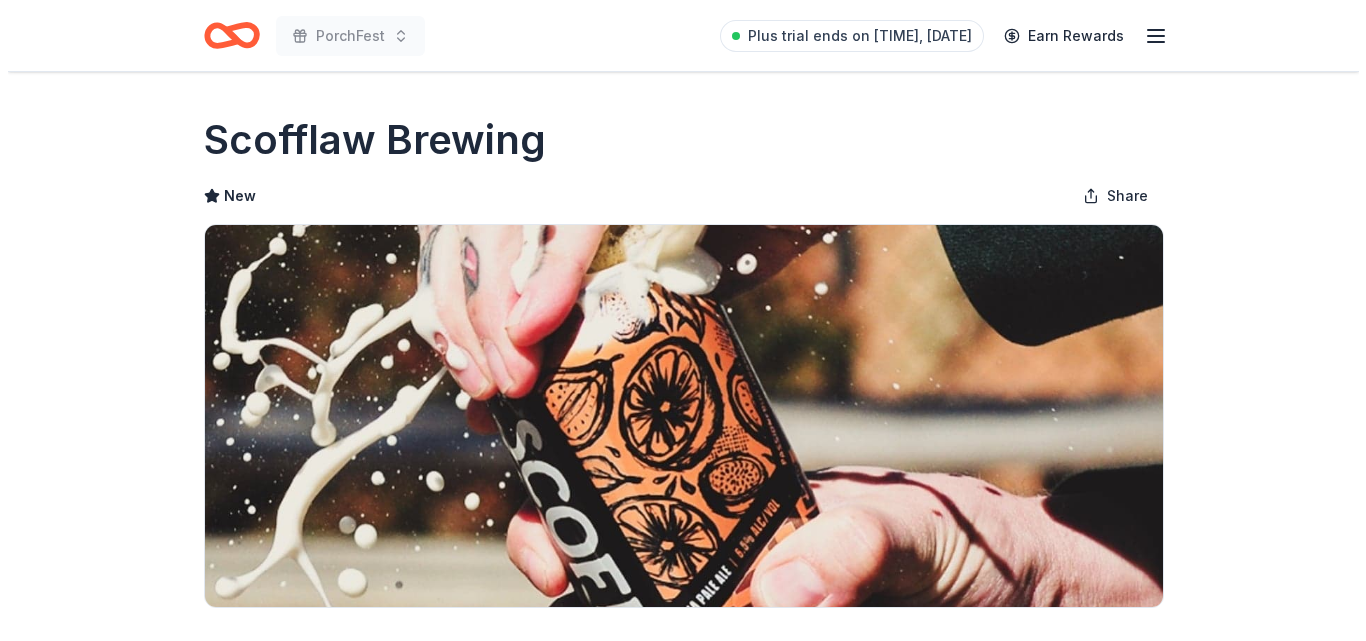 scroll, scrollTop: 221, scrollLeft: 0, axis: vertical 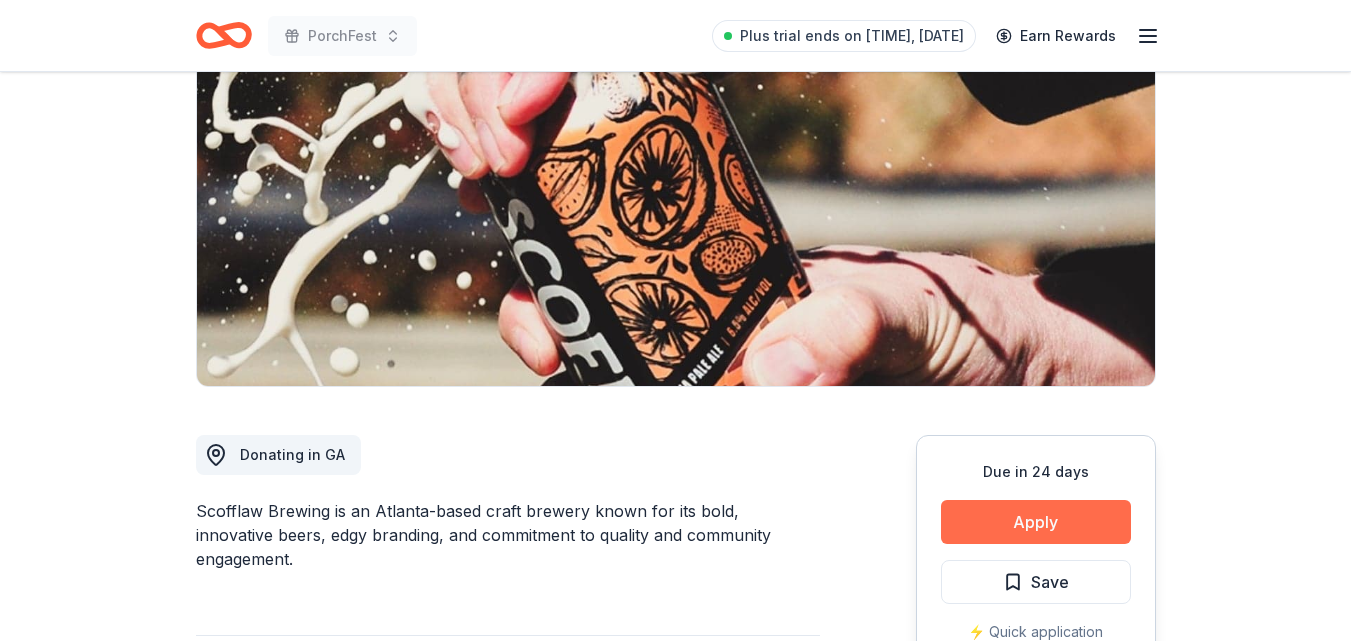 click on "Apply" at bounding box center [1036, 522] 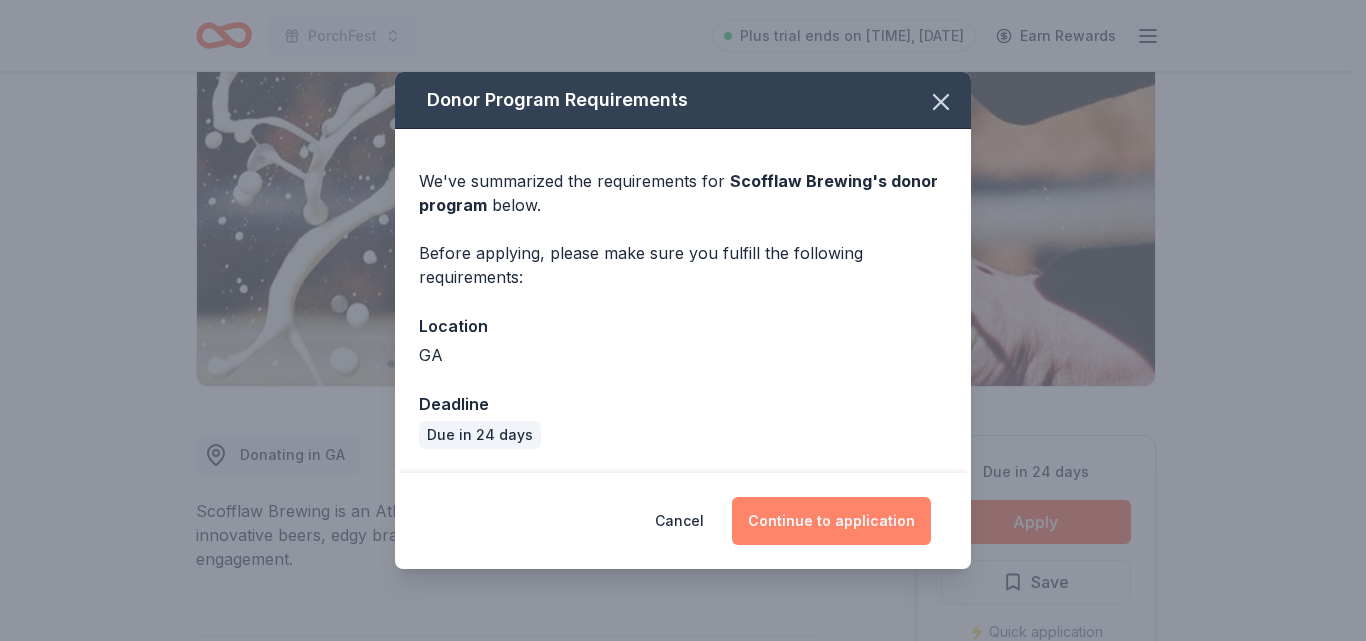click on "Continue to application" at bounding box center [831, 521] 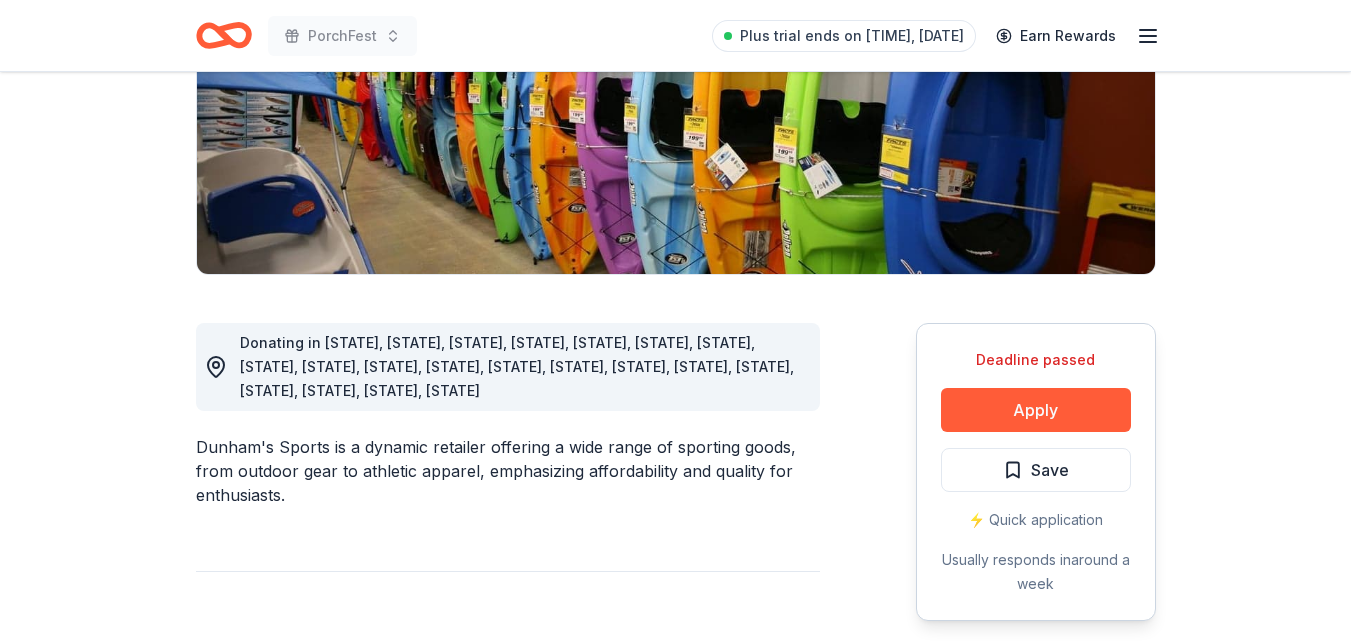 scroll, scrollTop: 335, scrollLeft: 0, axis: vertical 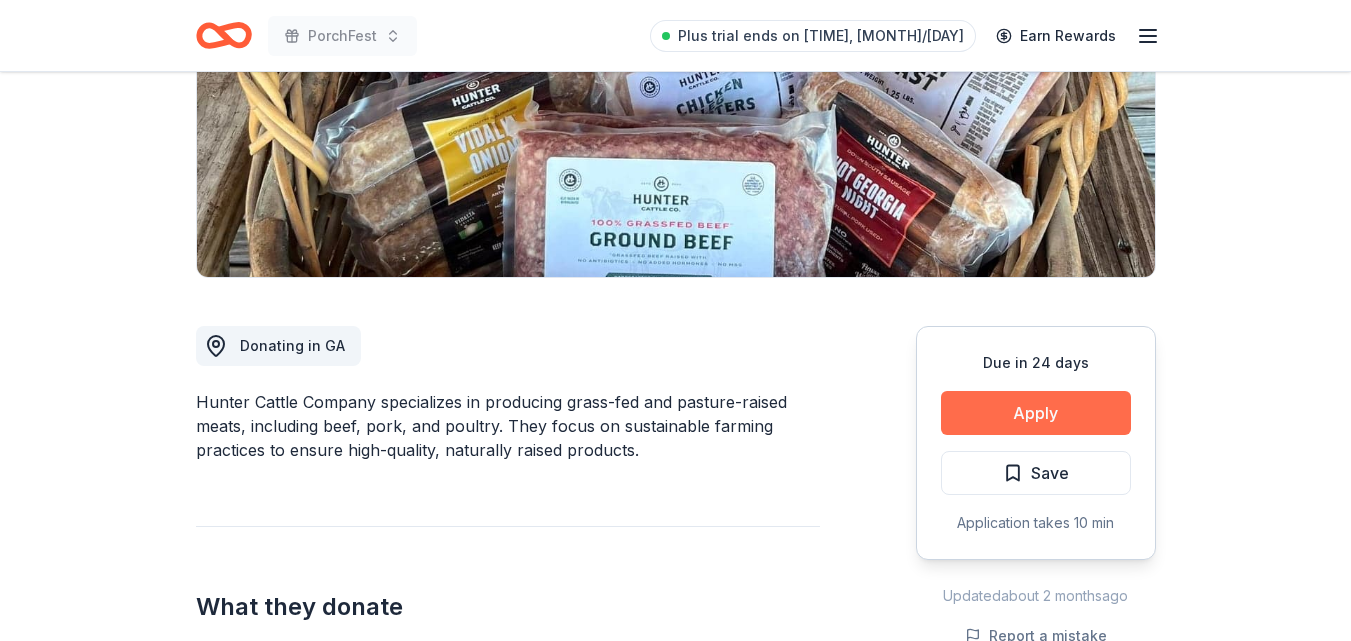 click on "Apply" at bounding box center [1036, 413] 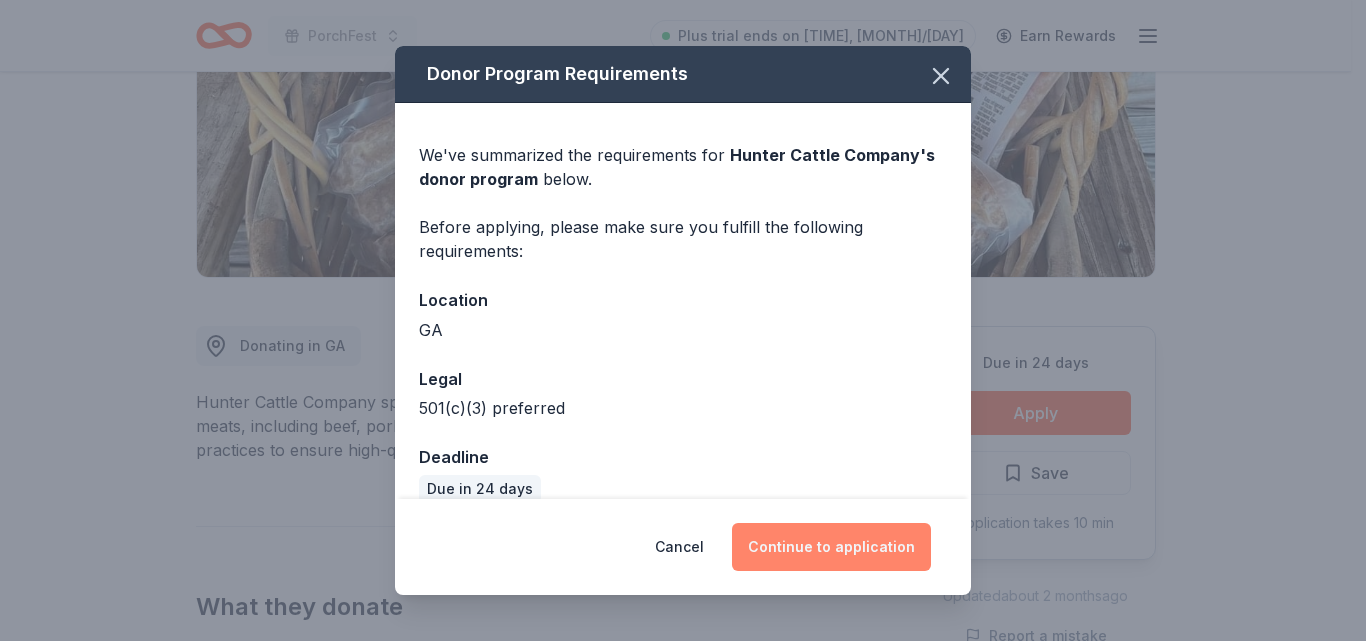 click on "Continue to application" at bounding box center [831, 547] 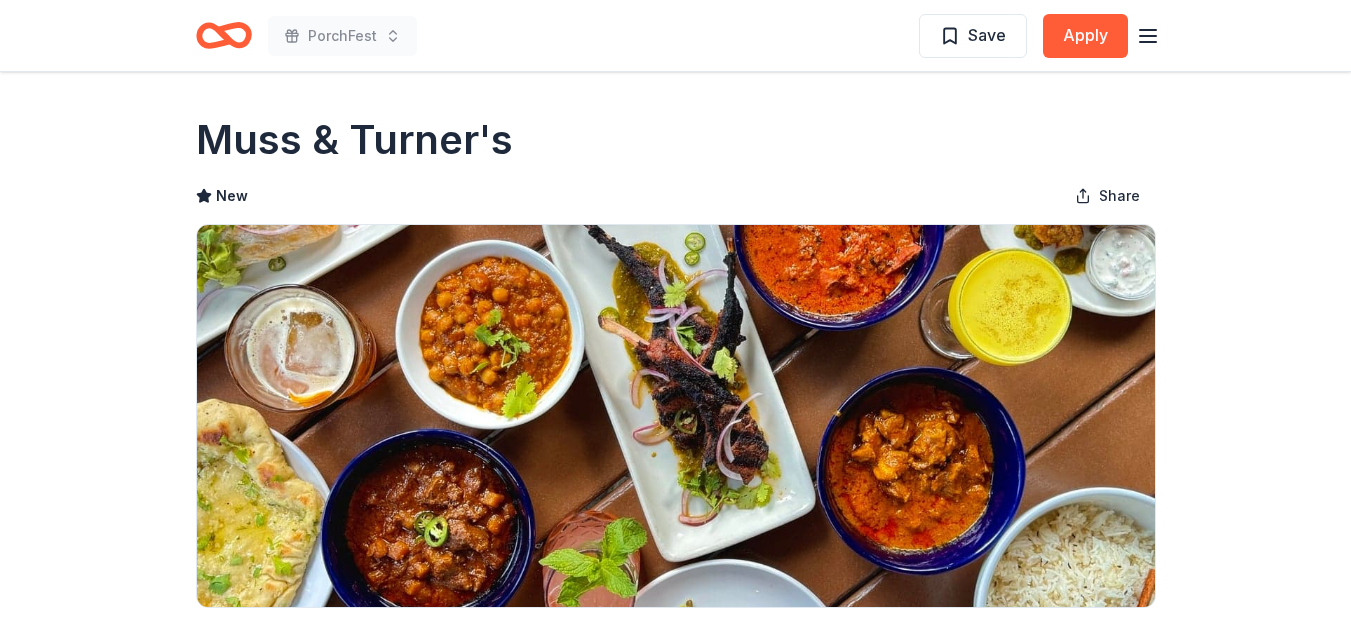 scroll, scrollTop: 94, scrollLeft: 0, axis: vertical 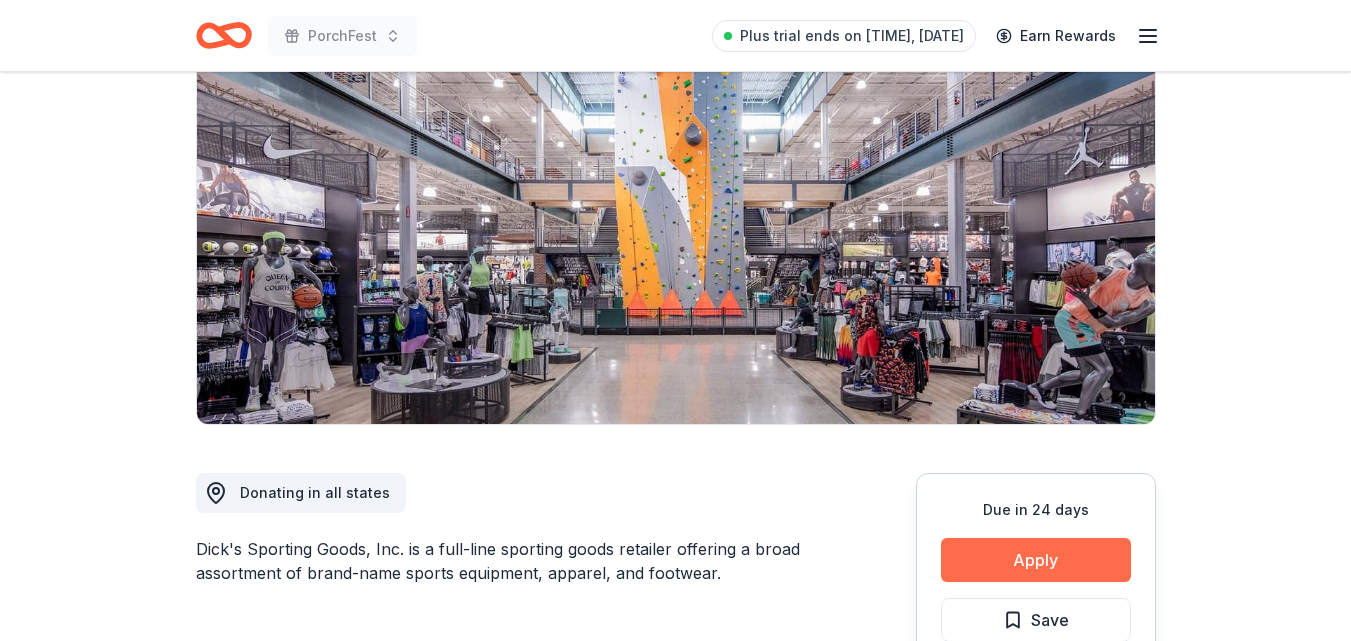 click on "Apply" at bounding box center (1036, 560) 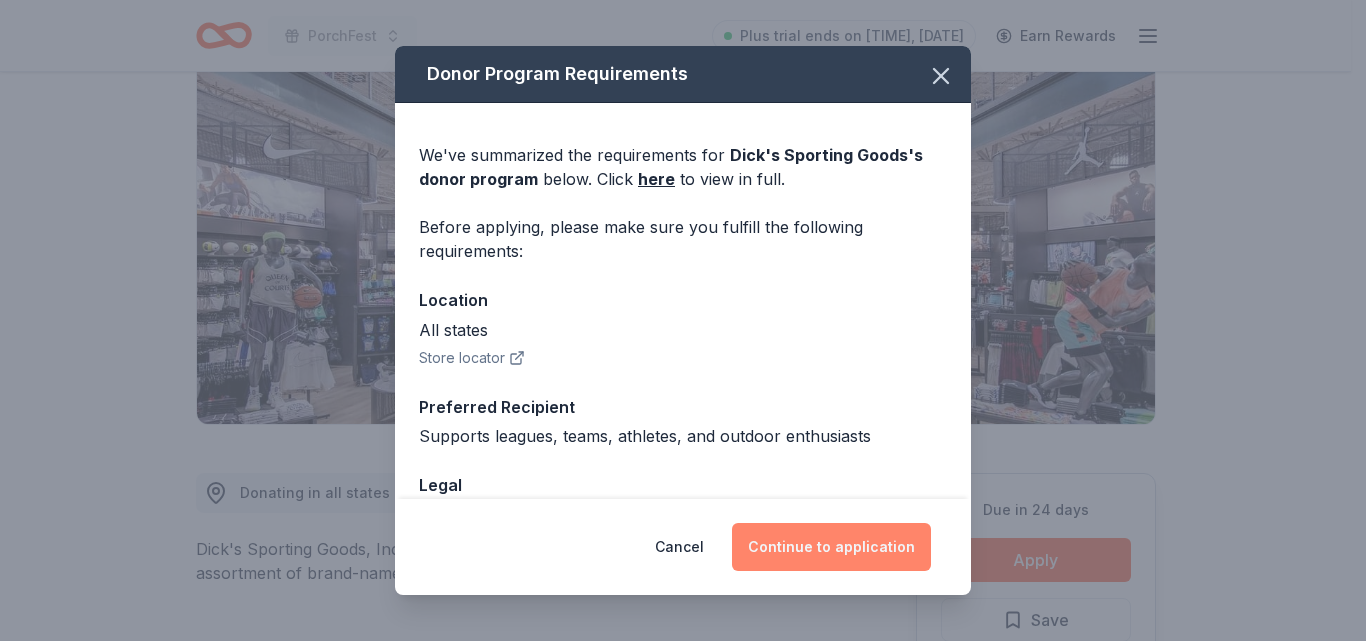 click on "Continue to application" at bounding box center [831, 547] 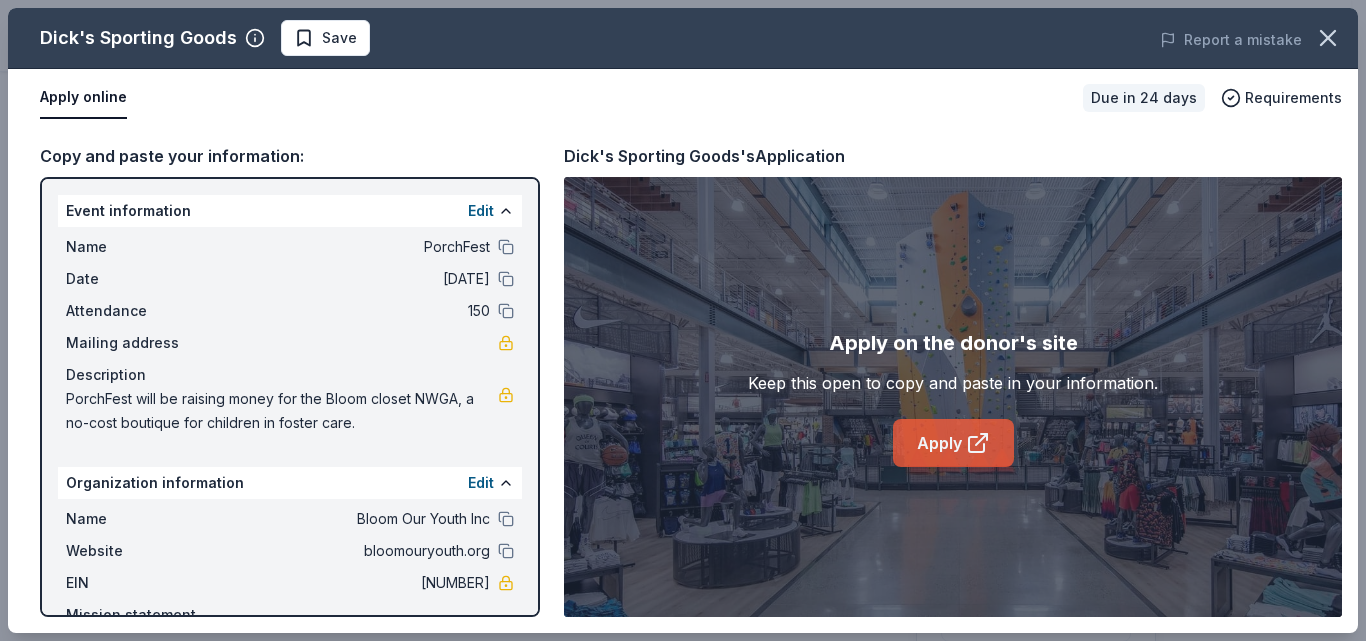 click on "Apply" at bounding box center [953, 443] 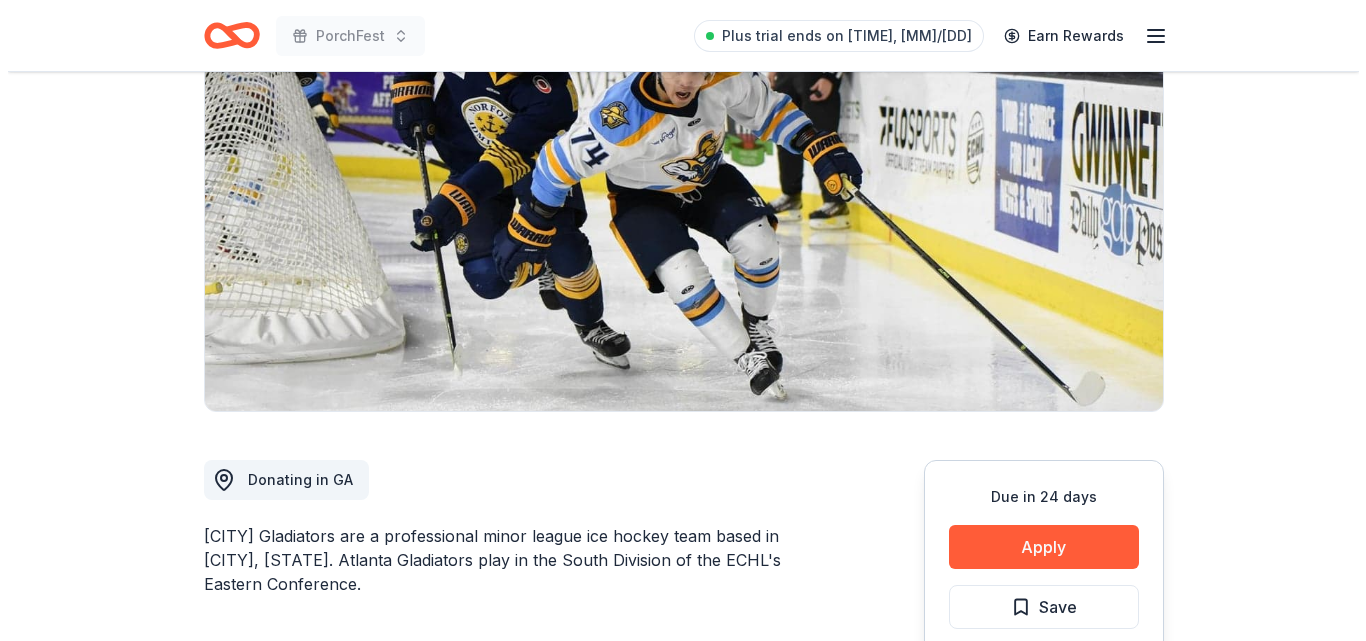 scroll, scrollTop: 197, scrollLeft: 0, axis: vertical 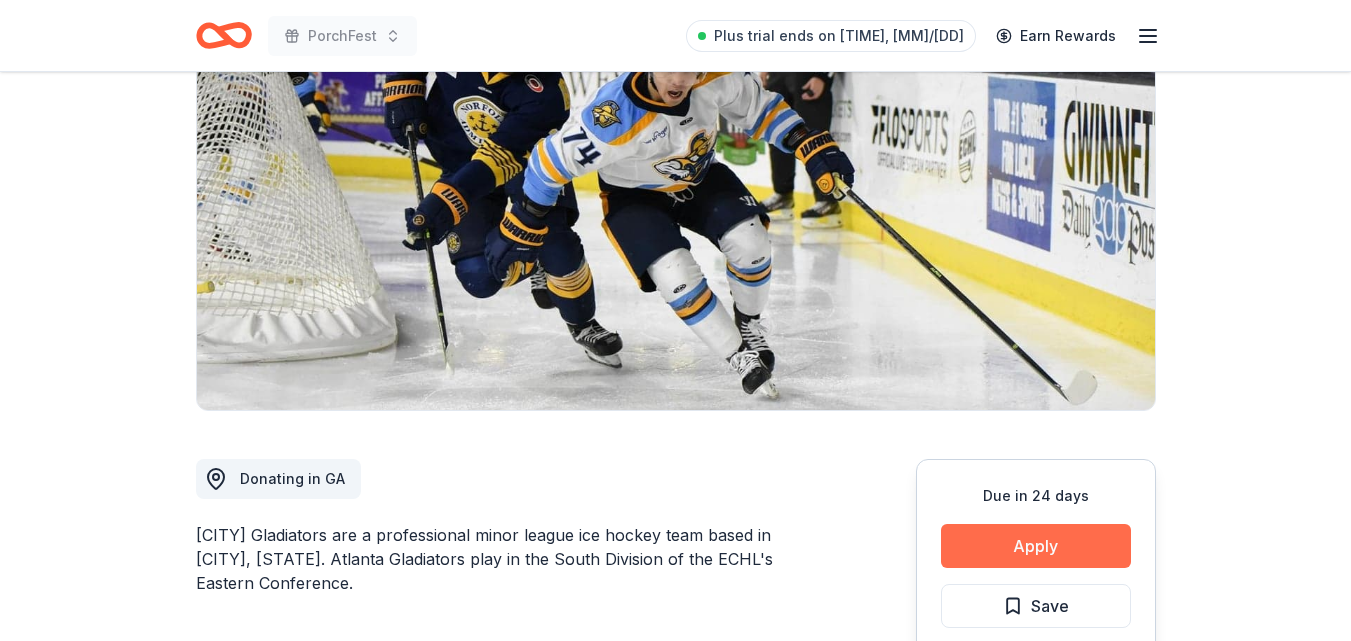 click on "Apply" at bounding box center (1036, 546) 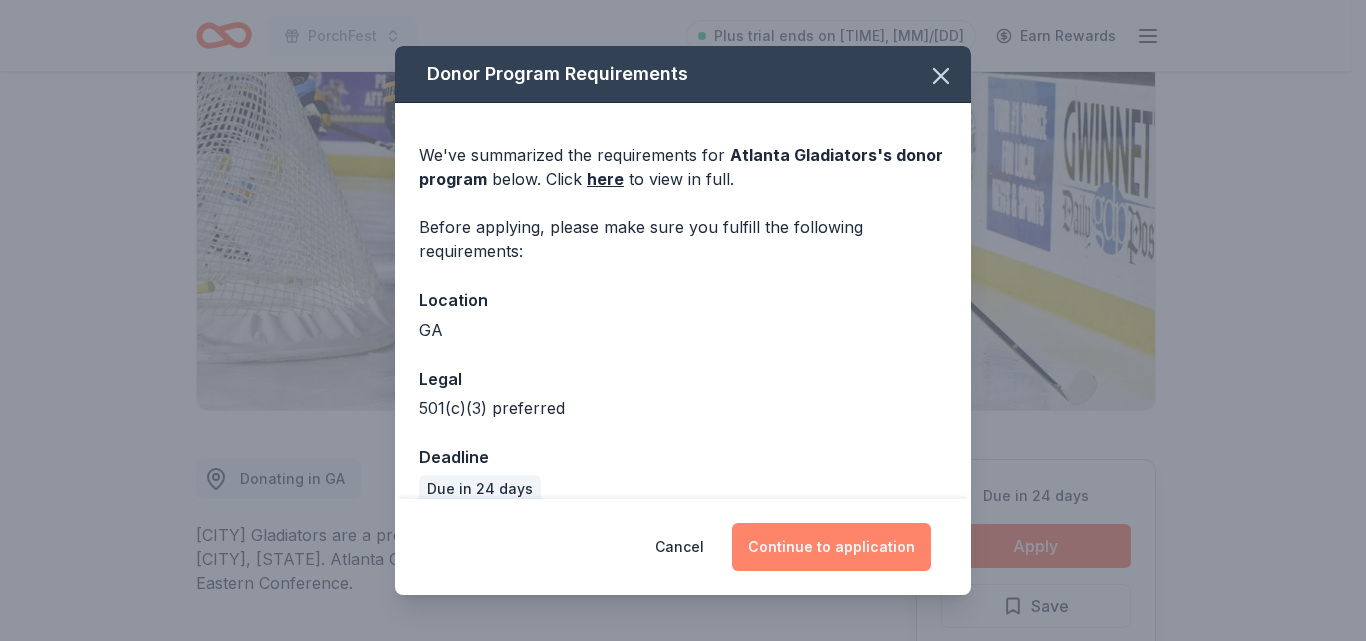 click on "Continue to application" at bounding box center [831, 547] 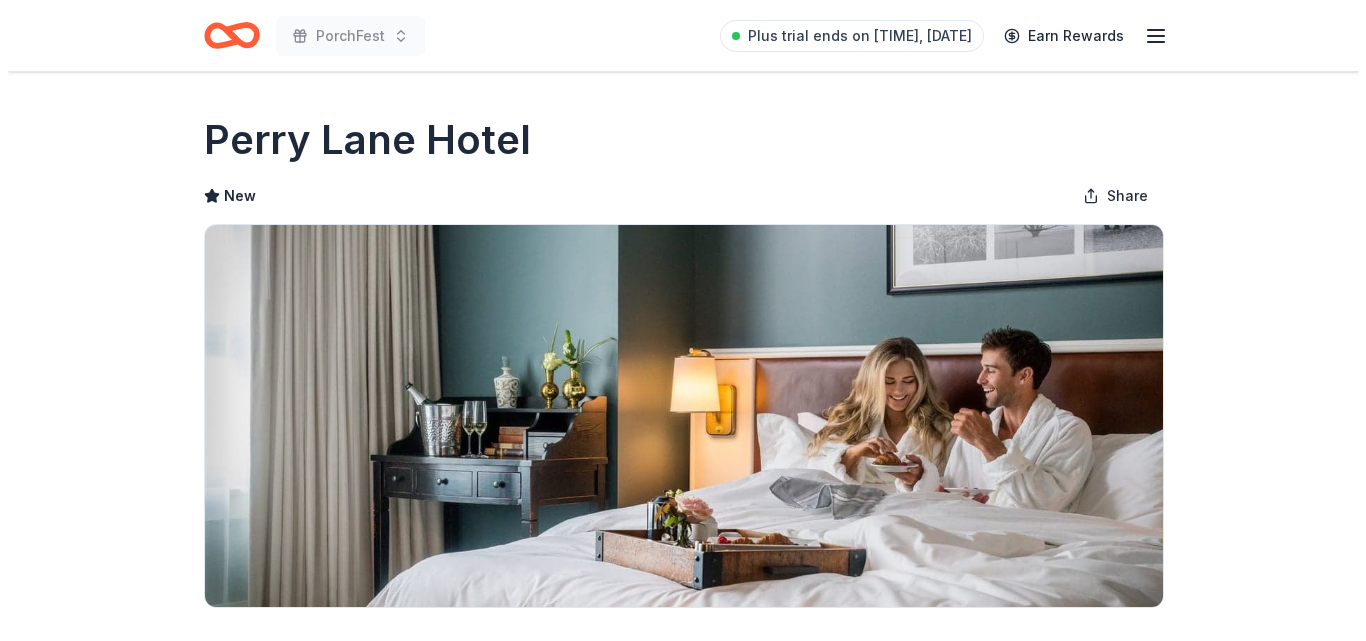 scroll, scrollTop: 296, scrollLeft: 0, axis: vertical 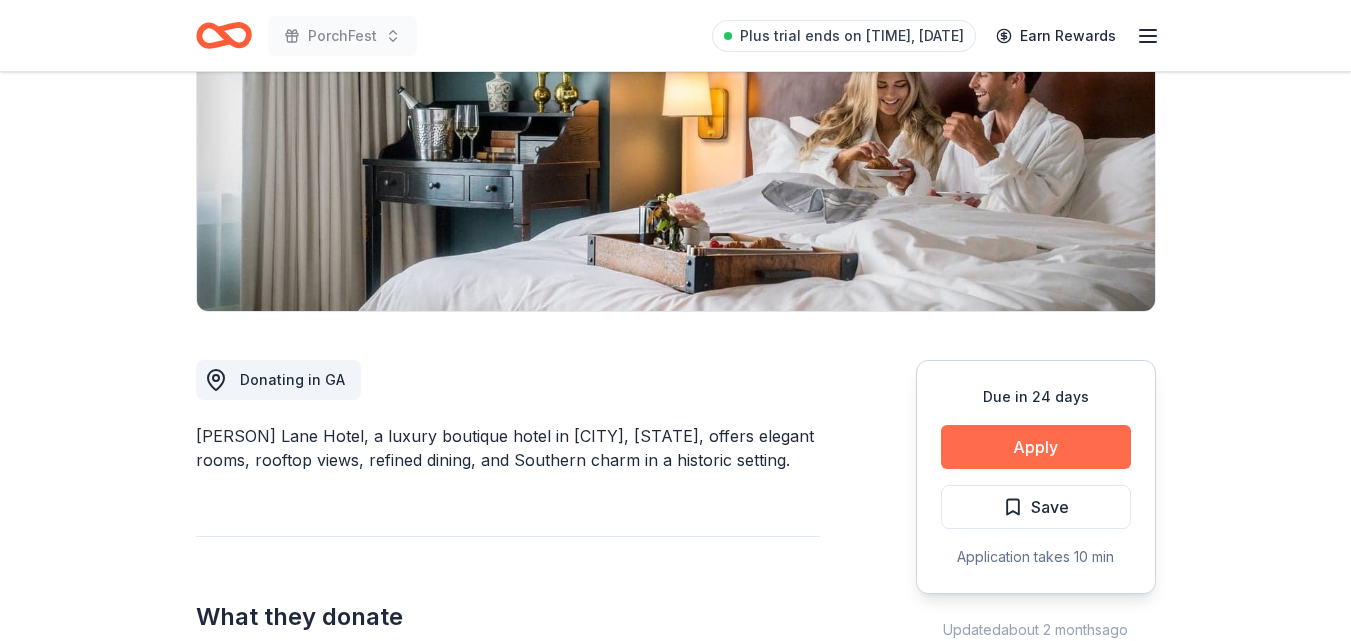 click on "Apply" at bounding box center [1036, 447] 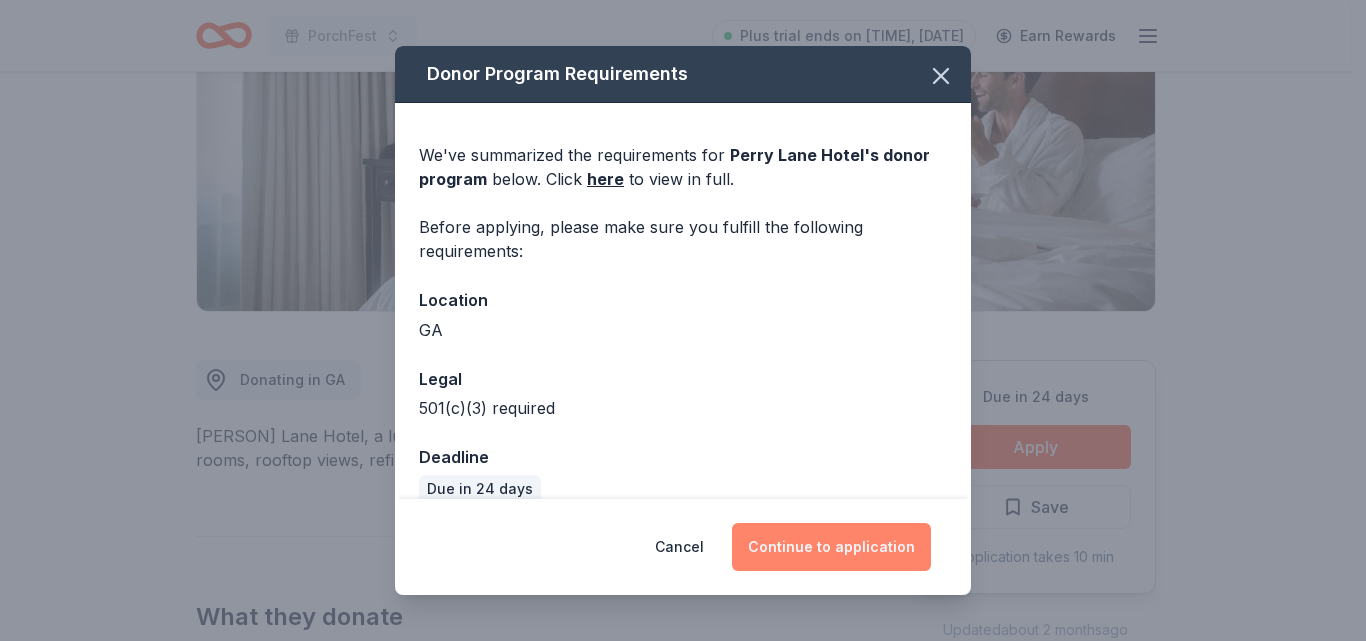 click on "Continue to application" at bounding box center (831, 547) 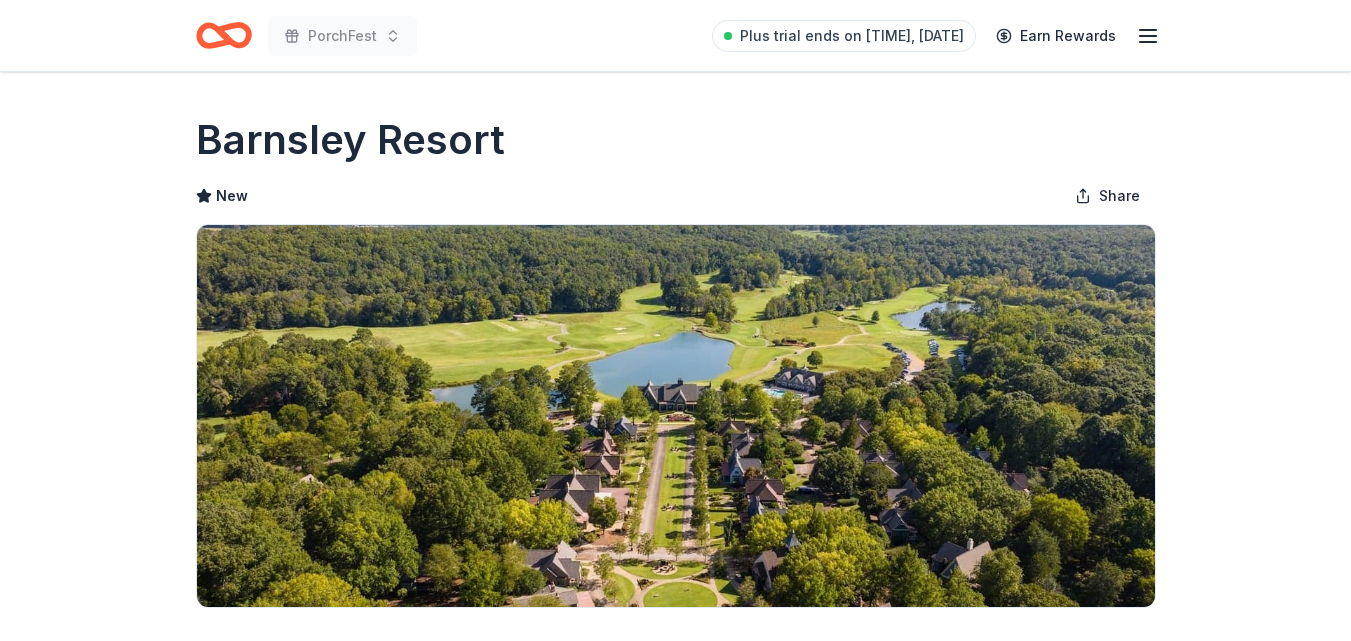 scroll, scrollTop: 264, scrollLeft: 0, axis: vertical 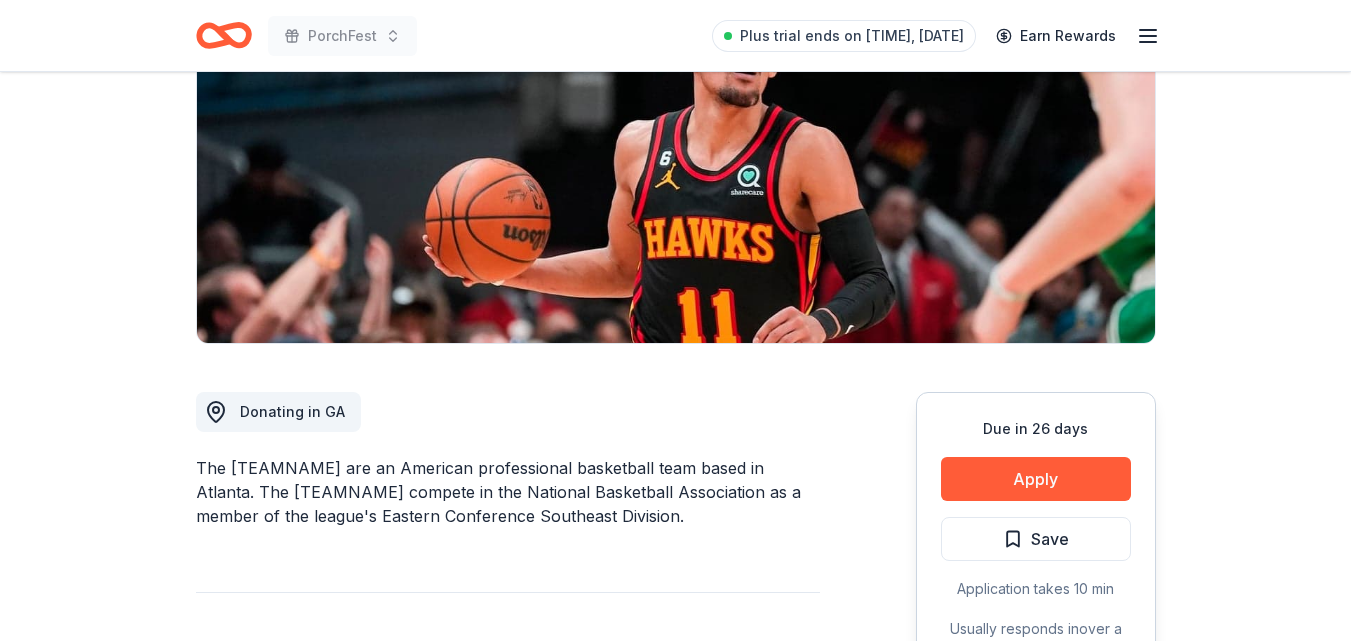 click on "Apply" at bounding box center (1036, 479) 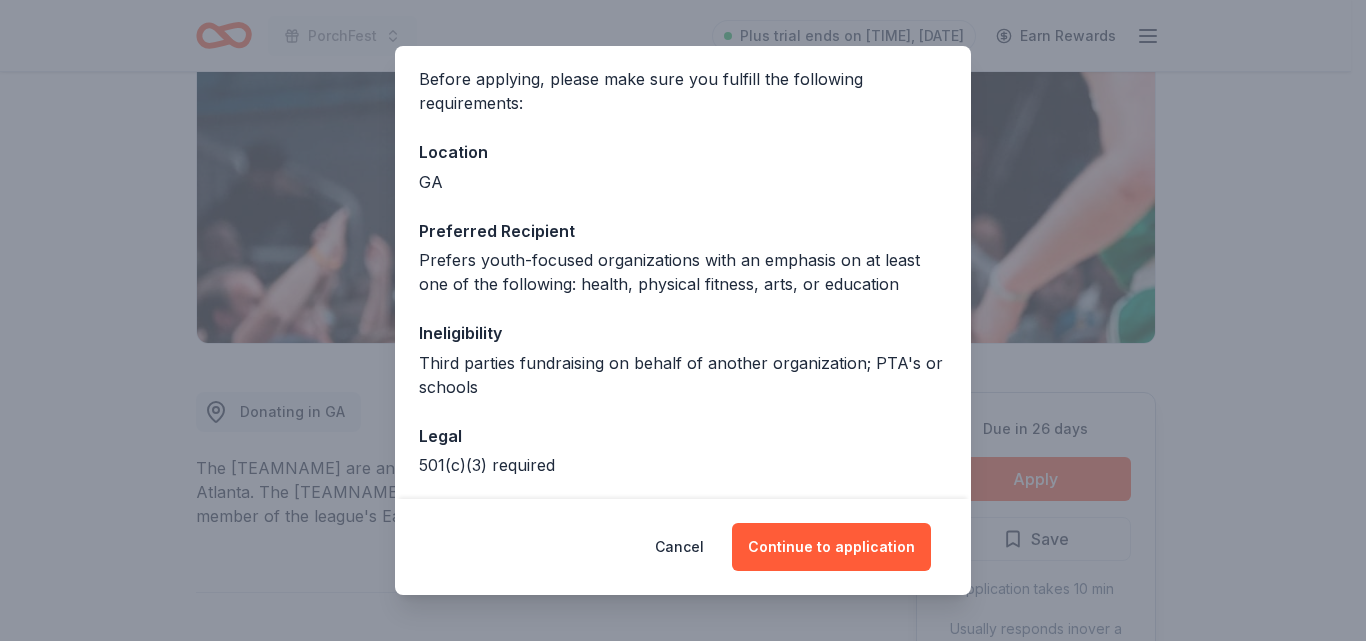 scroll, scrollTop: 149, scrollLeft: 0, axis: vertical 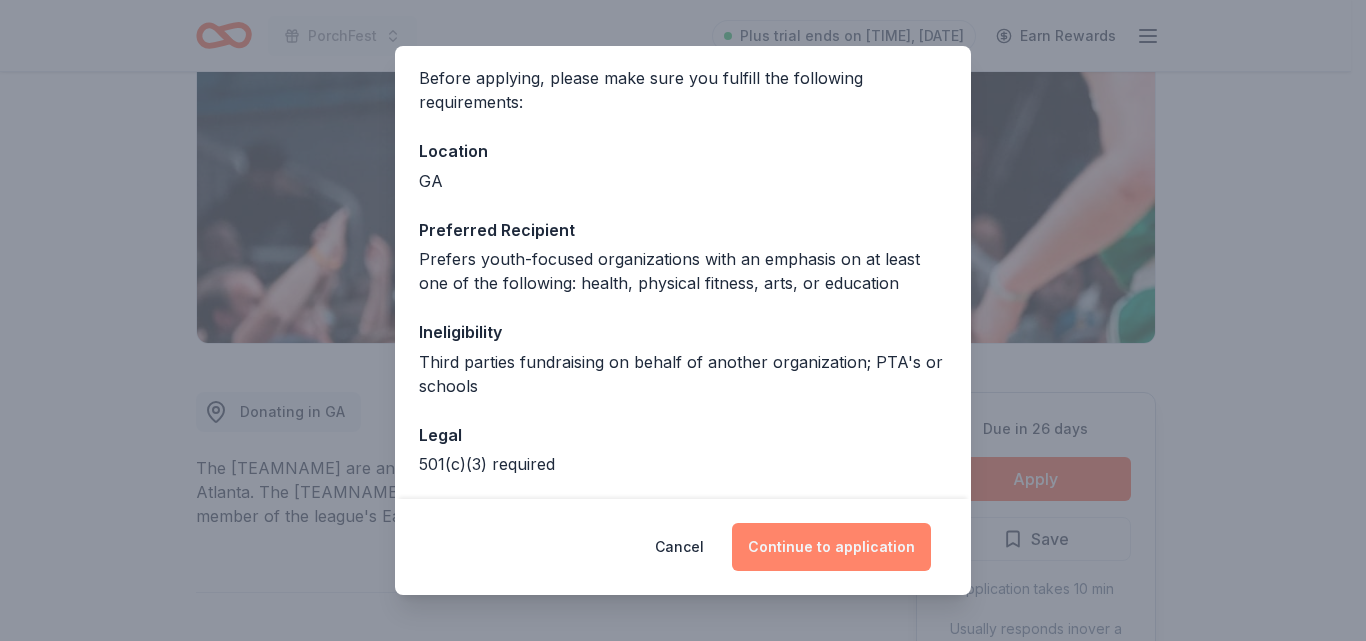 click on "Continue to application" at bounding box center (831, 547) 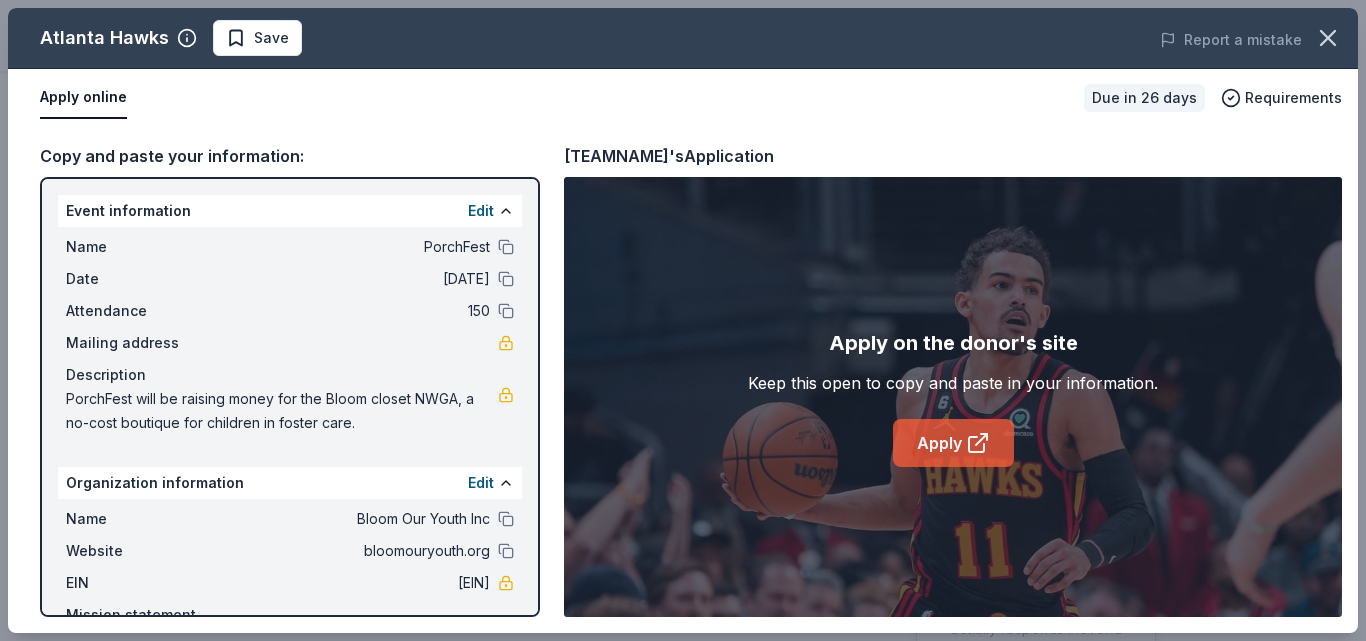 click on "Apply" at bounding box center [953, 443] 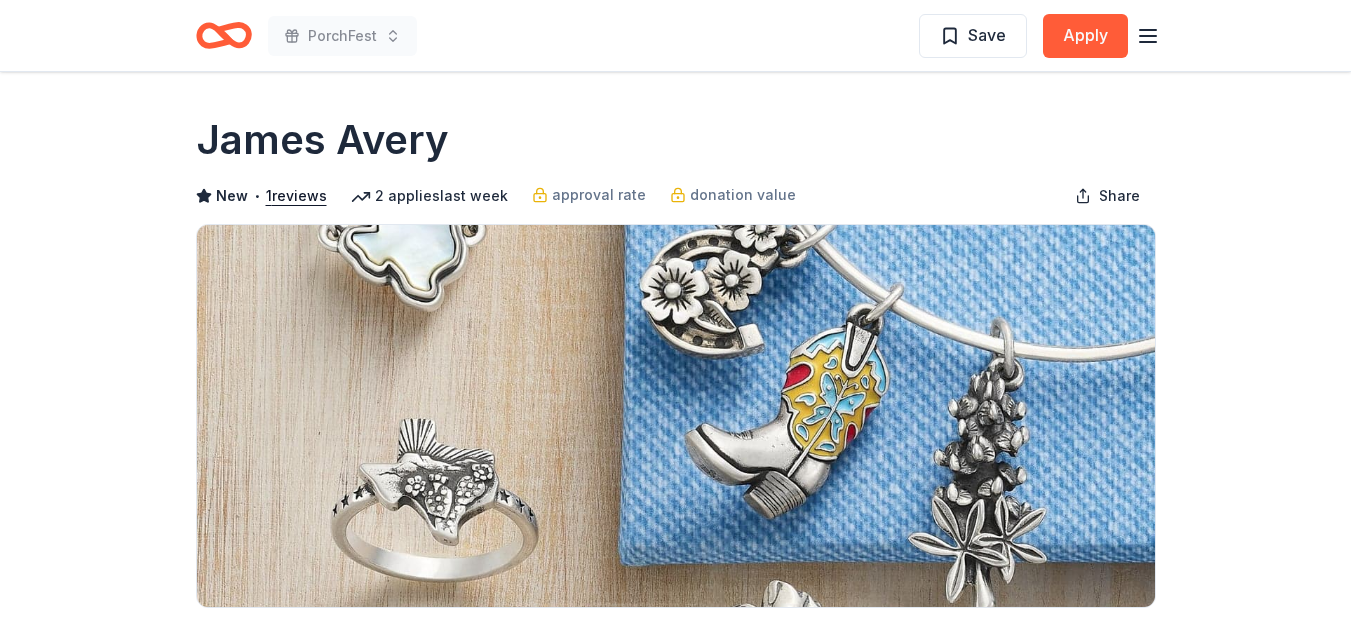 scroll, scrollTop: 101, scrollLeft: 0, axis: vertical 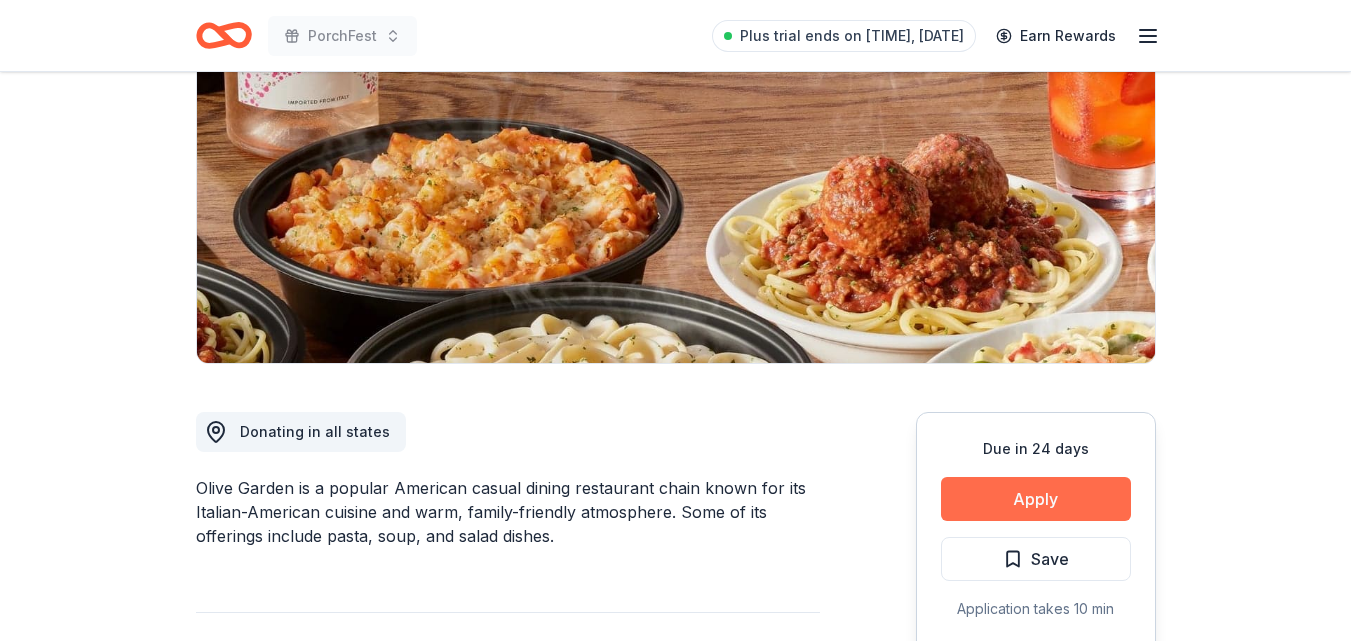 click on "Apply" at bounding box center [1036, 499] 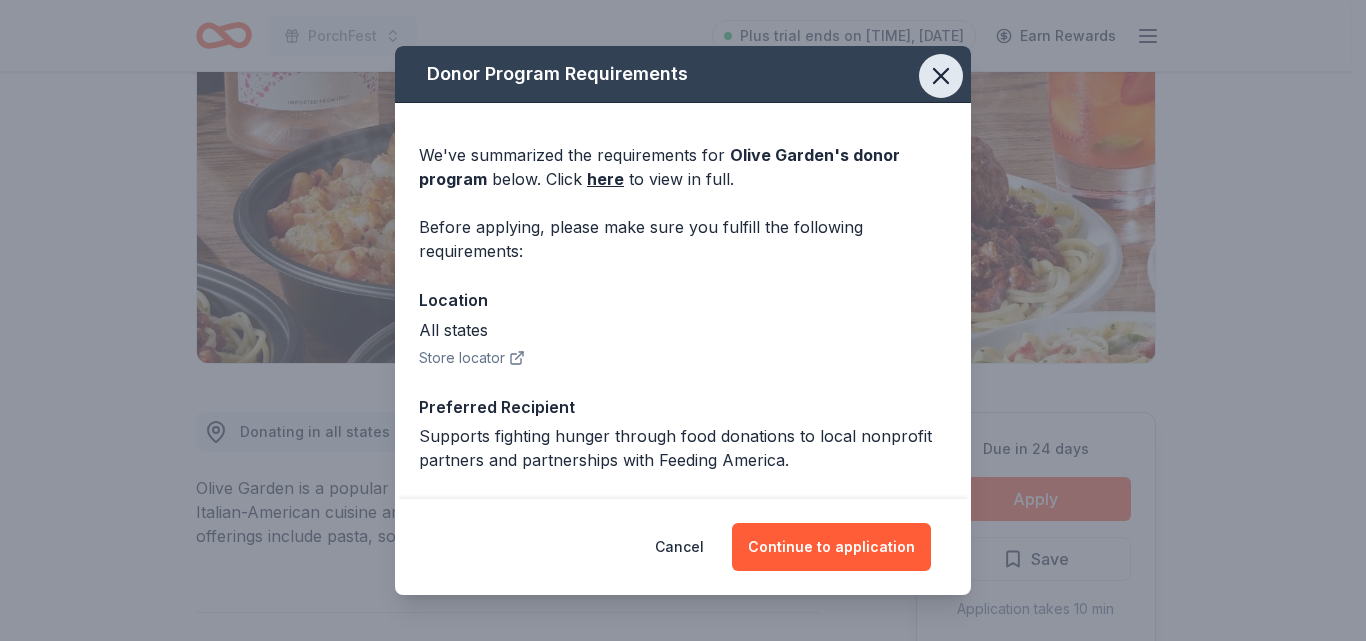 click 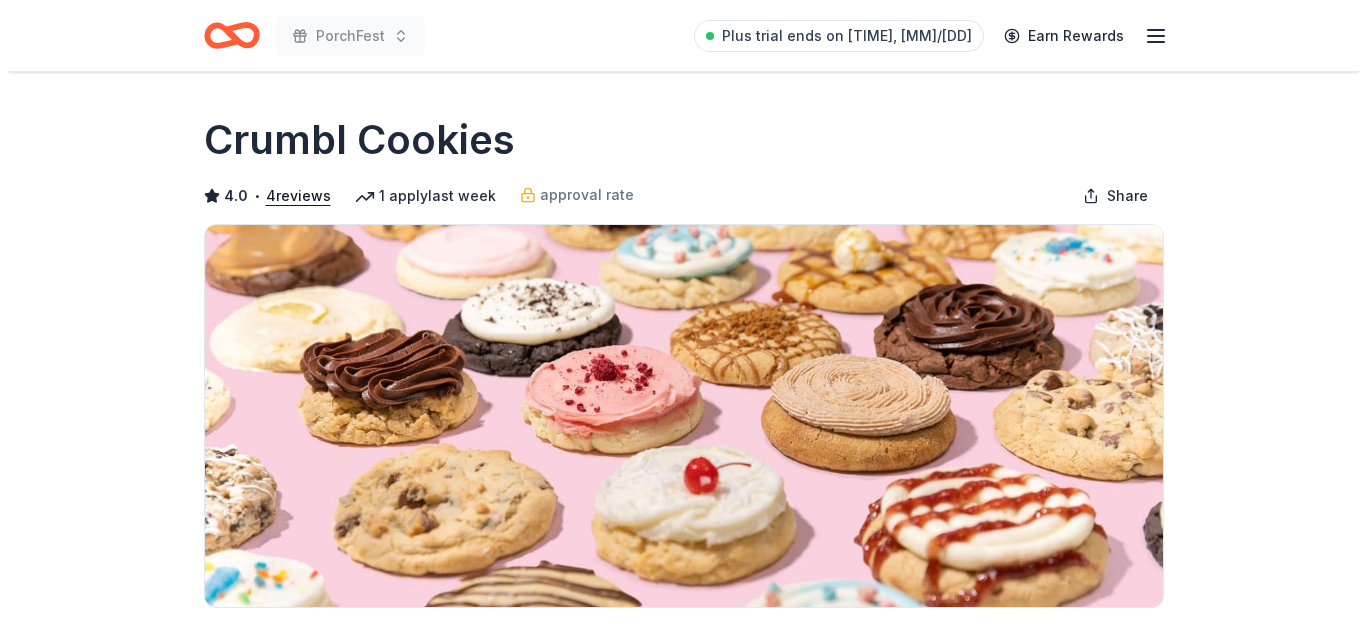 scroll, scrollTop: 208, scrollLeft: 0, axis: vertical 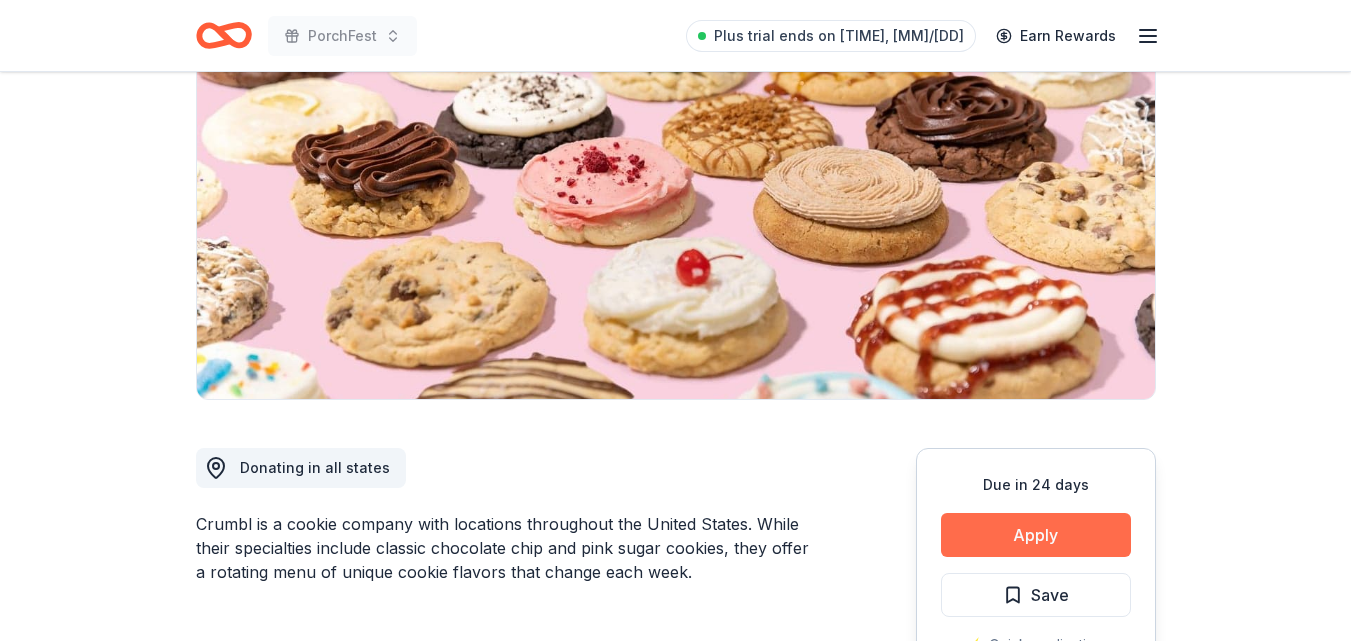click on "Apply" at bounding box center [1036, 535] 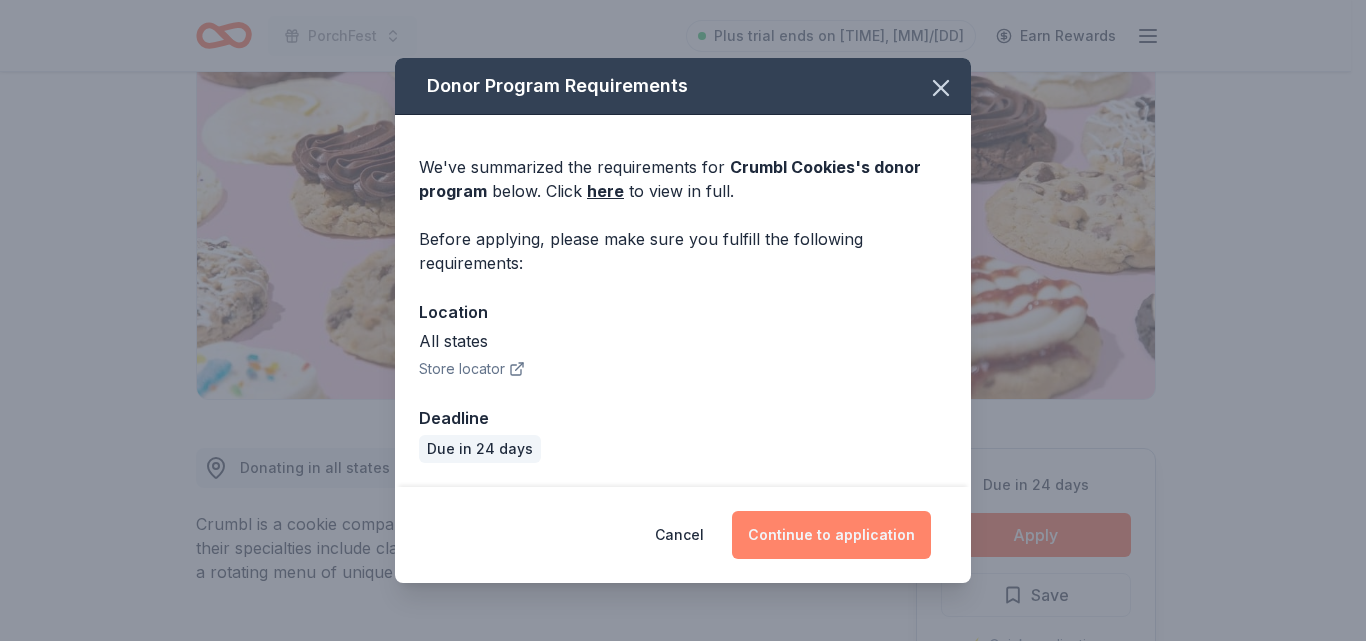 click on "Continue to application" at bounding box center (831, 535) 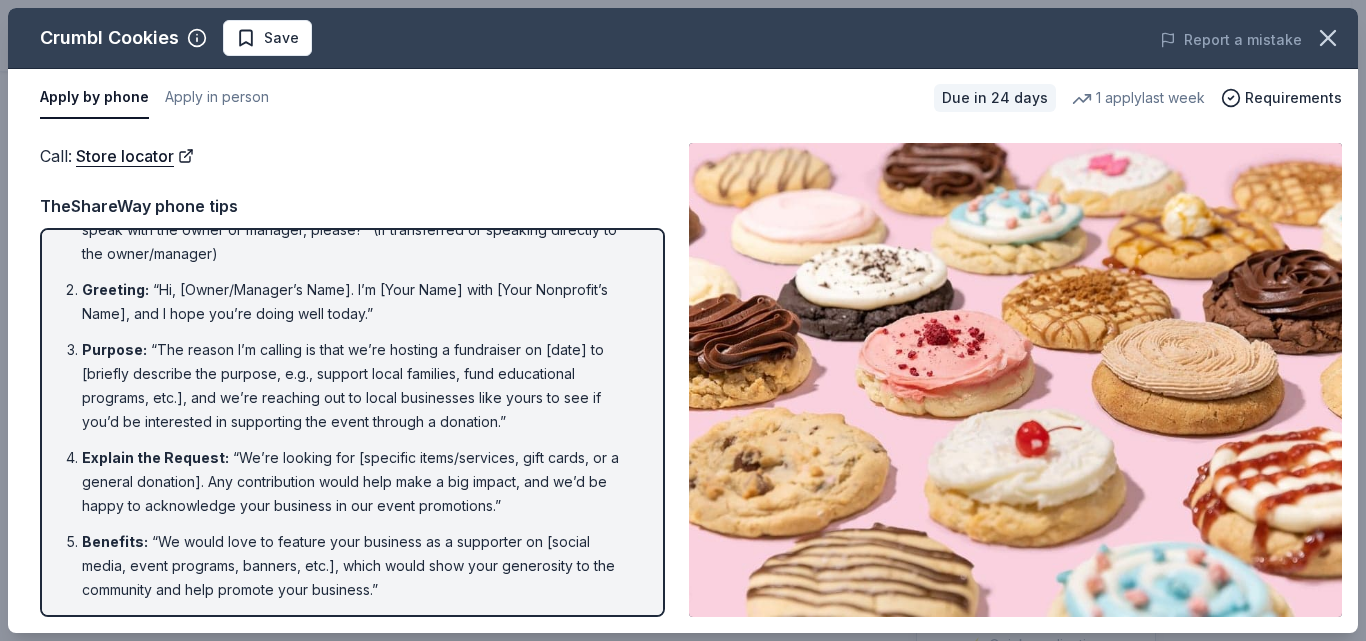 scroll, scrollTop: 51, scrollLeft: 0, axis: vertical 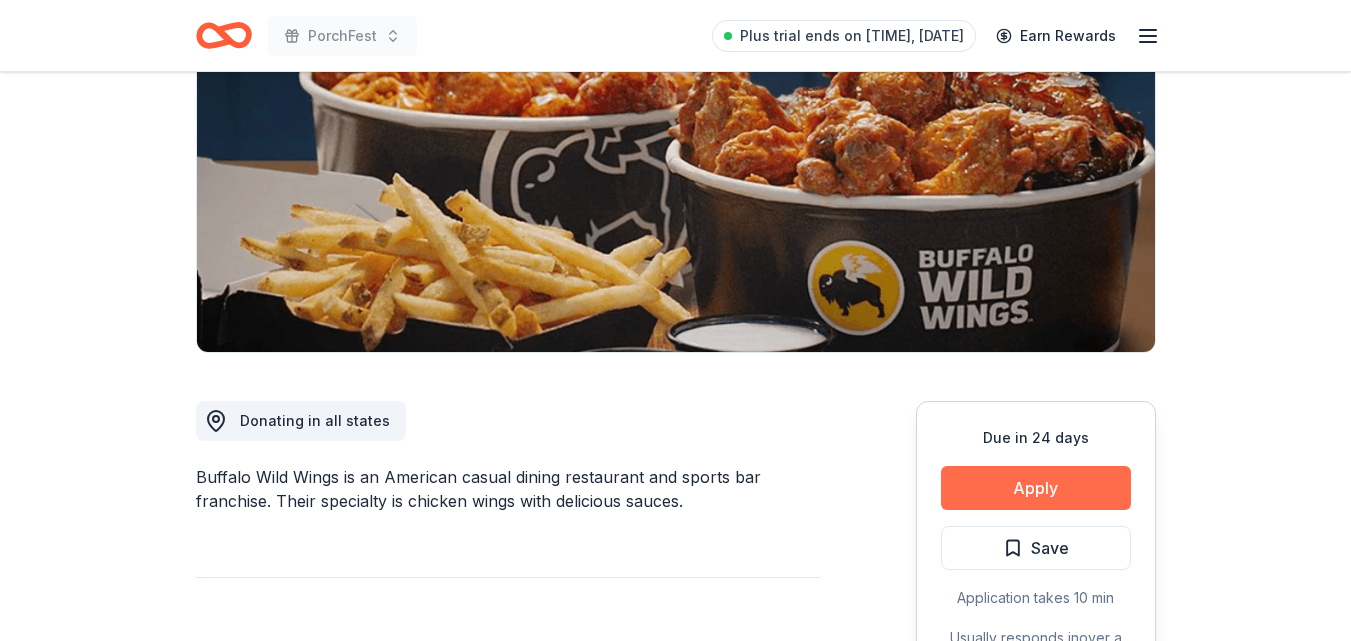 click on "Apply" at bounding box center (1036, 488) 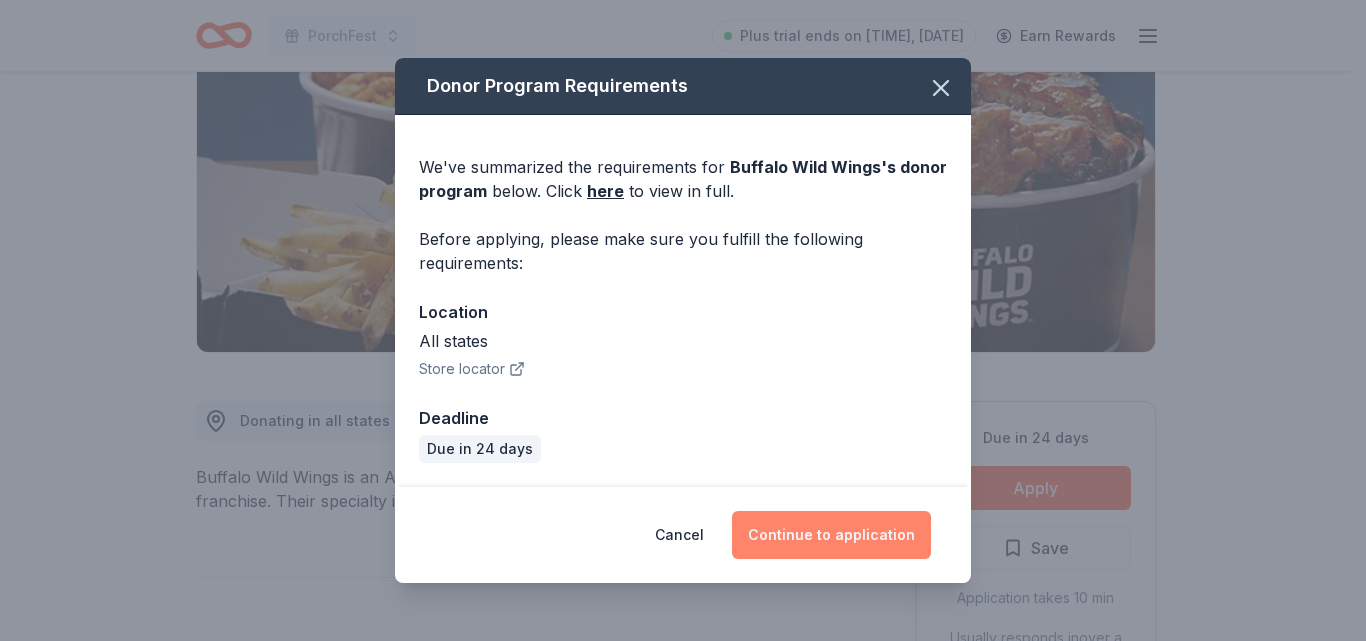 click on "Continue to application" at bounding box center (831, 535) 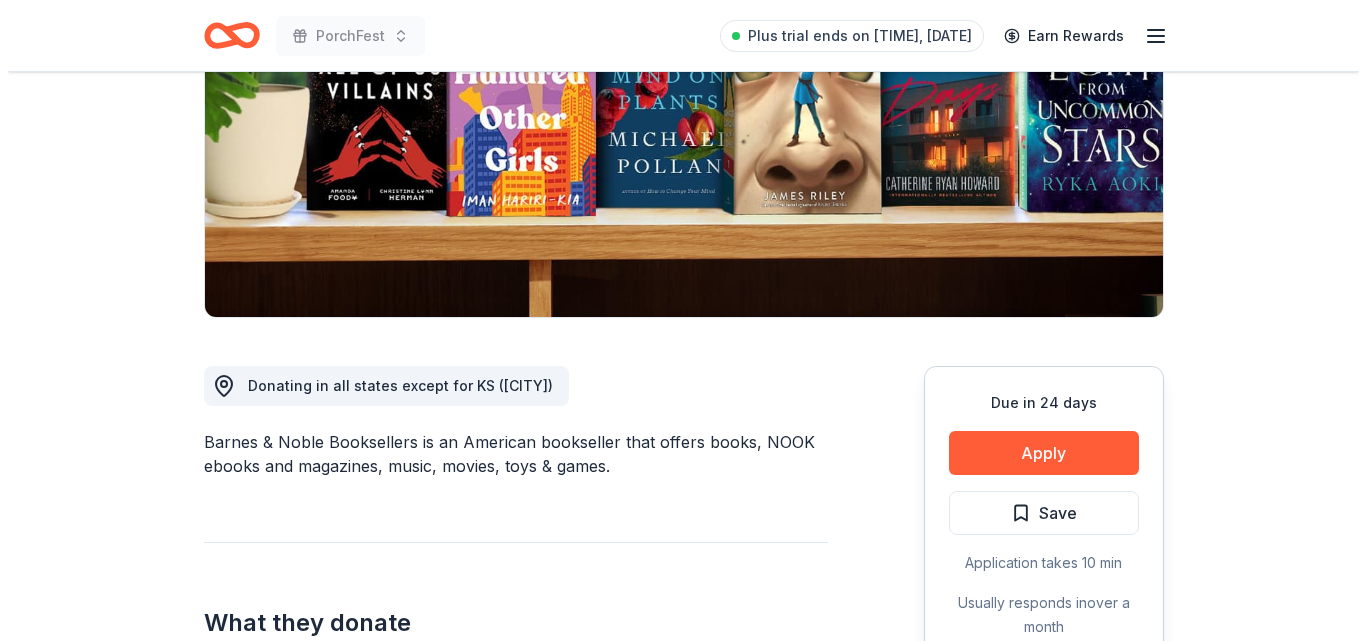 scroll, scrollTop: 291, scrollLeft: 0, axis: vertical 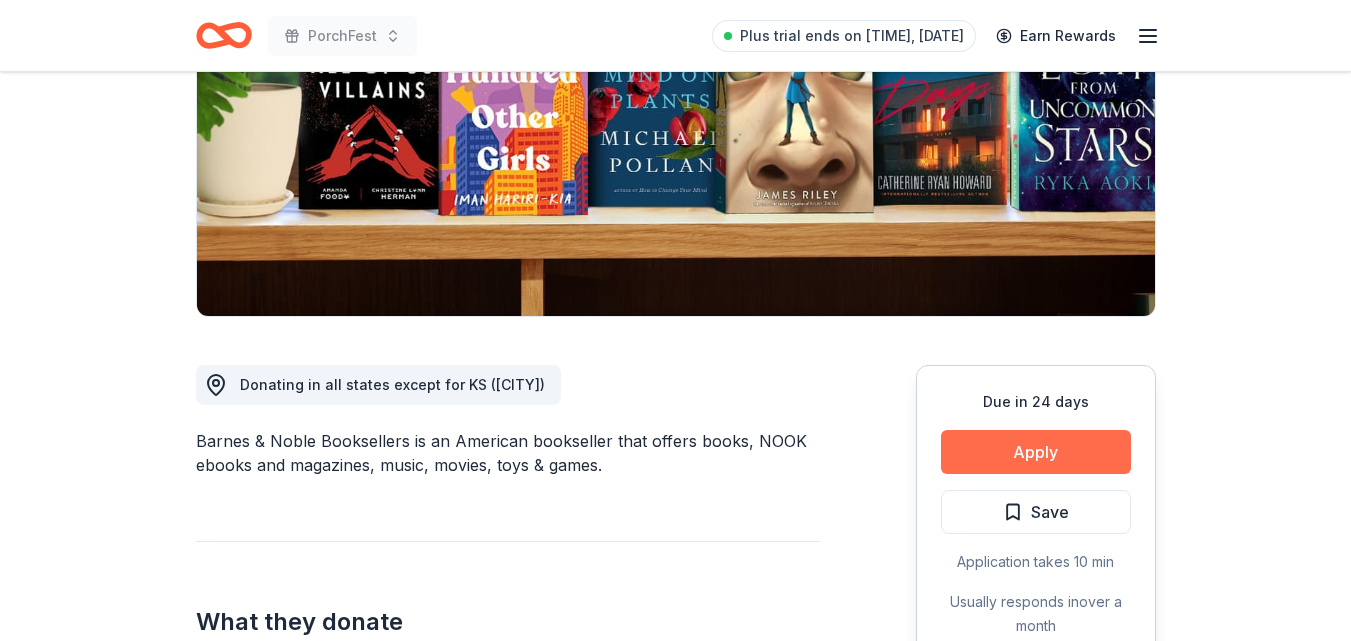click on "Apply" at bounding box center [1036, 452] 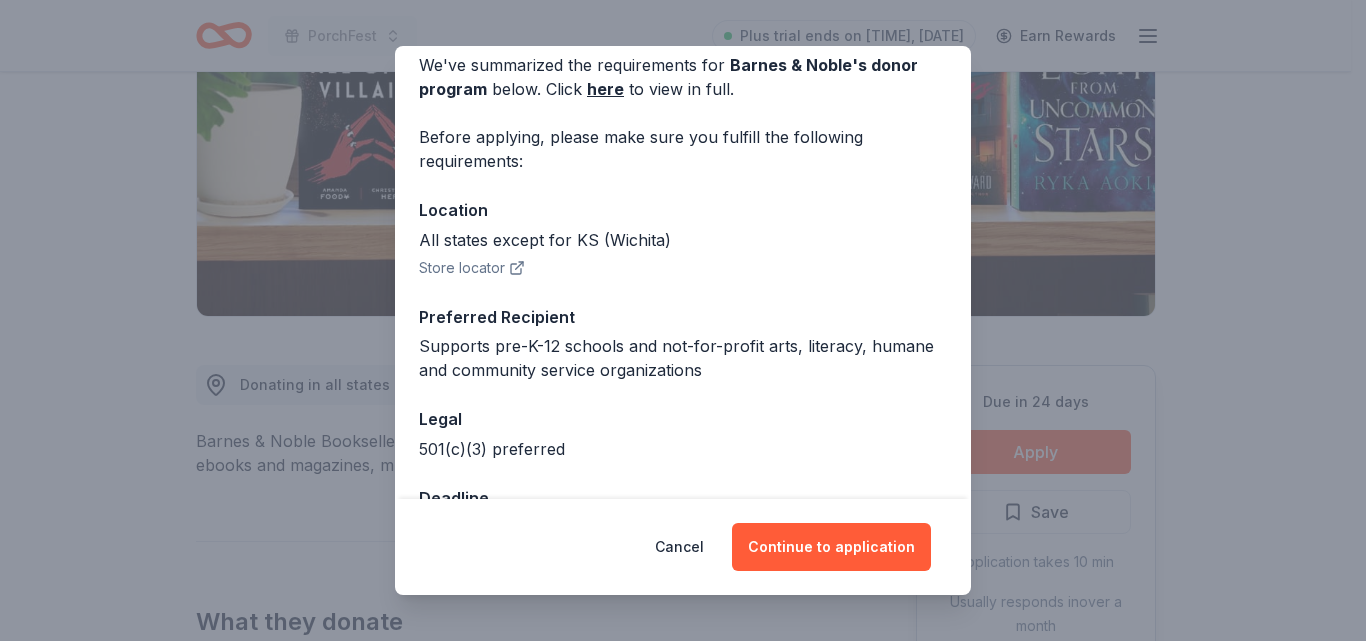 scroll, scrollTop: 145, scrollLeft: 0, axis: vertical 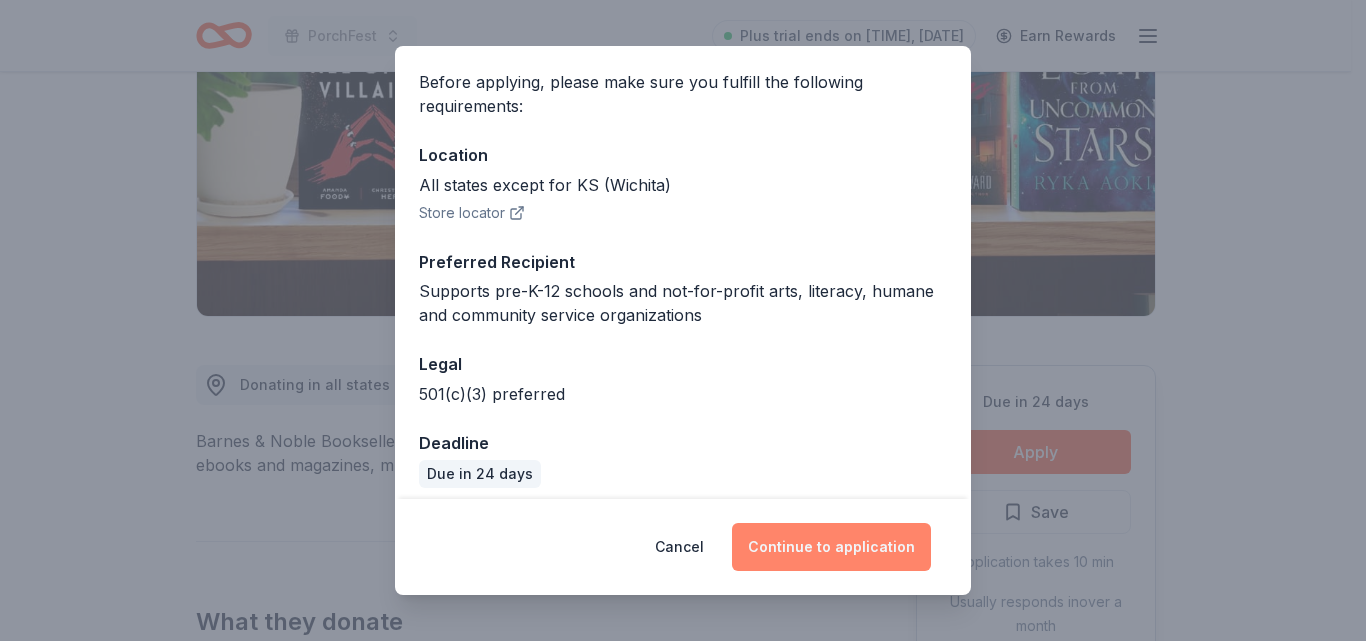 click on "Continue to application" at bounding box center [831, 547] 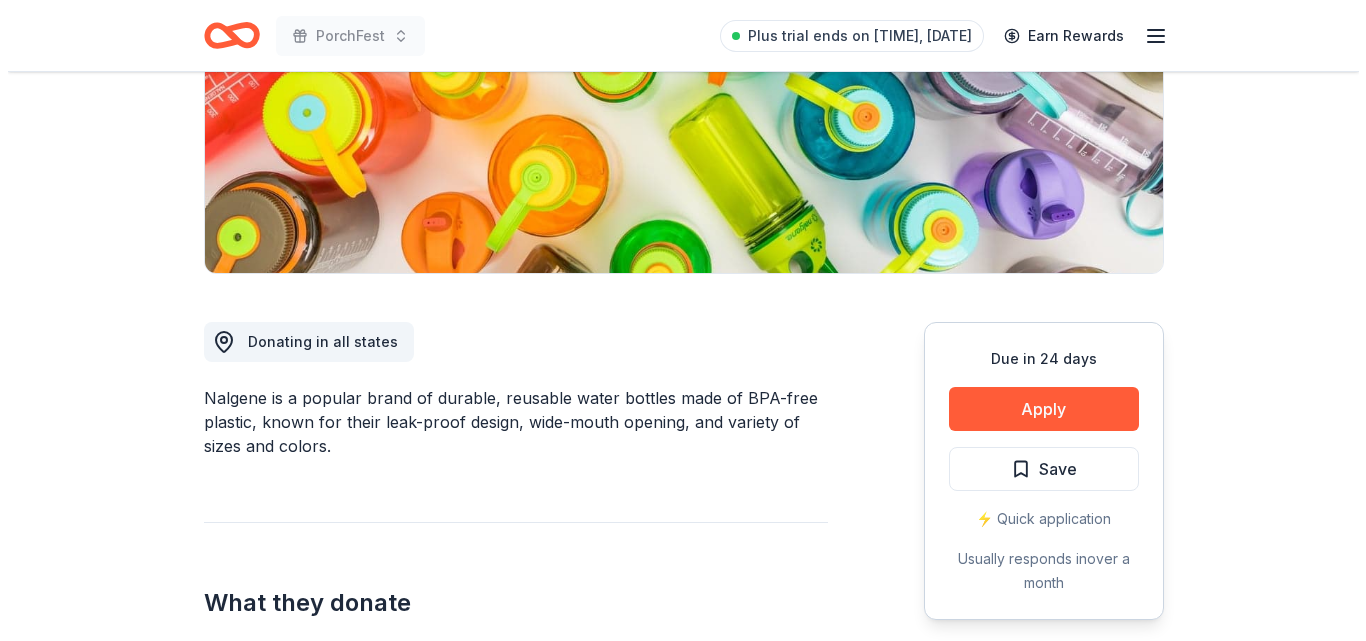 scroll, scrollTop: 335, scrollLeft: 0, axis: vertical 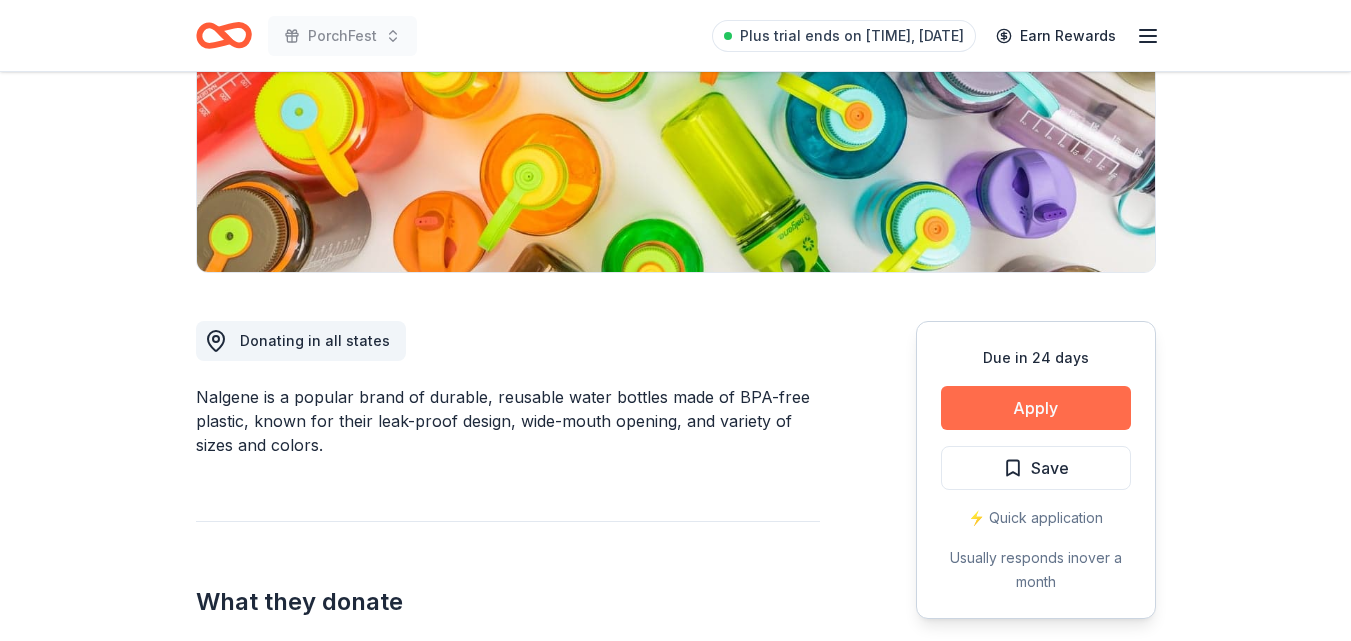 click on "Apply" at bounding box center (1036, 408) 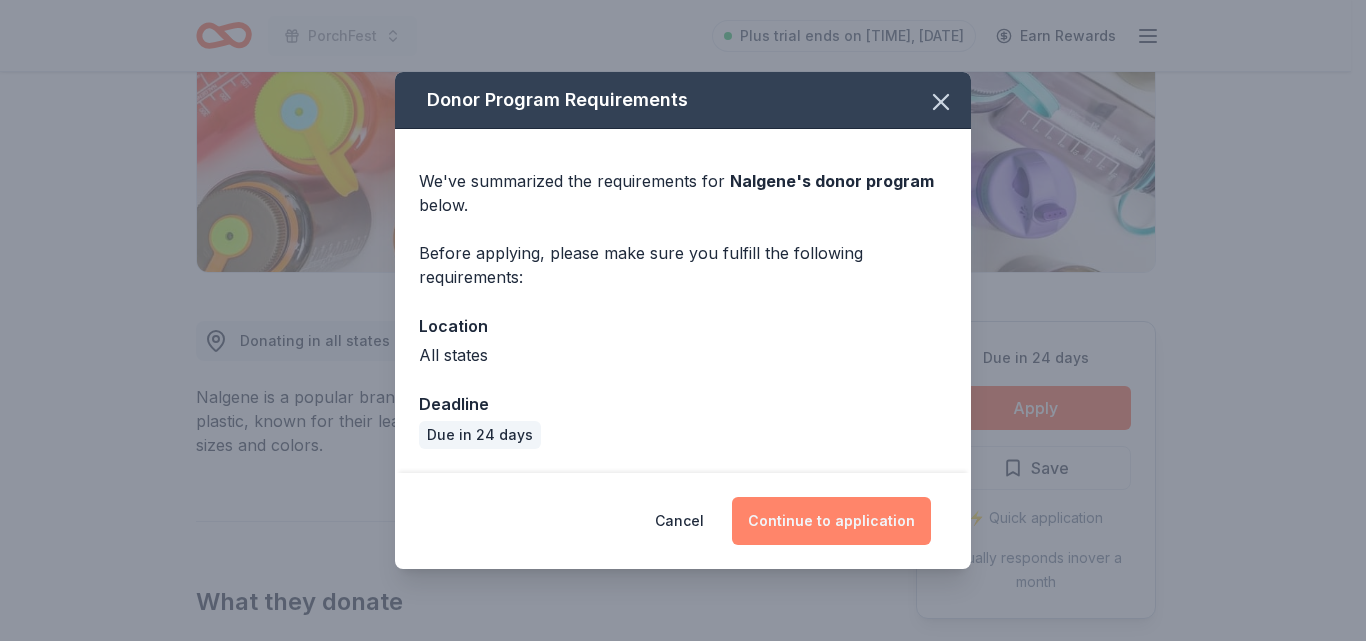 click on "Continue to application" at bounding box center [831, 521] 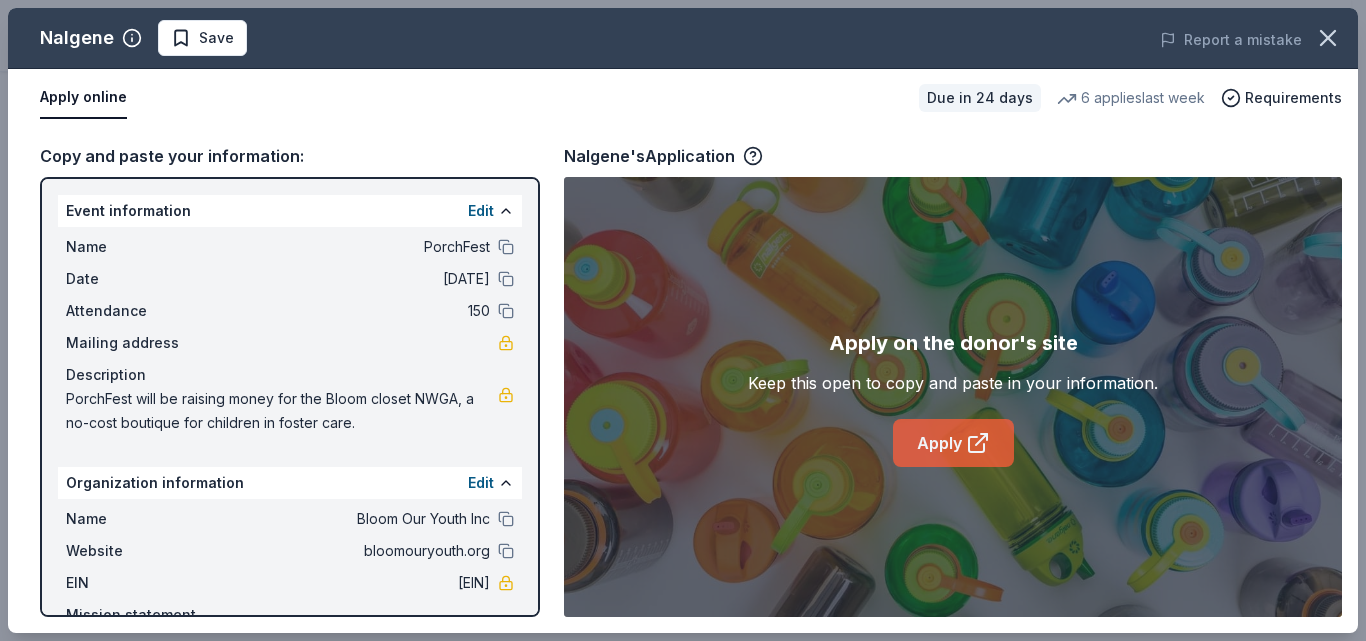 click on "Apply" at bounding box center [953, 443] 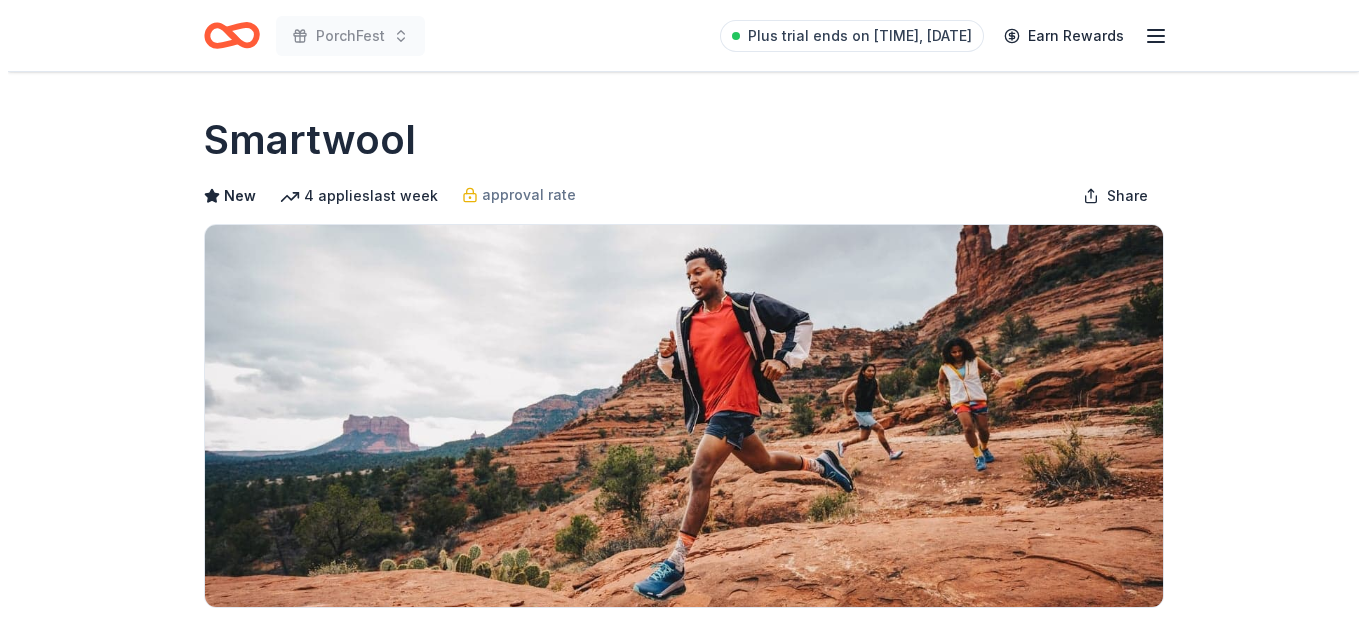 scroll, scrollTop: 300, scrollLeft: 0, axis: vertical 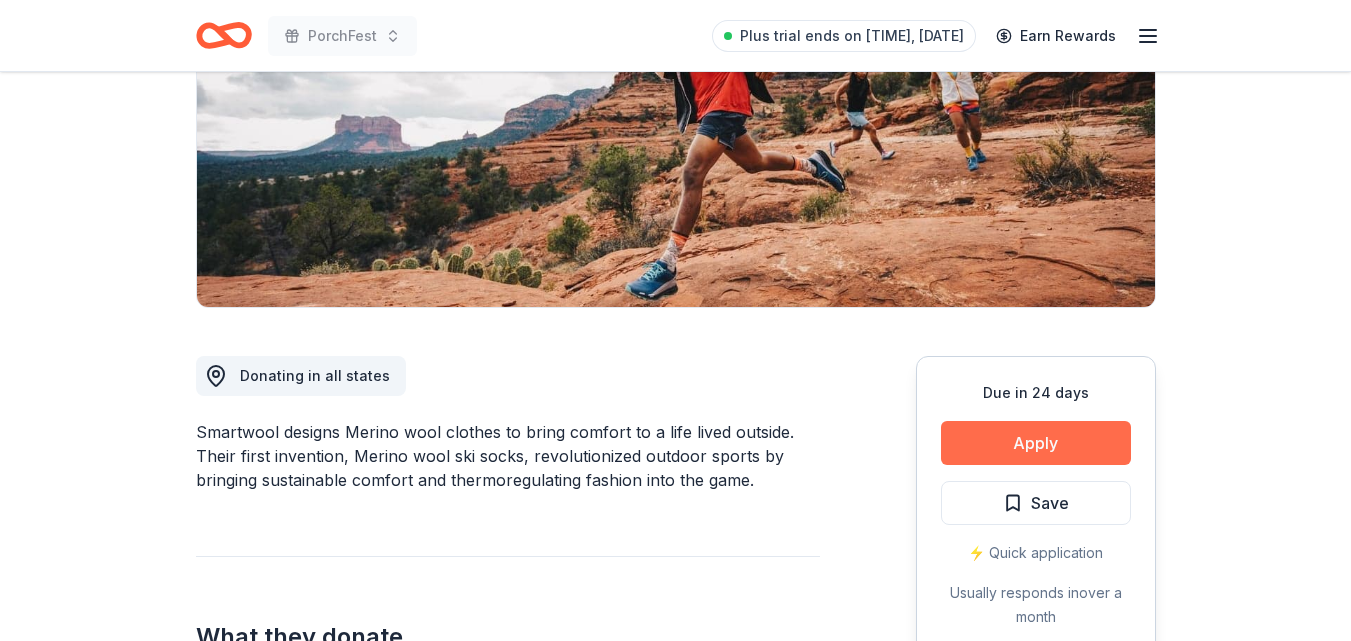 click on "Apply" at bounding box center [1036, 443] 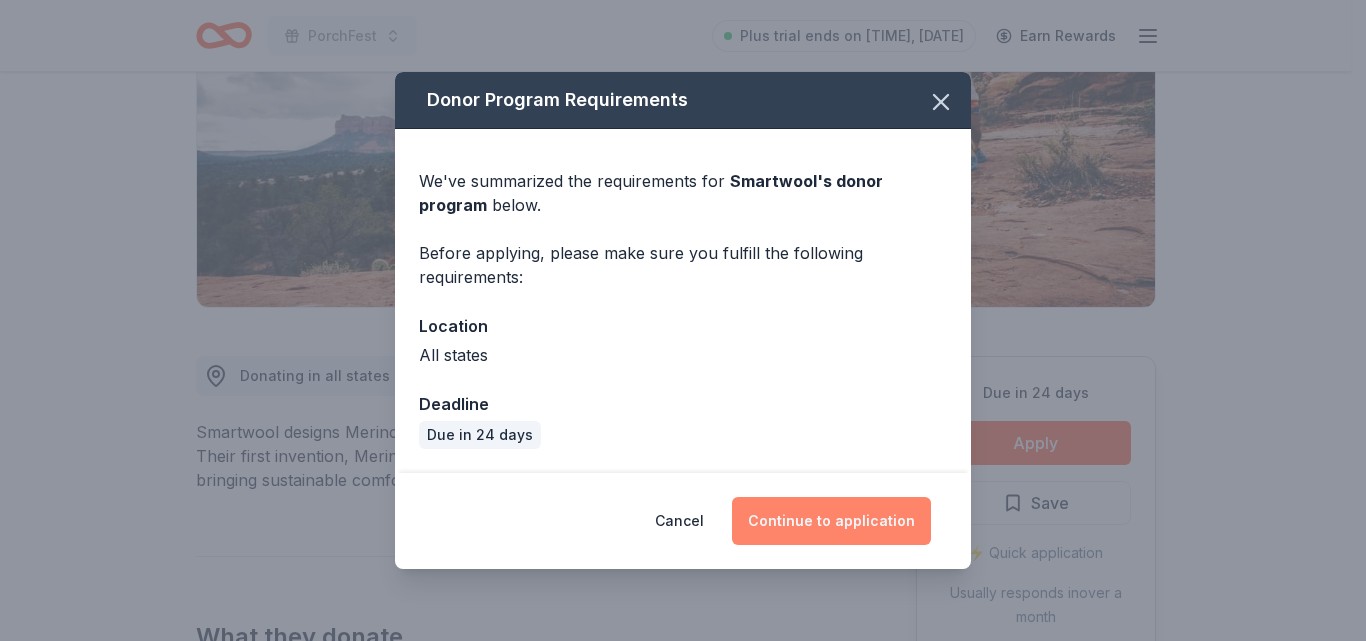 click on "Continue to application" at bounding box center [831, 521] 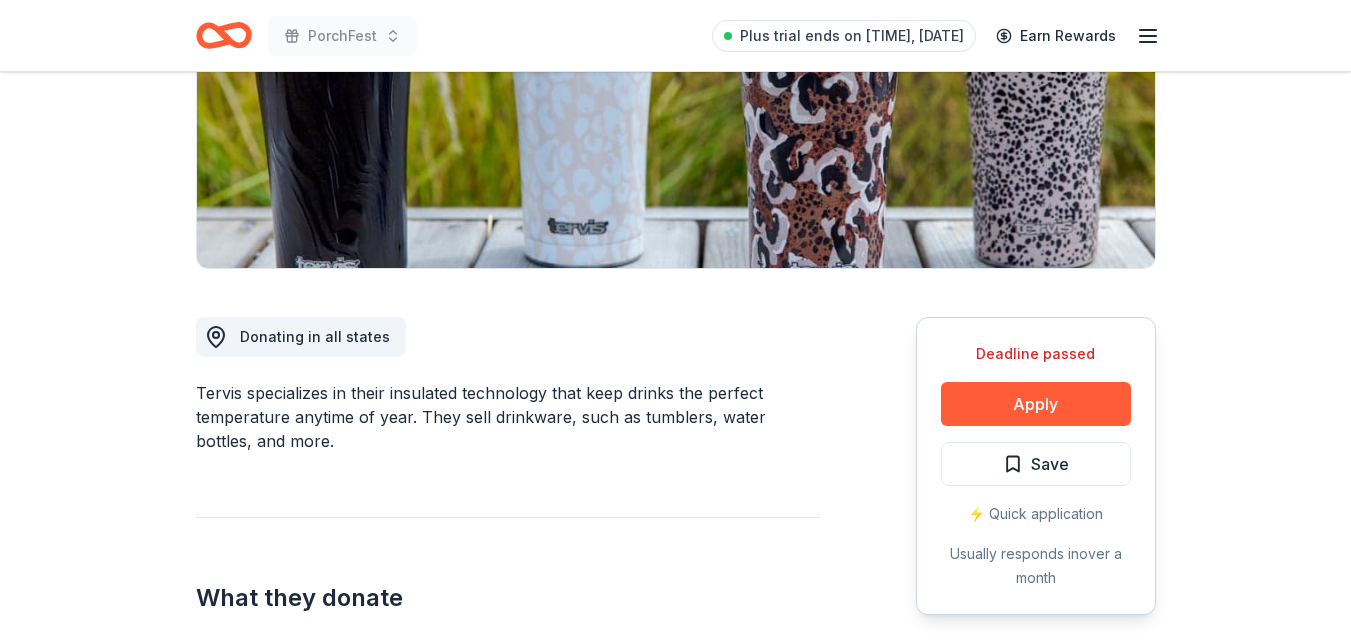 scroll, scrollTop: 340, scrollLeft: 0, axis: vertical 